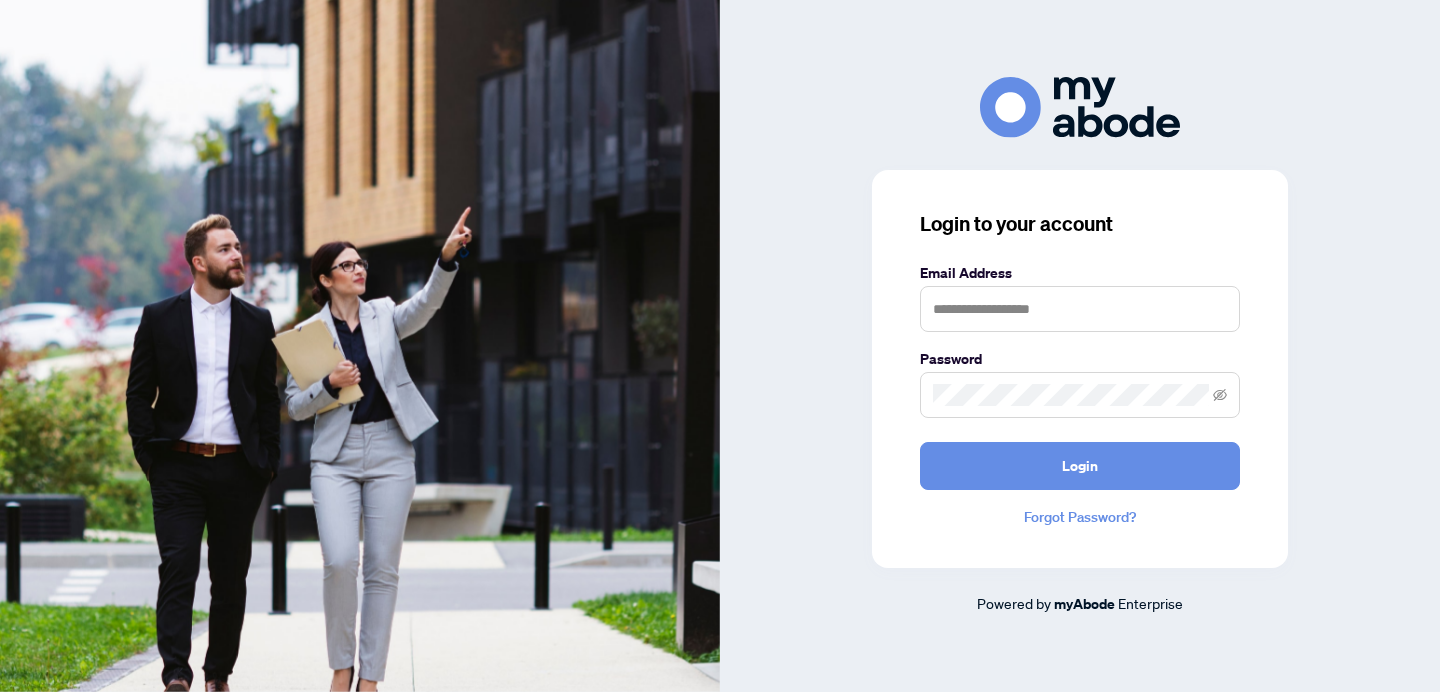 scroll, scrollTop: 0, scrollLeft: 0, axis: both 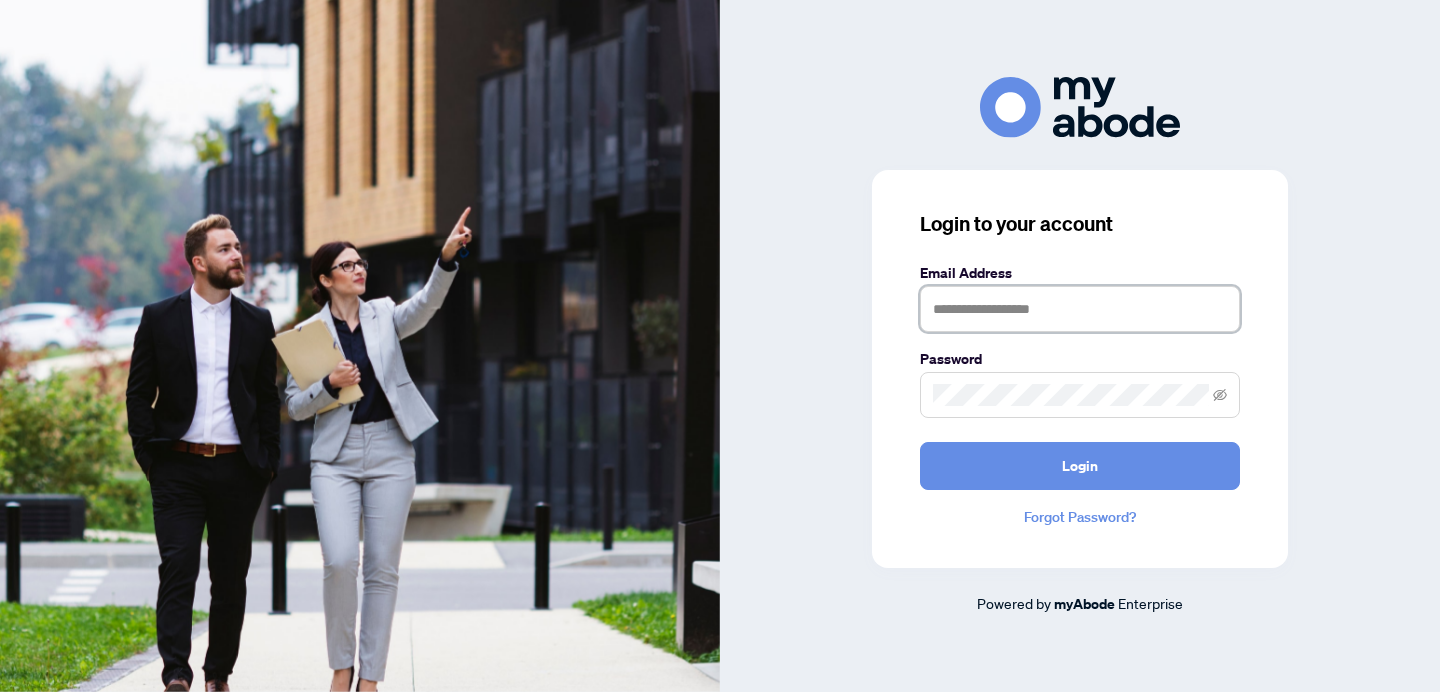 click at bounding box center [1080, 309] 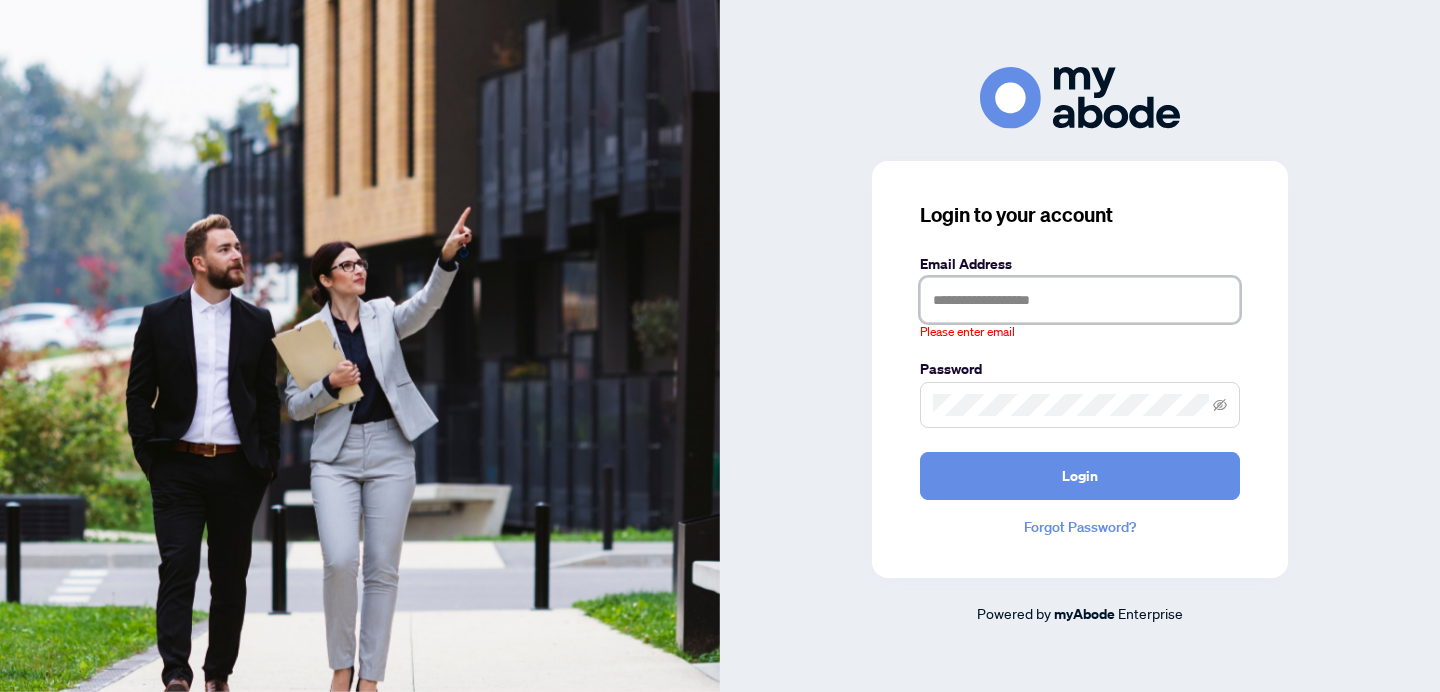 type on "**********" 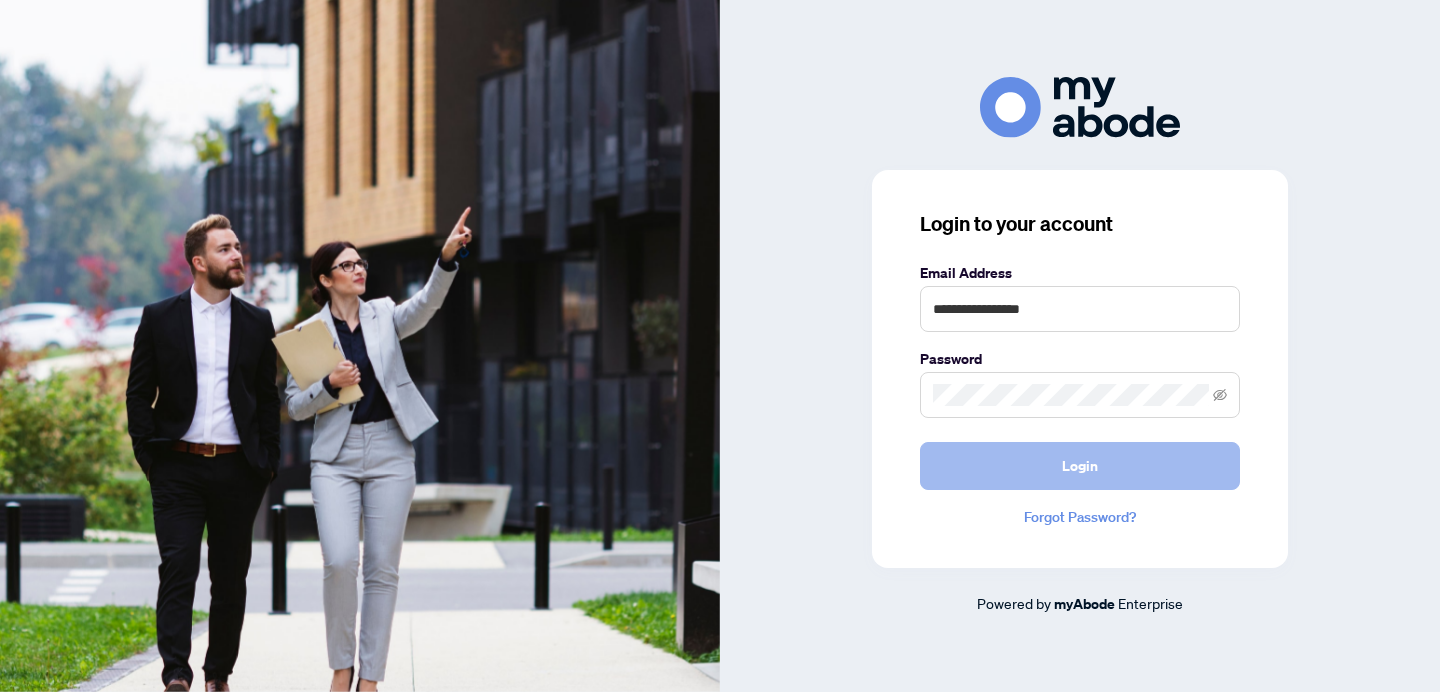 click on "Login" at bounding box center [1080, 466] 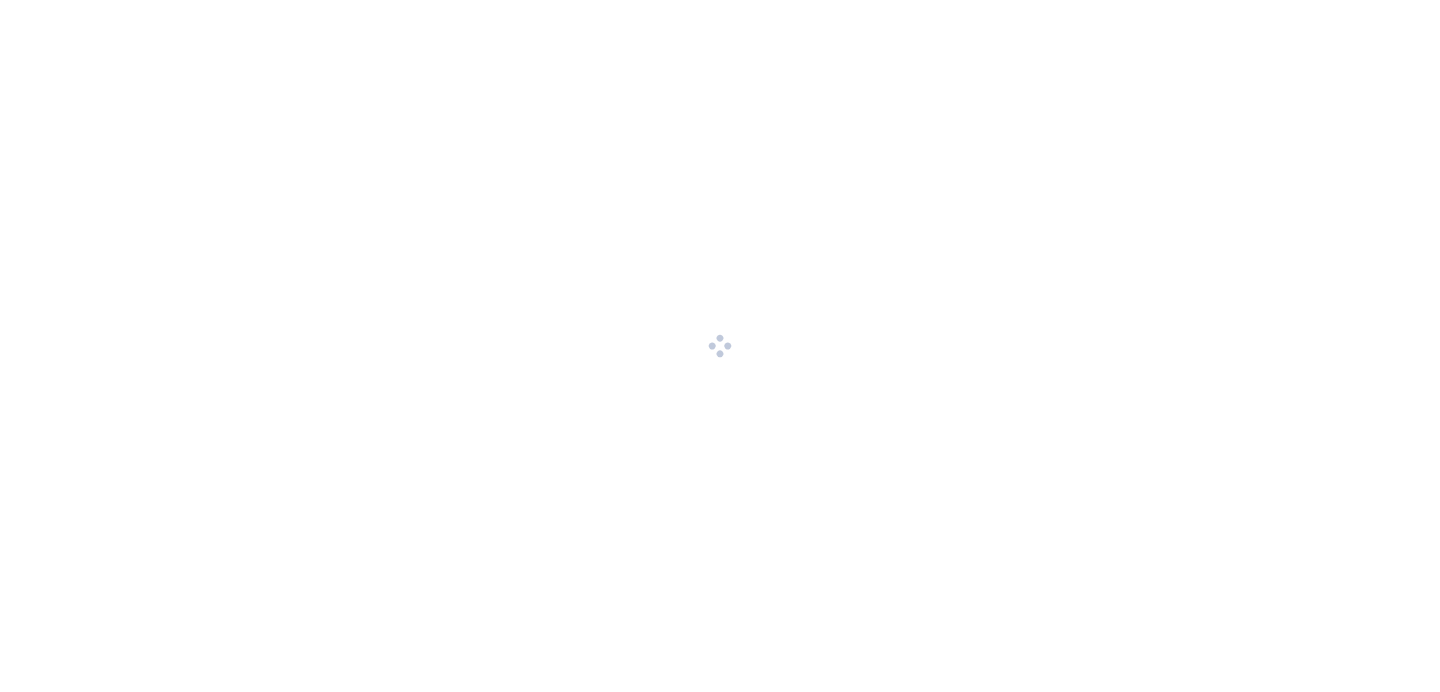 scroll, scrollTop: 0, scrollLeft: 0, axis: both 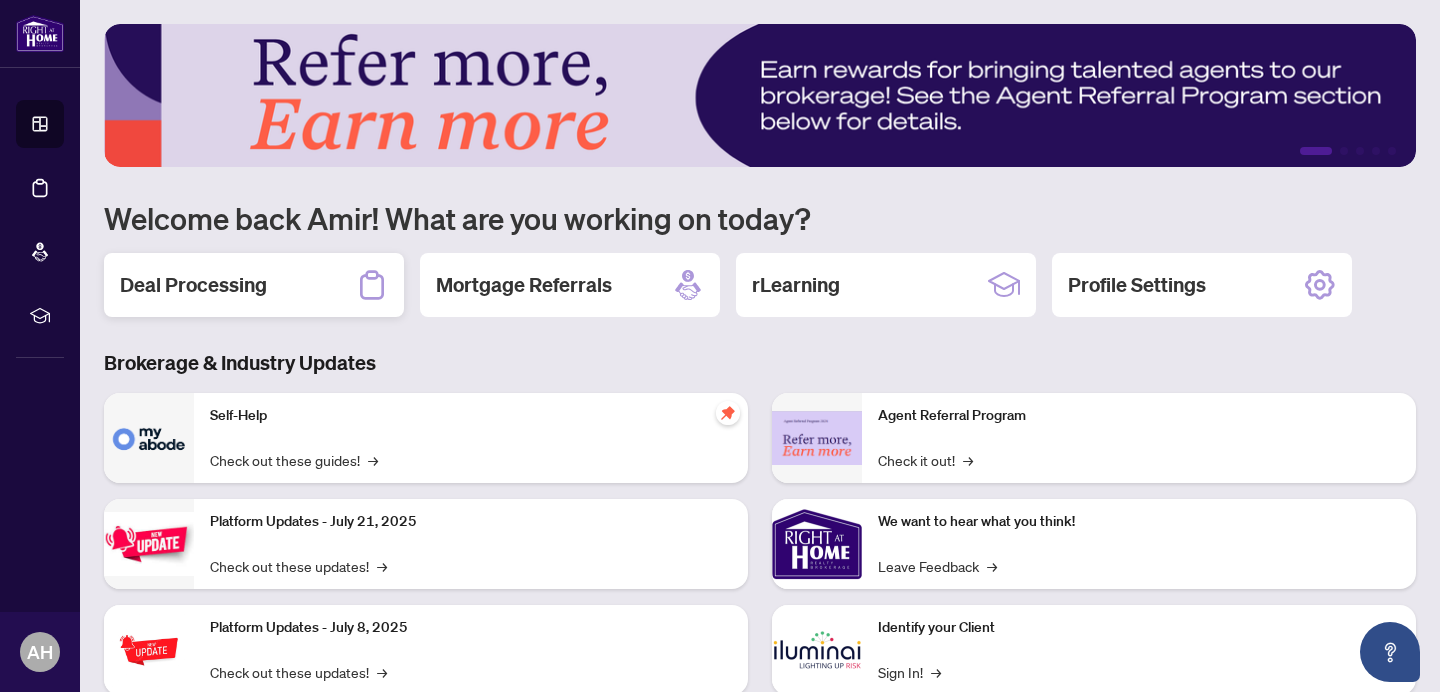 click on "Deal Processing" at bounding box center [193, 285] 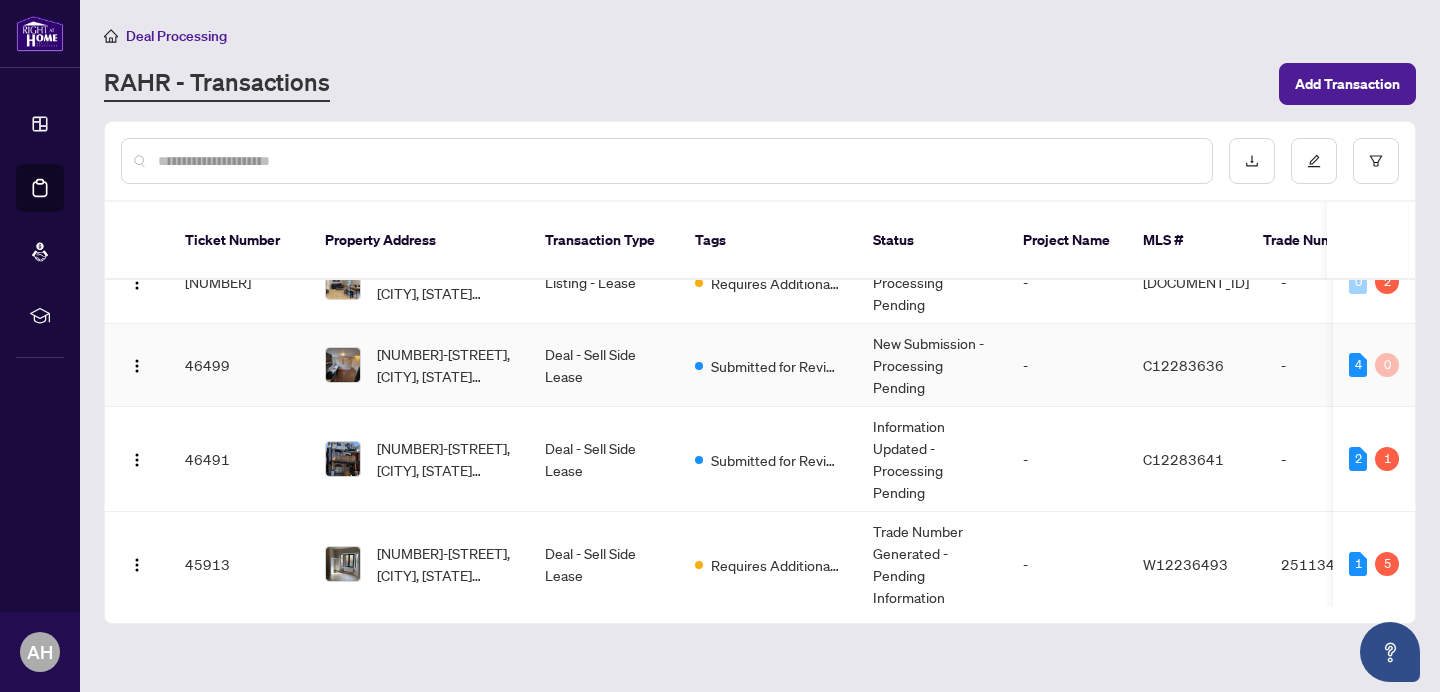 scroll, scrollTop: 125, scrollLeft: 0, axis: vertical 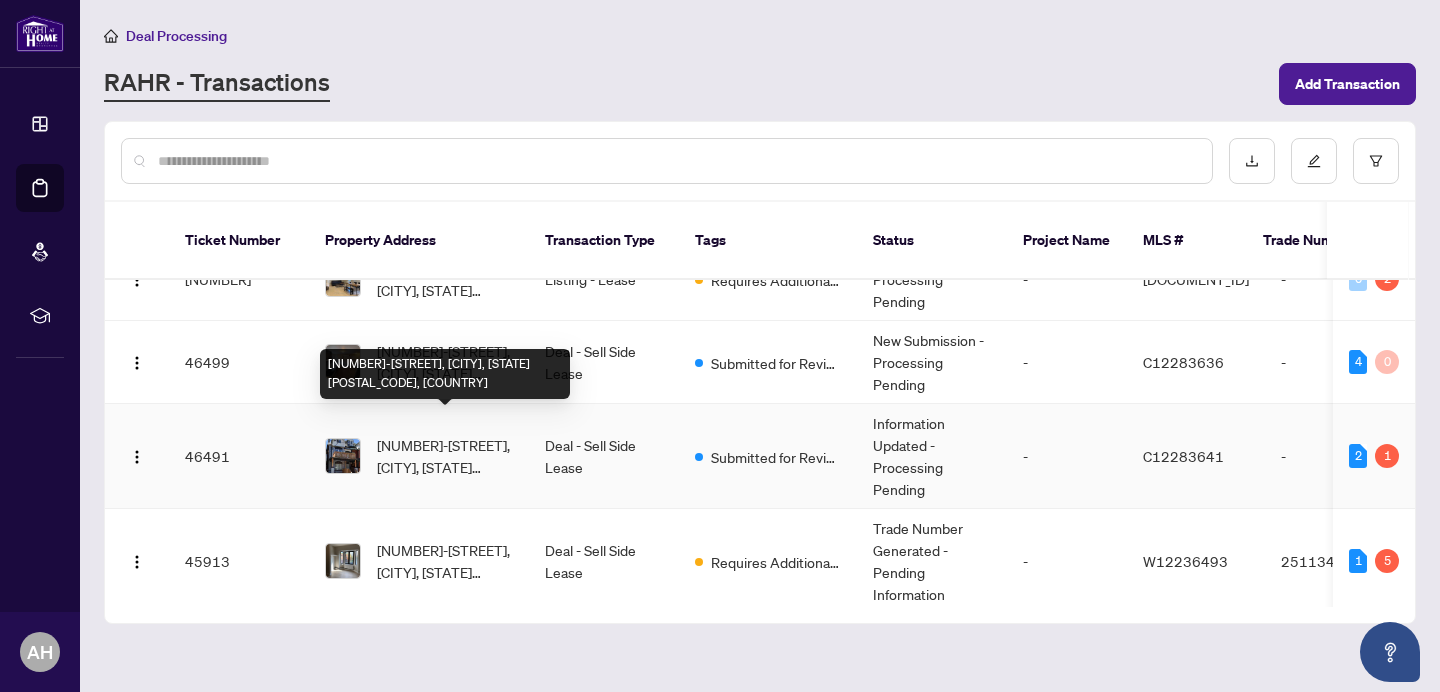 click on "[NUMBER]-[STREET], [CITY], [STATE] [POSTAL_CODE], [COUNTRY]" at bounding box center [445, 456] 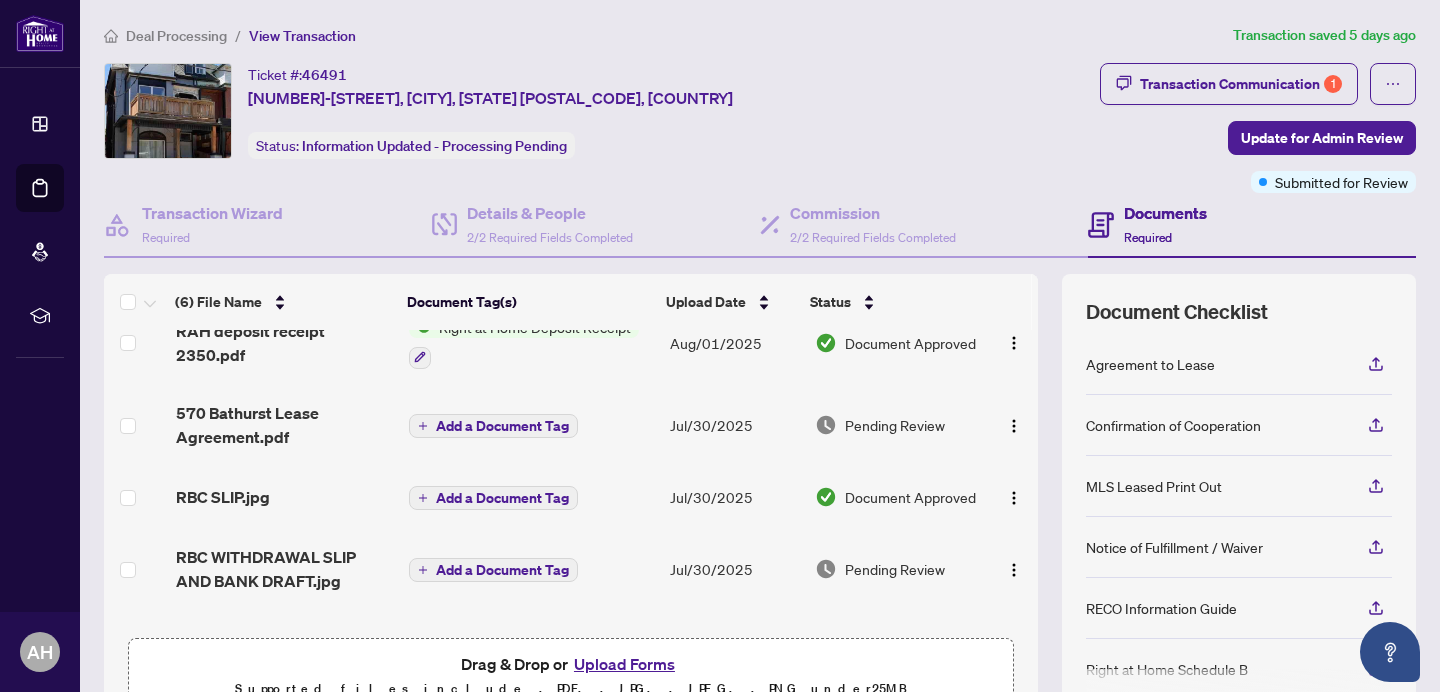 scroll, scrollTop: 165, scrollLeft: 0, axis: vertical 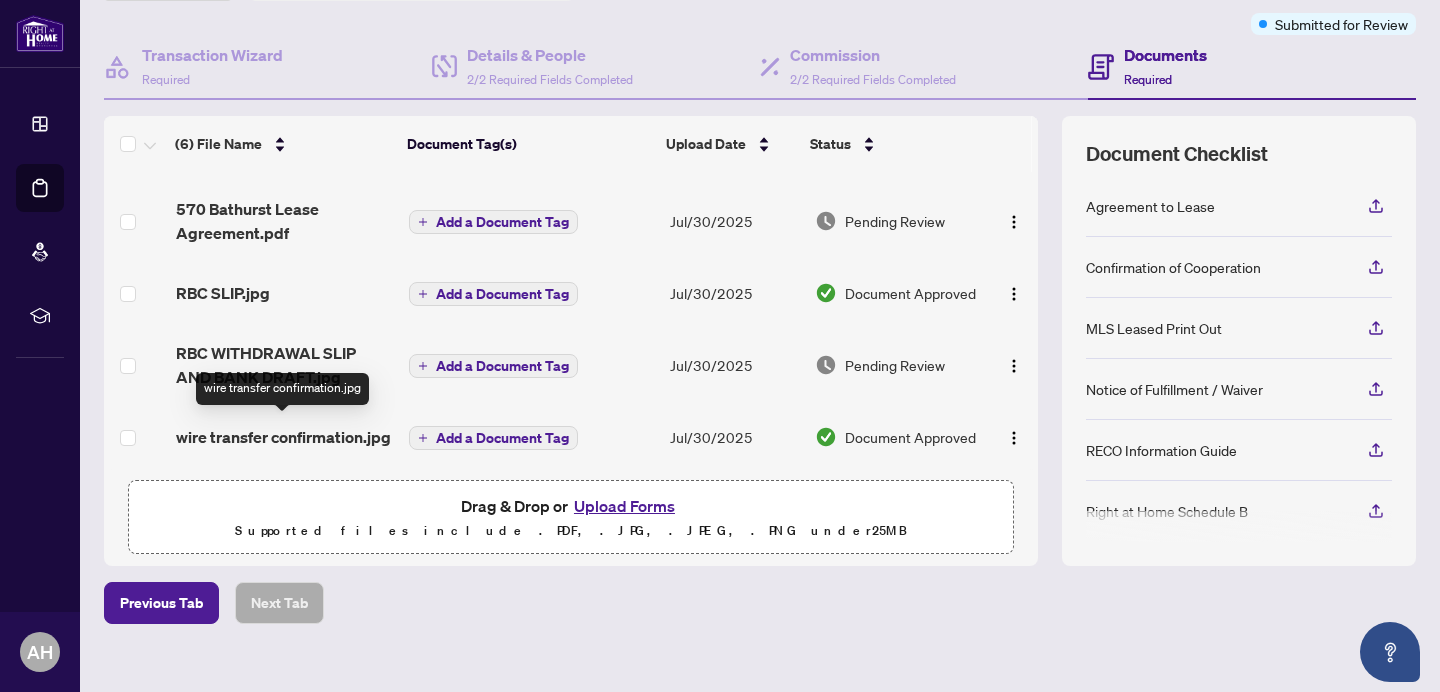 click on "wire transfer confirmation.jpg" at bounding box center (283, 437) 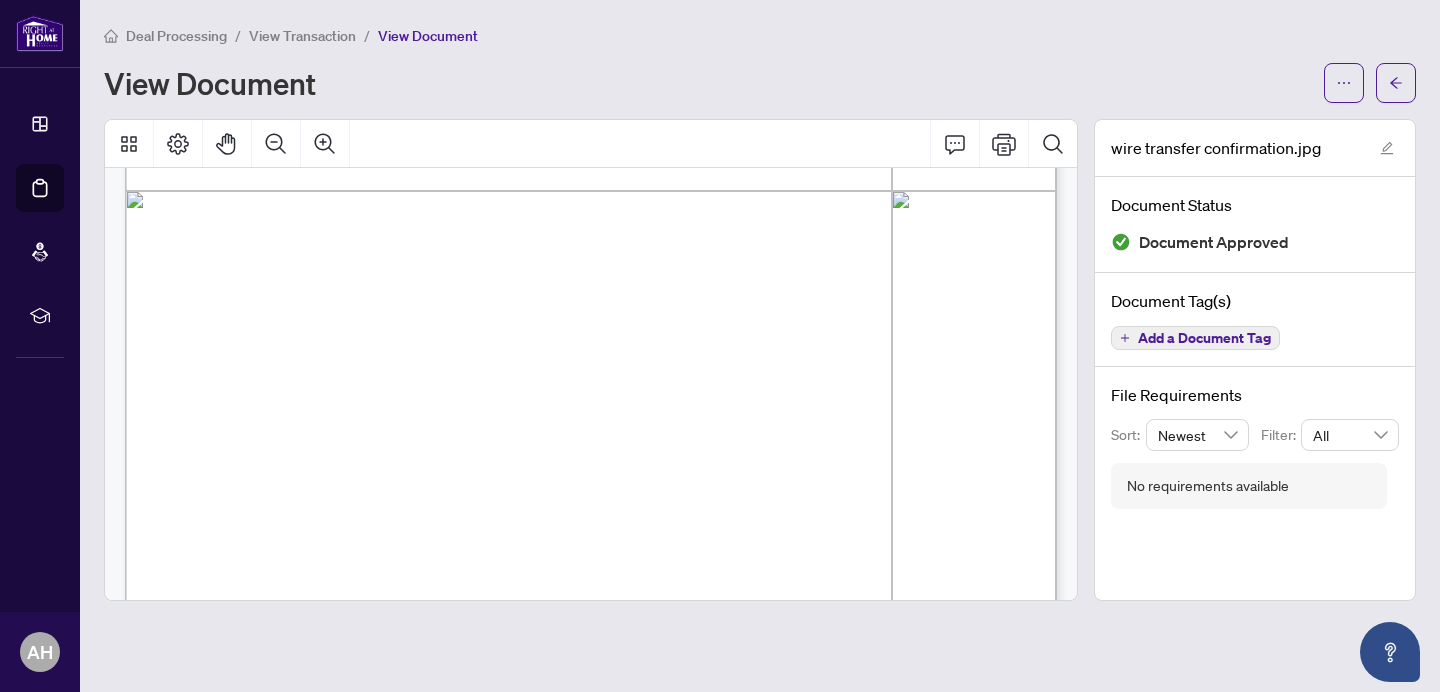 scroll, scrollTop: 926, scrollLeft: 0, axis: vertical 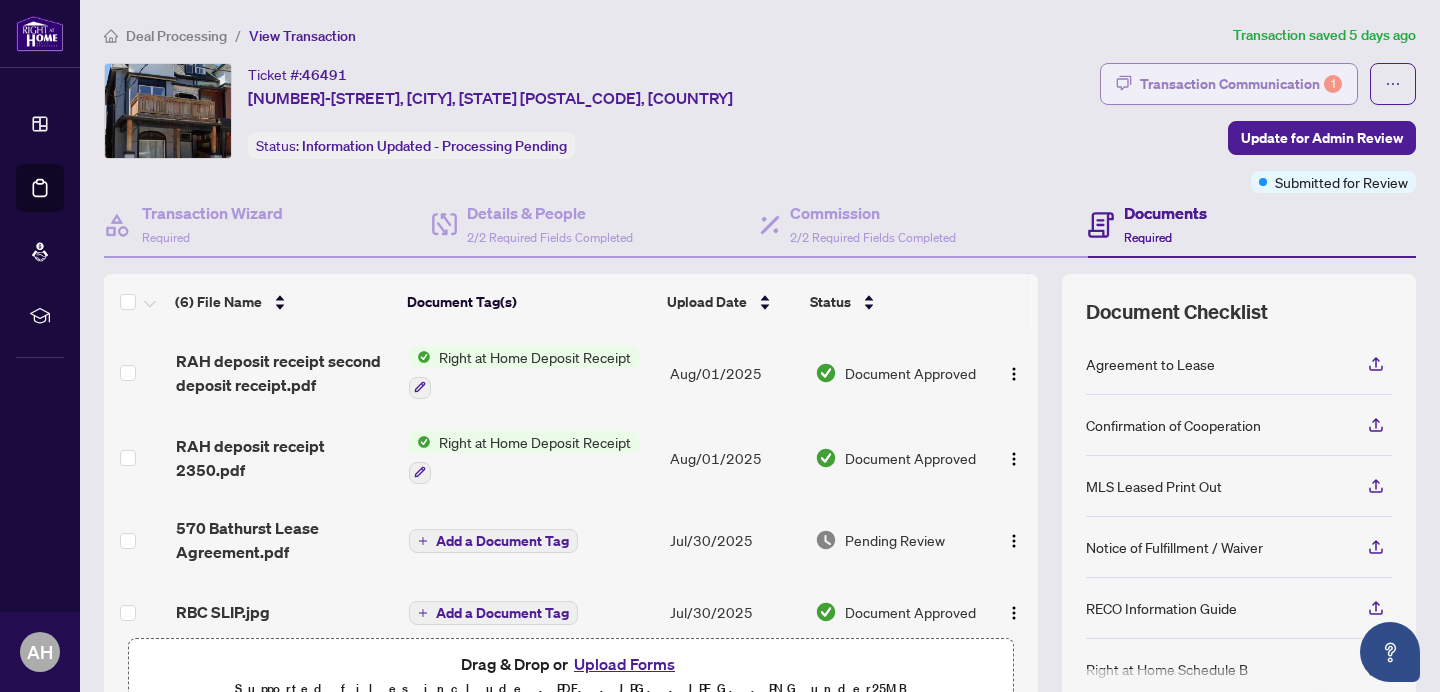 click on "Transaction Communication 1" at bounding box center (1241, 84) 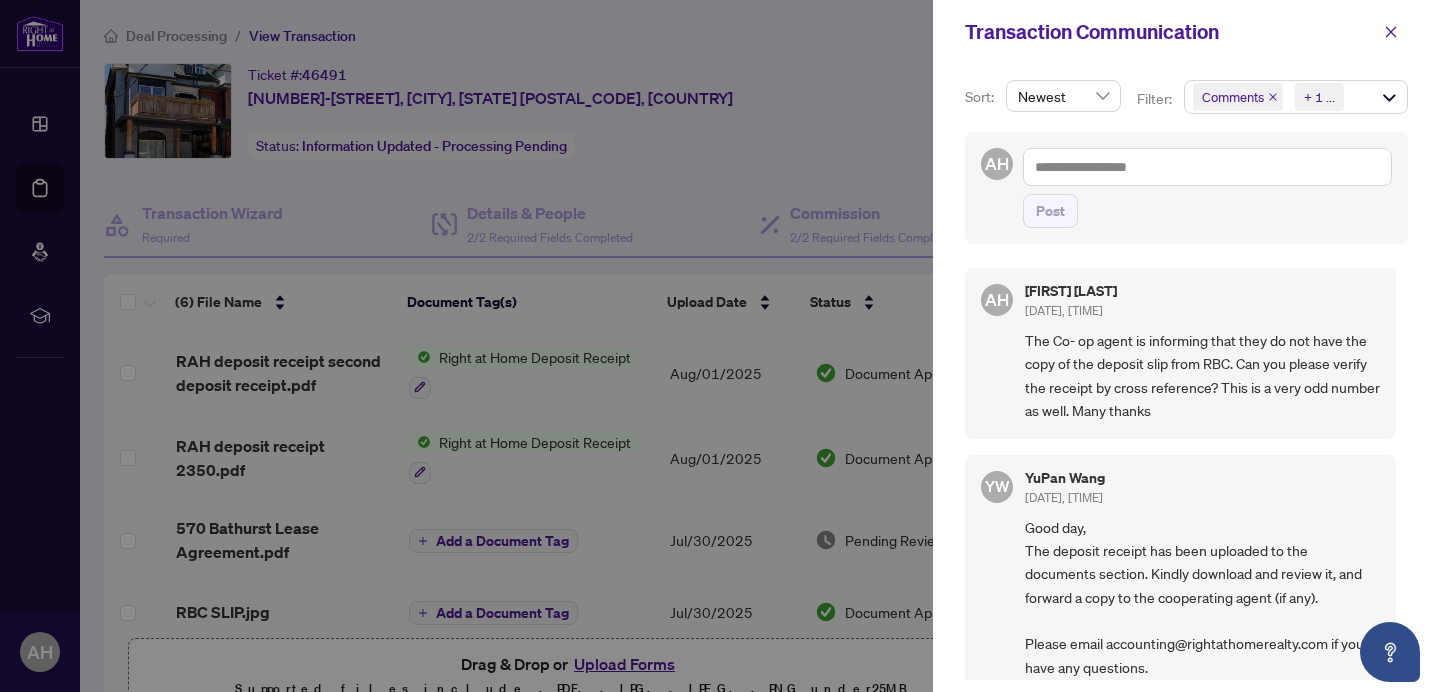 scroll, scrollTop: 573, scrollLeft: 0, axis: vertical 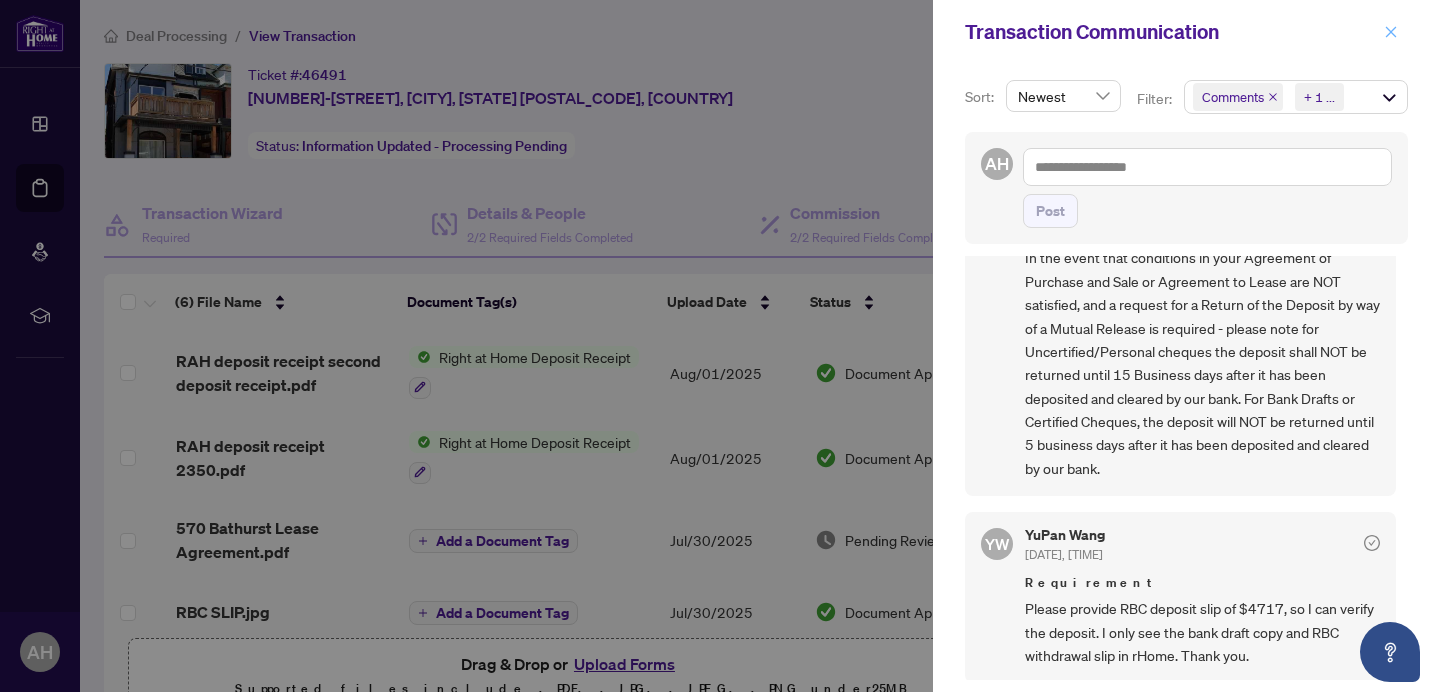 click 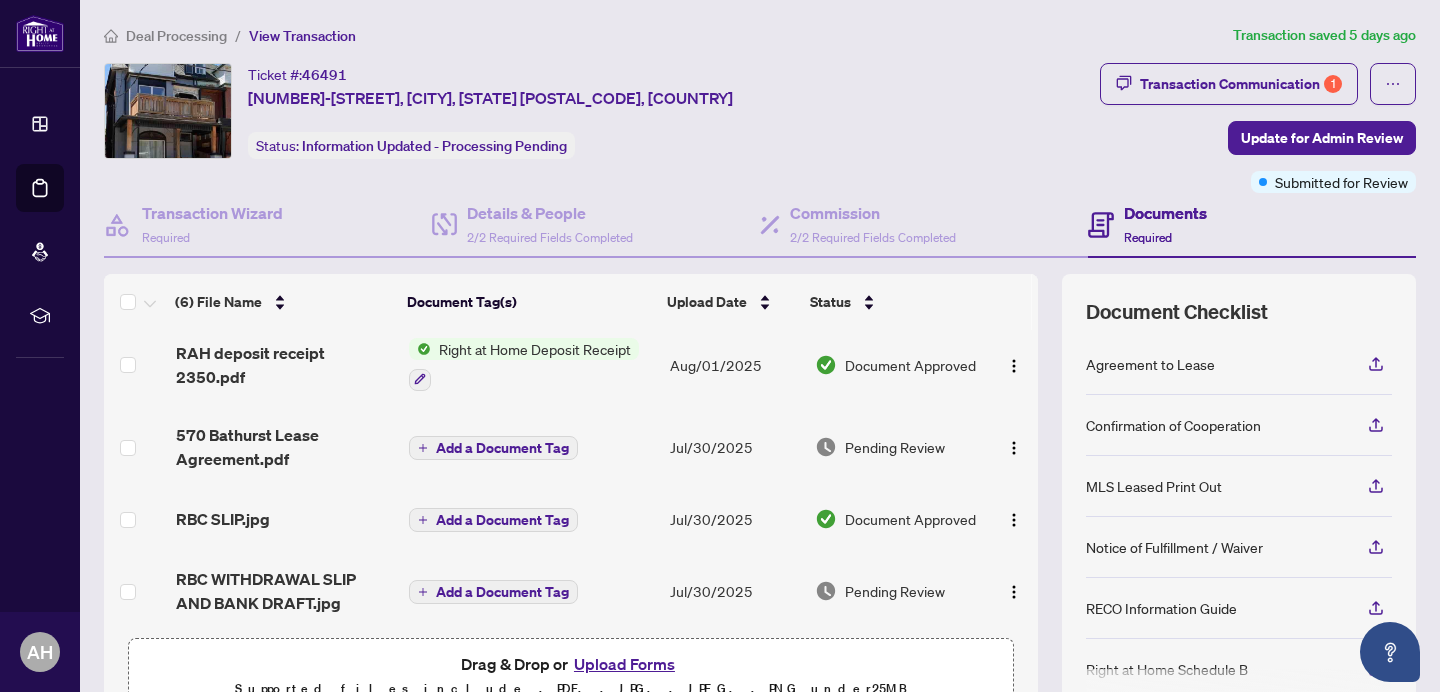 scroll, scrollTop: 165, scrollLeft: 0, axis: vertical 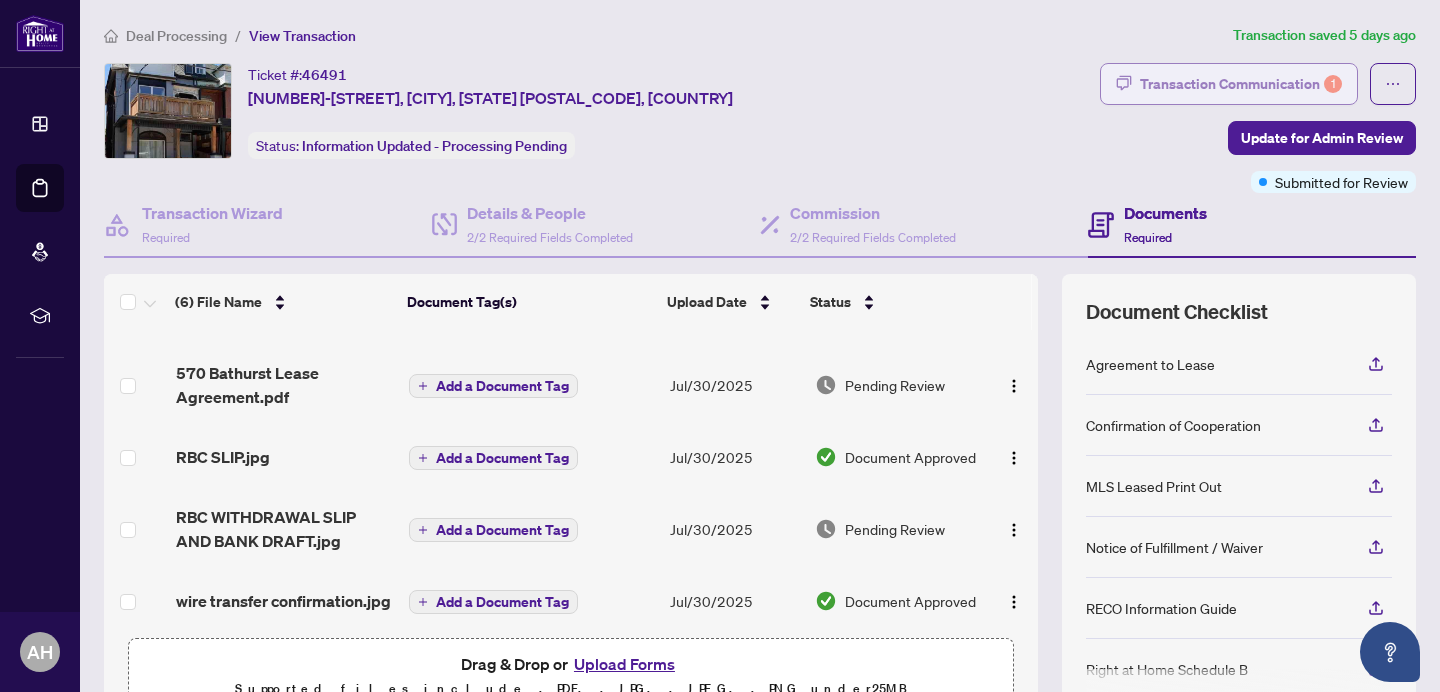 click on "Transaction Communication 1" at bounding box center [1241, 84] 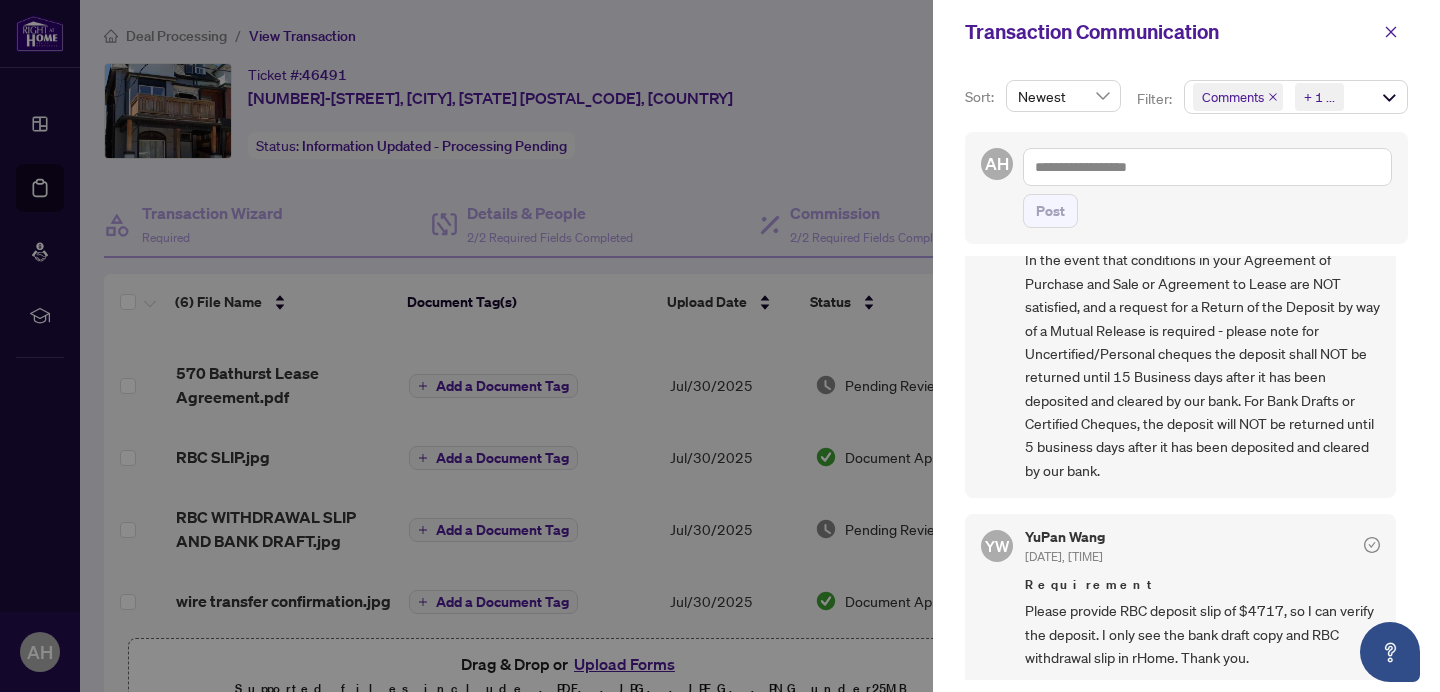 scroll, scrollTop: 573, scrollLeft: 0, axis: vertical 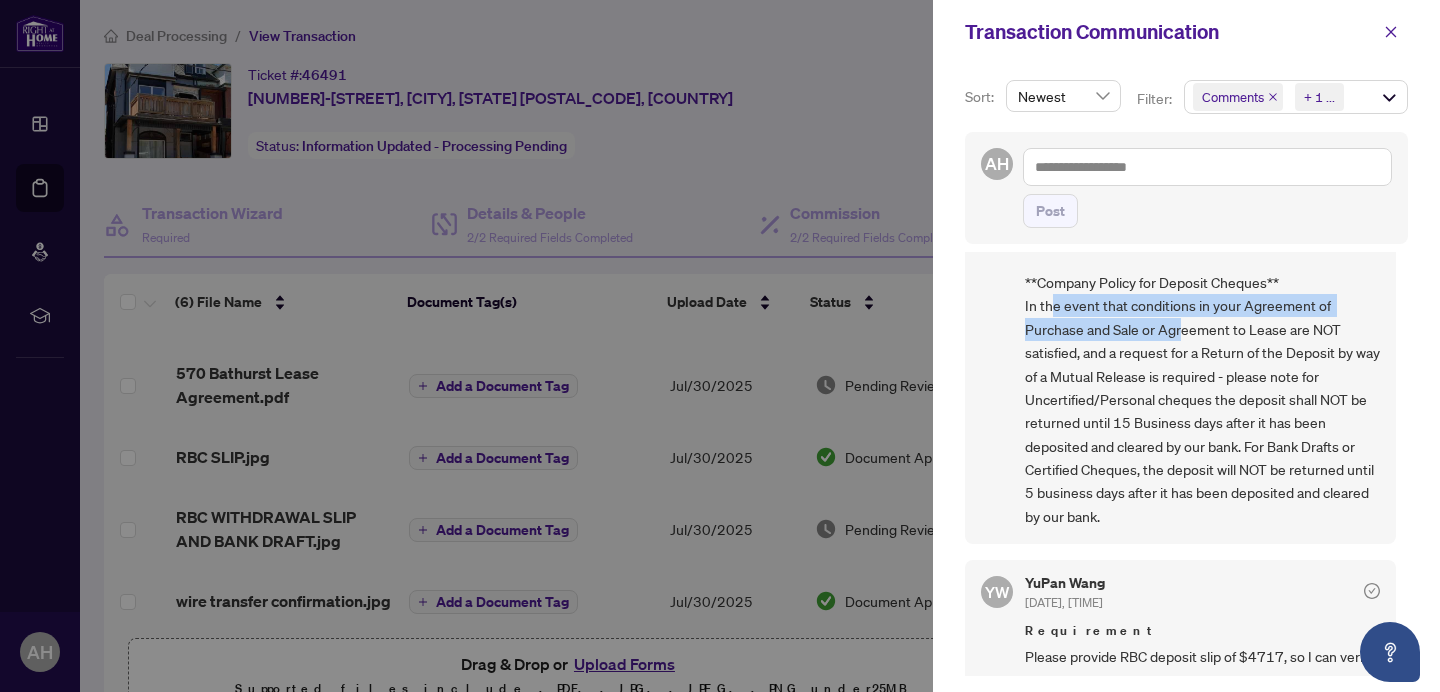 drag, startPoint x: 1051, startPoint y: 310, endPoint x: 1182, endPoint y: 330, distance: 132.51793 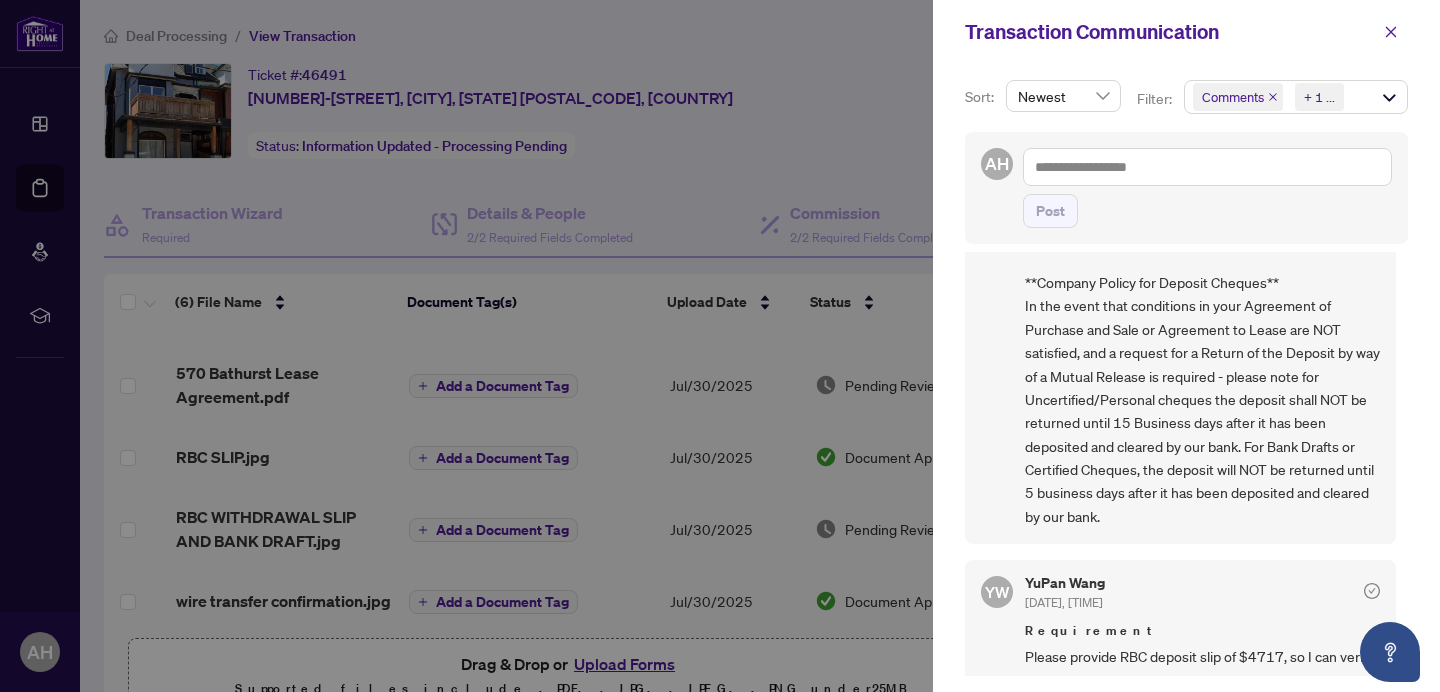 click on "Good day,
The deposit receipt has been uploaded to the documents section. Kindly download and review it, and forward a copy to the cooperating agent (if any).
Please email accounting@rightathomerealty.com if you have any questions.
Best regards,
Pan
**Company Policy for Deposit Cheques**
In the event that conditions in your Agreement of Purchase and Sale or Agreement to Lease are NOT satisfied, and a request for a Return of the Deposit by way of a Mutual Release is required - please note for Uncertified/Personal cheques the deposit shall NOT be returned until 15 Business days after it has been deposited and cleared by our bank. For Bank Drafts or Certified Cheques, the deposit will NOT be returned until 5 business days after it has been deposited and cleared by our bank." at bounding box center (1202, 260) 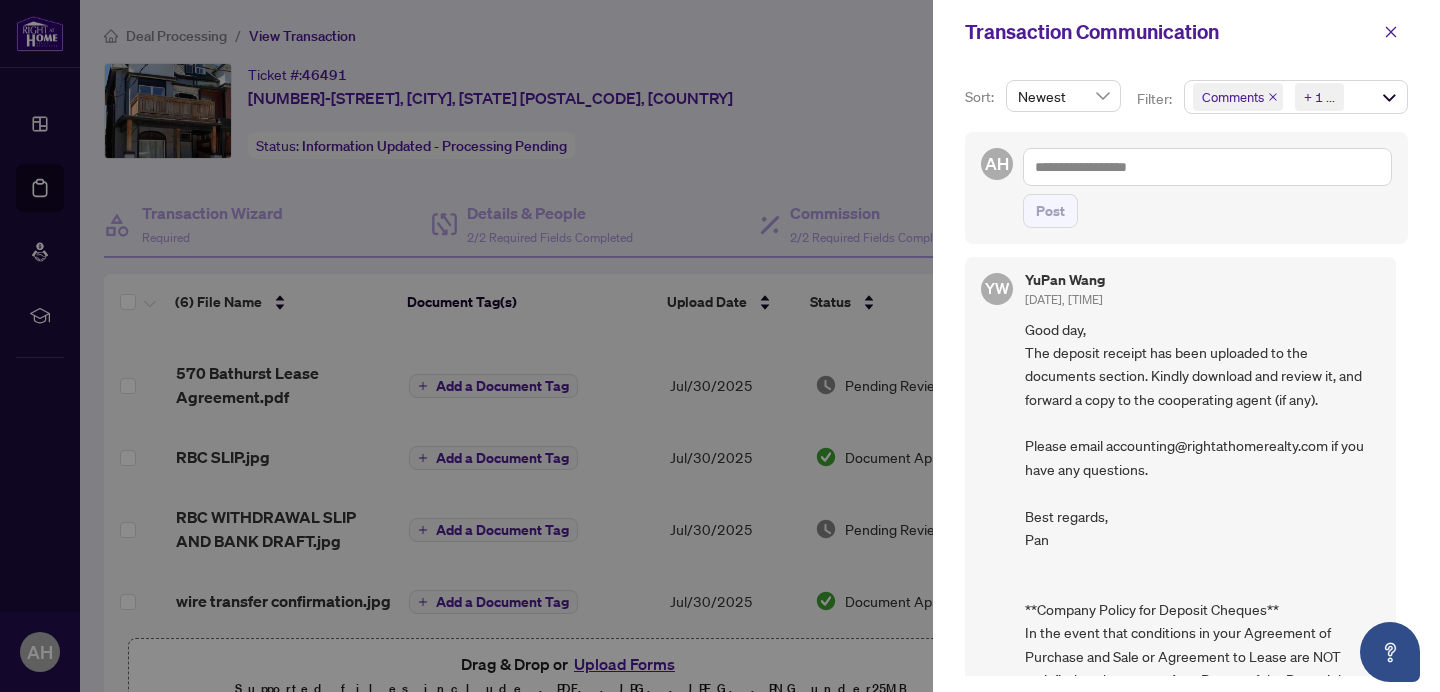 scroll, scrollTop: 185, scrollLeft: 0, axis: vertical 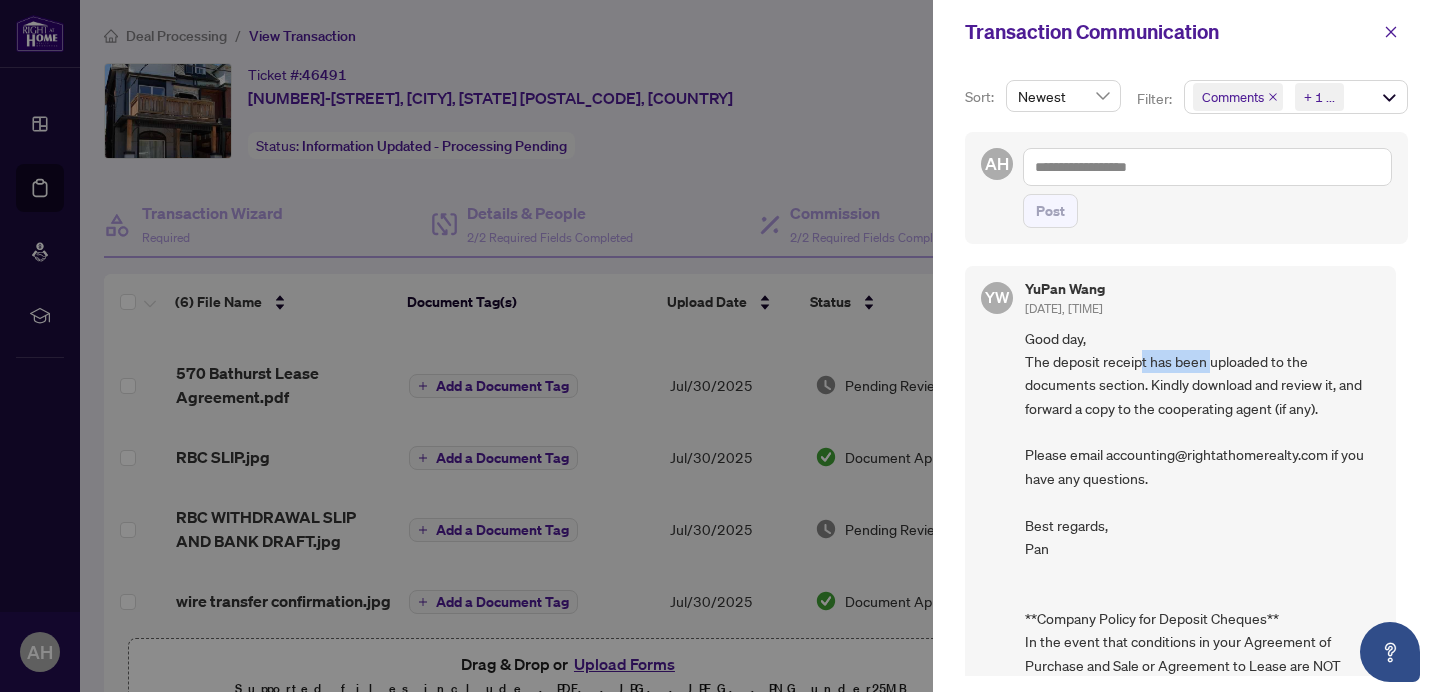 drag, startPoint x: 1139, startPoint y: 364, endPoint x: 1207, endPoint y: 364, distance: 68 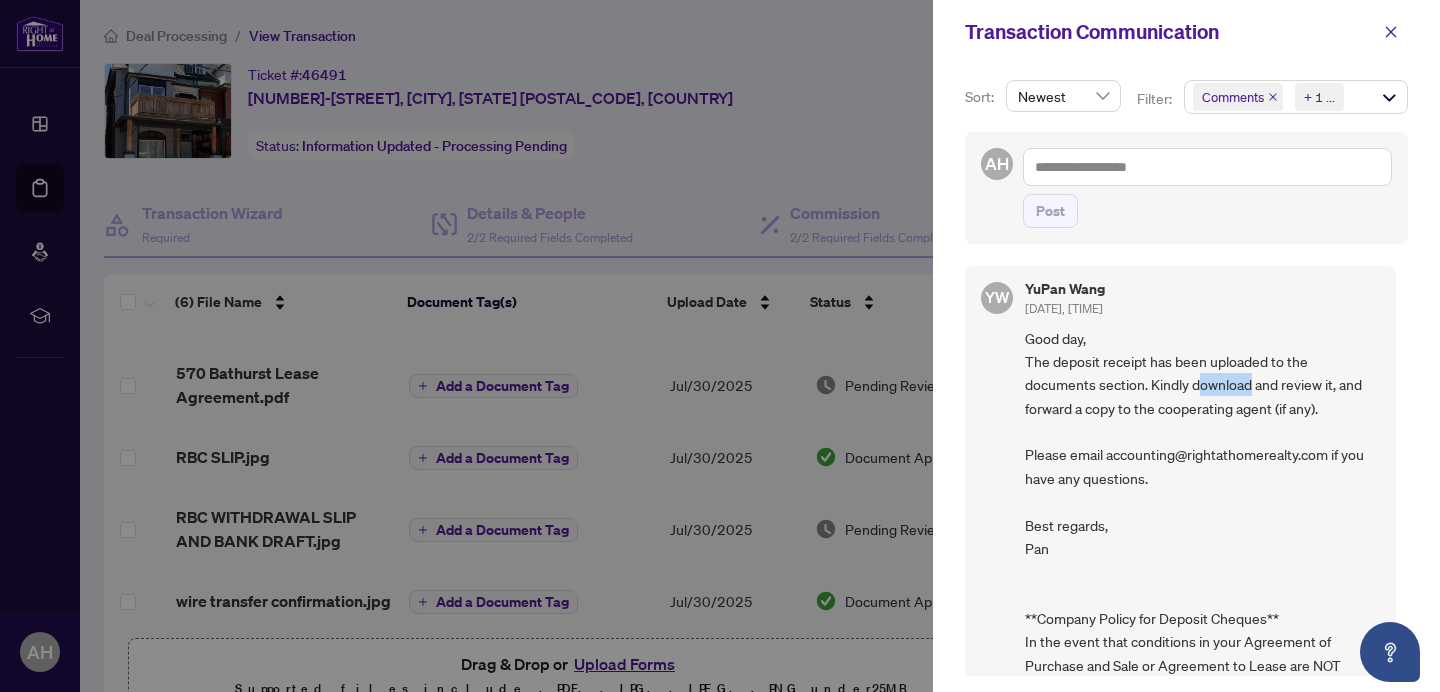 drag, startPoint x: 1200, startPoint y: 382, endPoint x: 1253, endPoint y: 383, distance: 53.009434 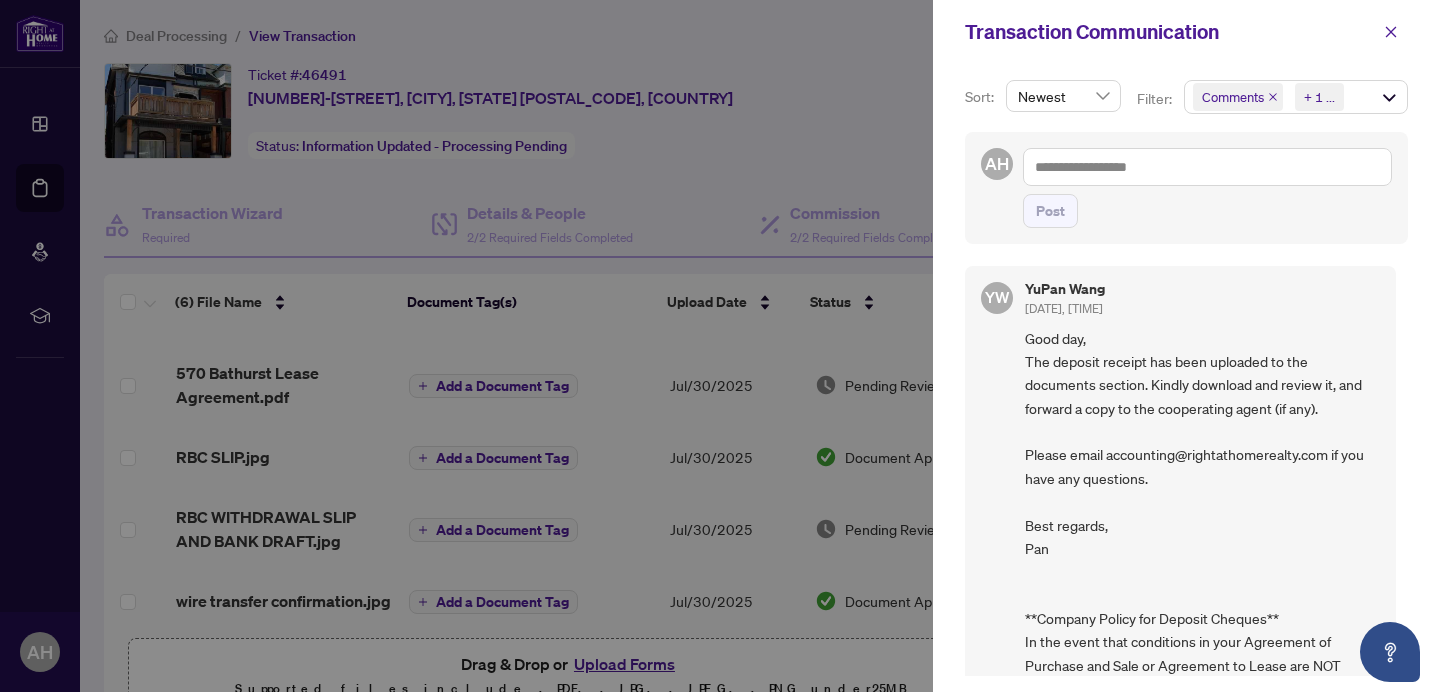 click on "Good day,
The deposit receipt has been uploaded to the documents section. Kindly download and review it, and forward a copy to the cooperating agent (if any).
Please email accounting@rightathomerealty.com if you have any questions.
Best regards,
Pan
**Company Policy for Deposit Cheques**
In the event that conditions in your Agreement of Purchase and Sale or Agreement to Lease are NOT satisfied, and a request for a Return of the Deposit by way of a Mutual Release is required - please note for Uncertified/Personal cheques the deposit shall NOT be returned until 15 Business days after it has been deposited and cleared by our bank. For Bank Drafts or Certified Cheques, the deposit will NOT be returned until 5 business days after it has been deposited and cleared by our bank." at bounding box center (1202, 596) 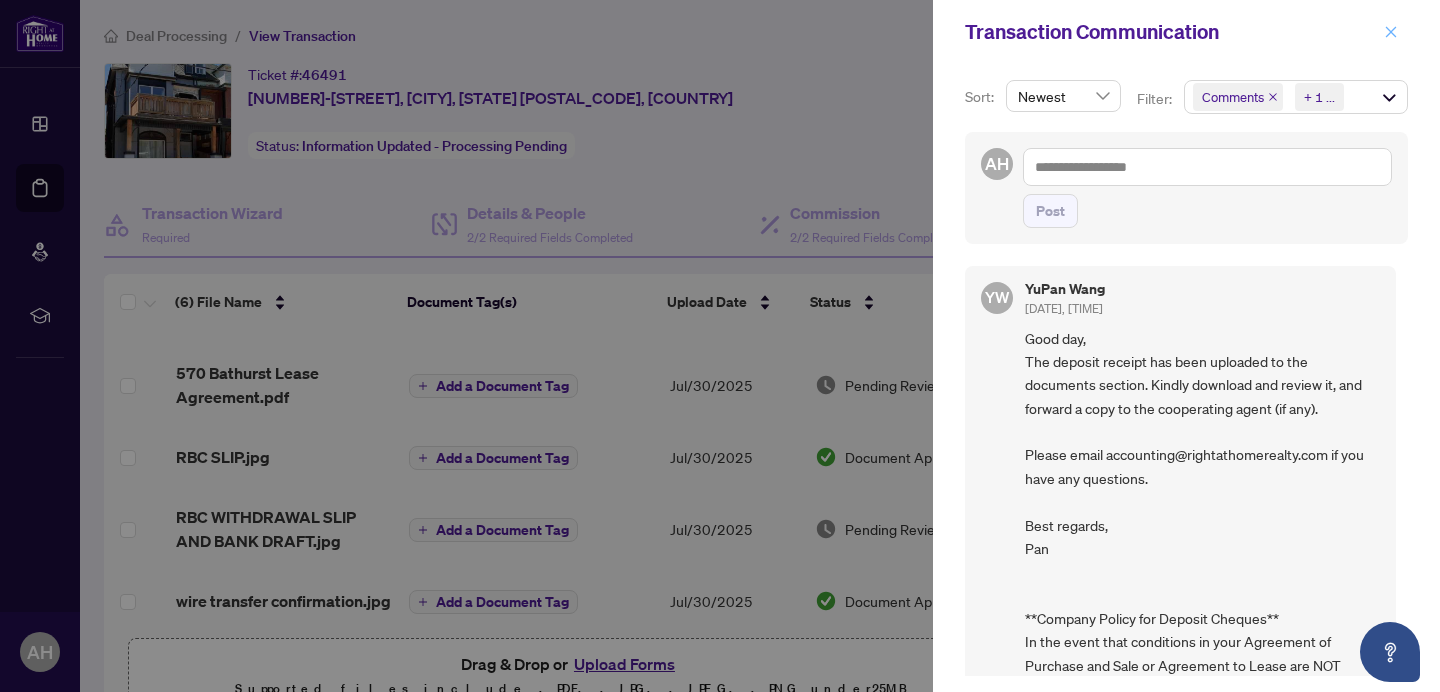 click 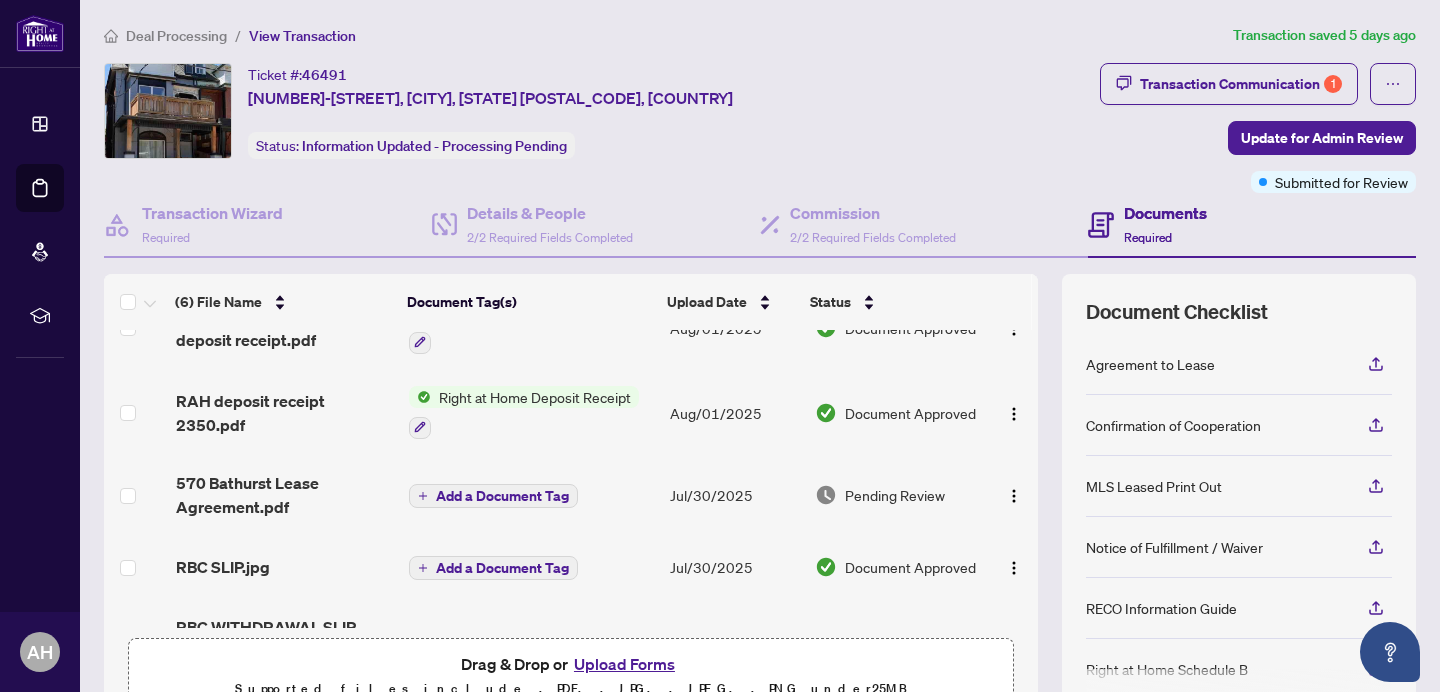 scroll, scrollTop: 0, scrollLeft: 0, axis: both 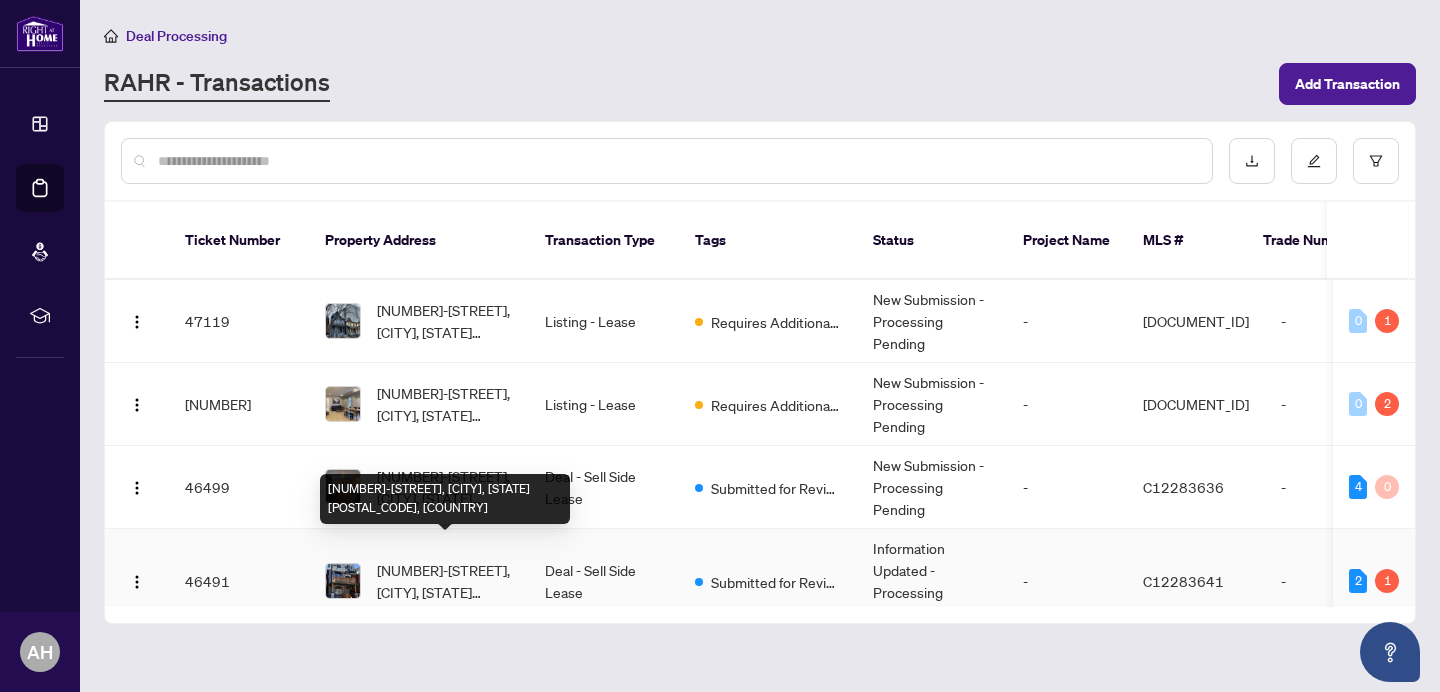 click on "[NUMBER]-[STREET], [CITY], [STATE] [POSTAL_CODE], [COUNTRY]" at bounding box center (445, 581) 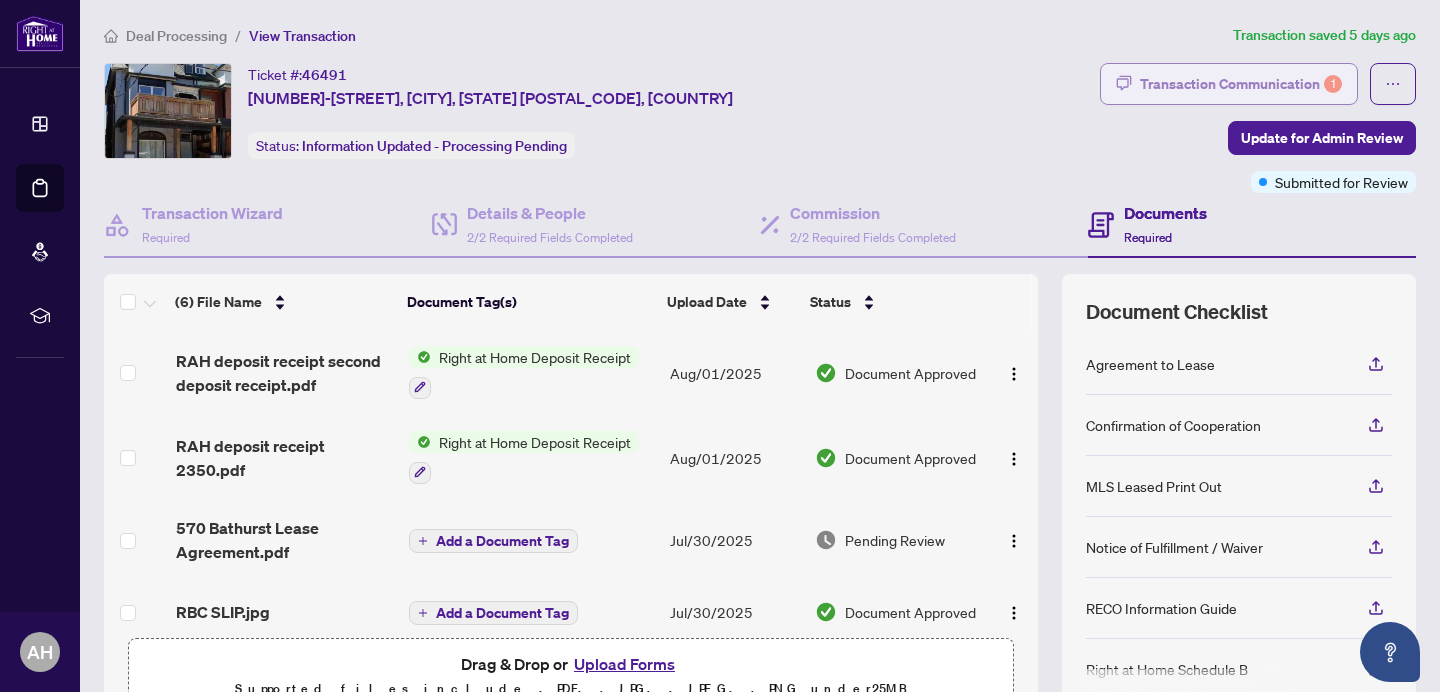 click on "Transaction Communication 1" at bounding box center (1241, 84) 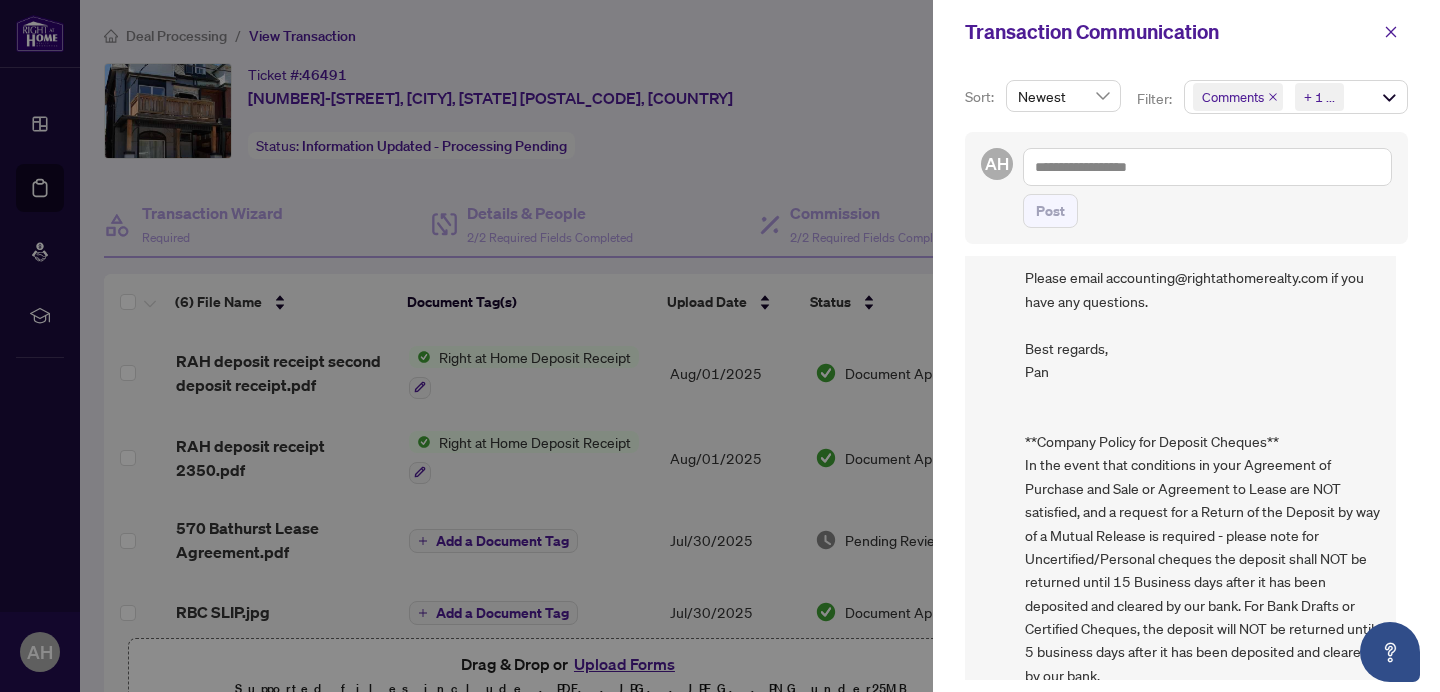 scroll, scrollTop: 573, scrollLeft: 0, axis: vertical 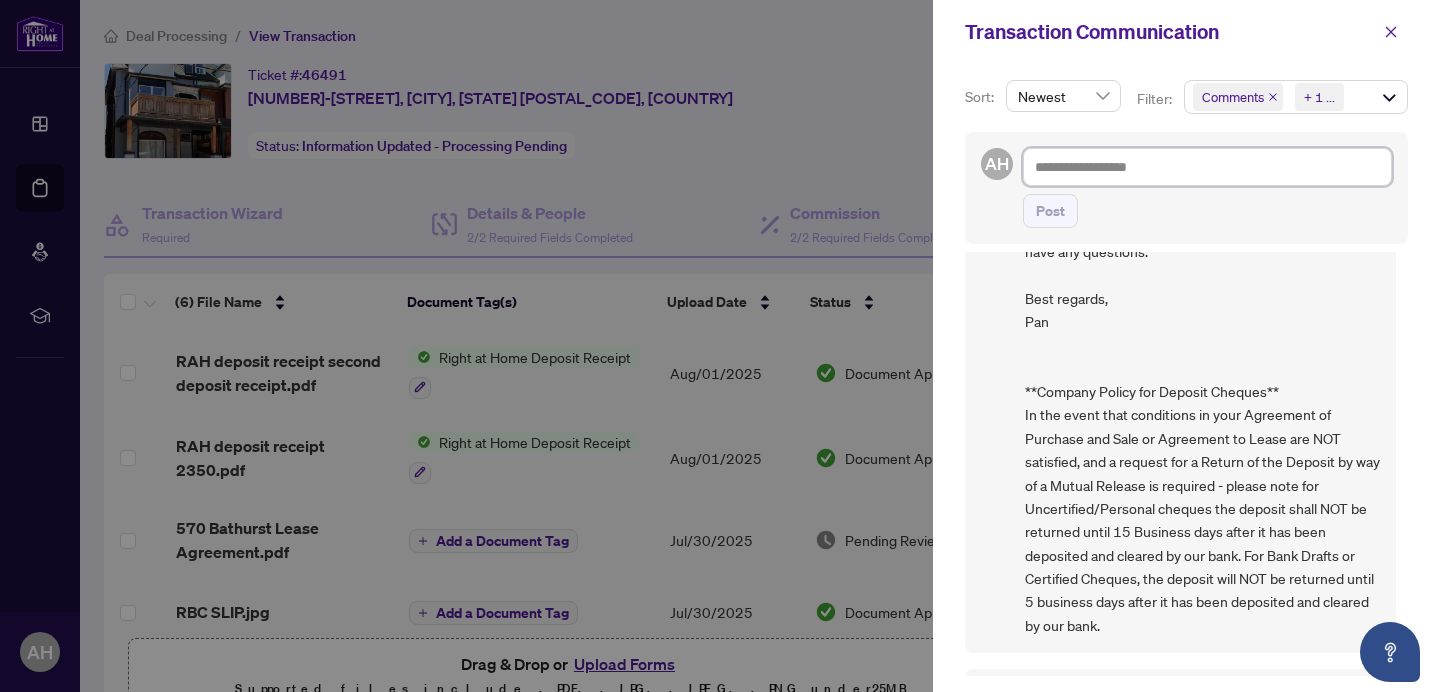 click at bounding box center (1207, 167) 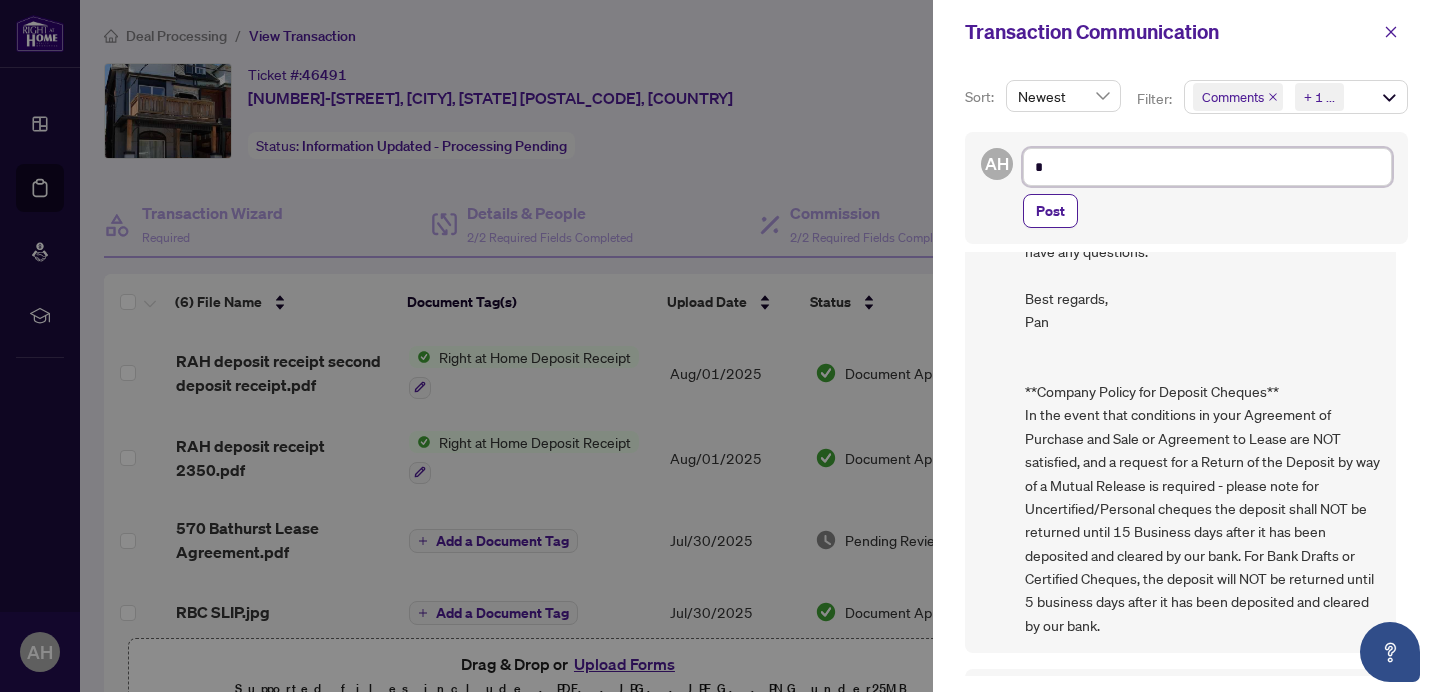 type on "**" 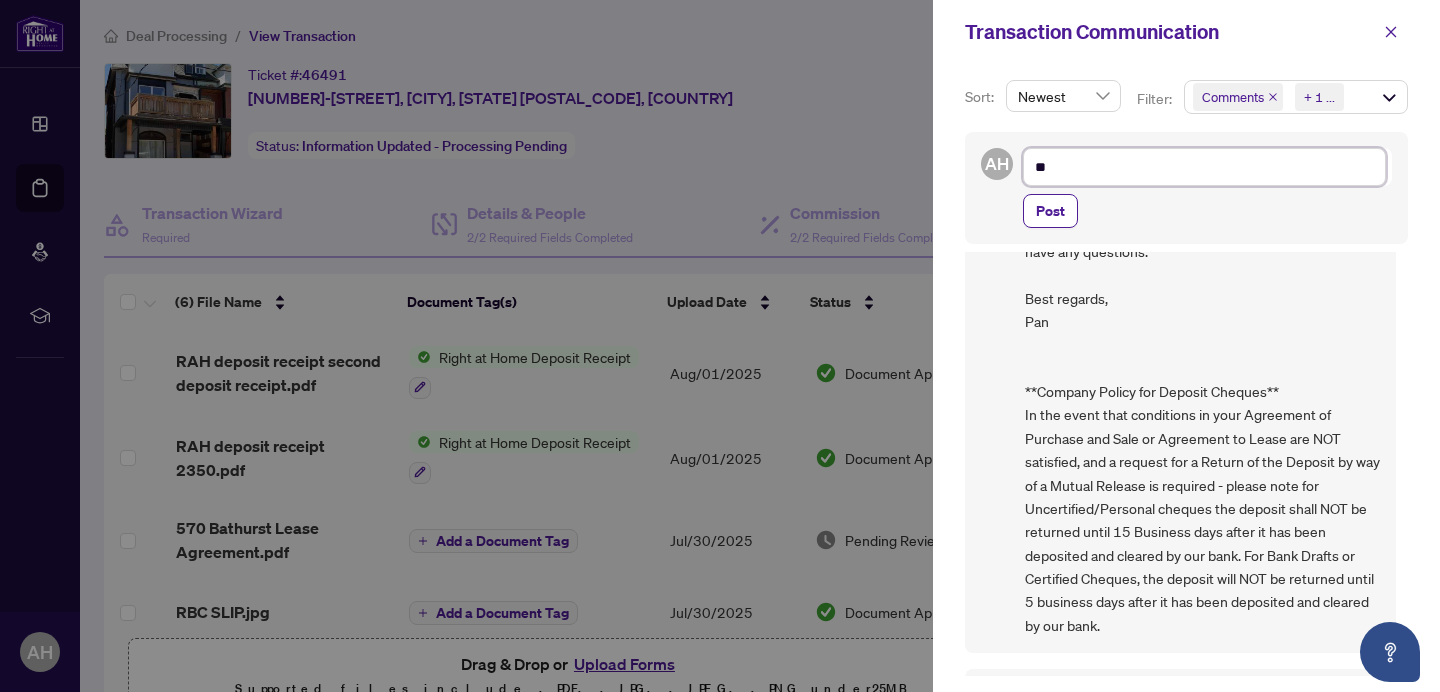 type on "**" 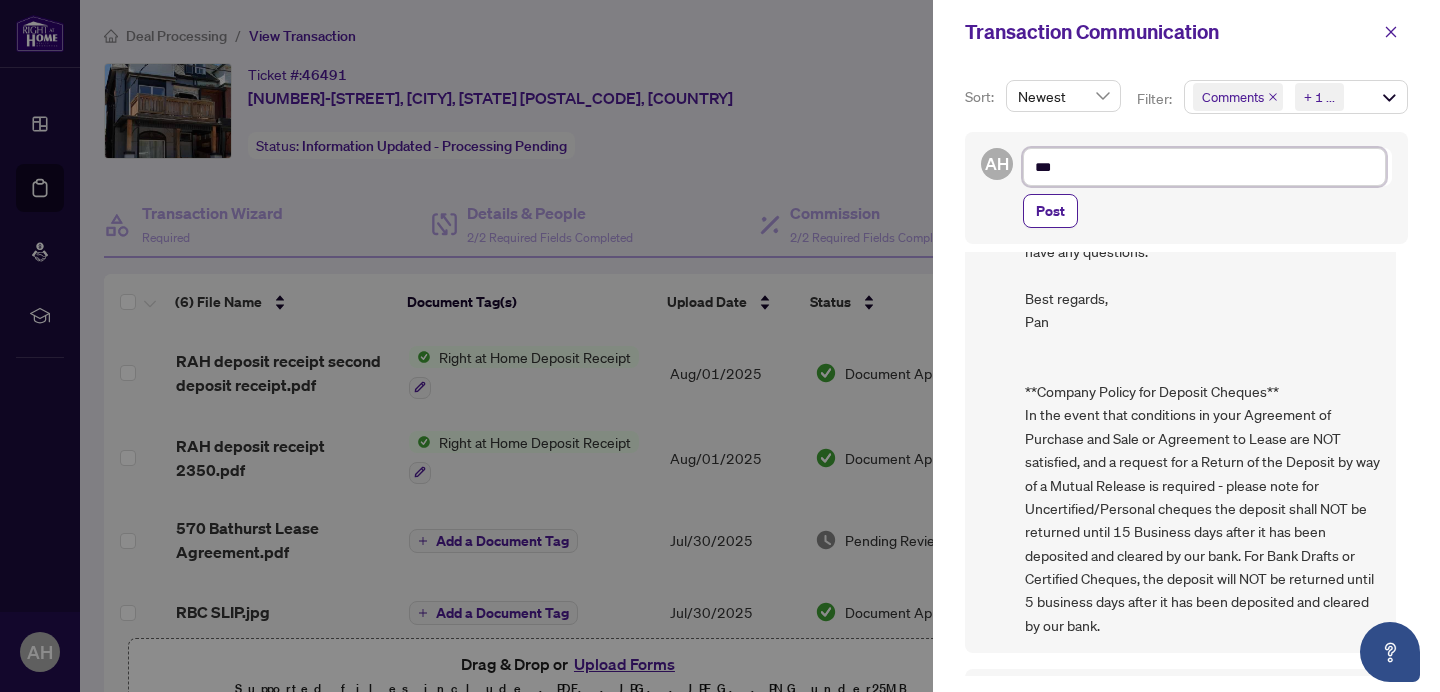type on "****" 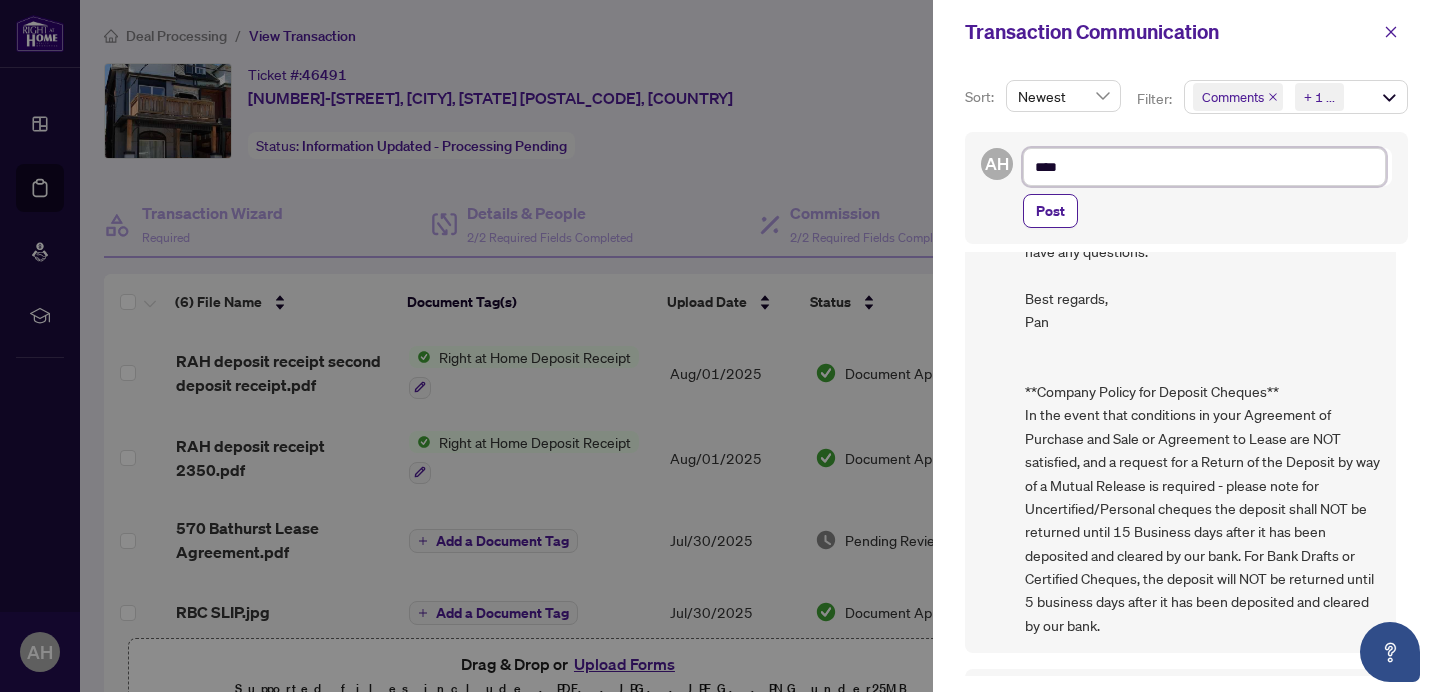 type on "*****" 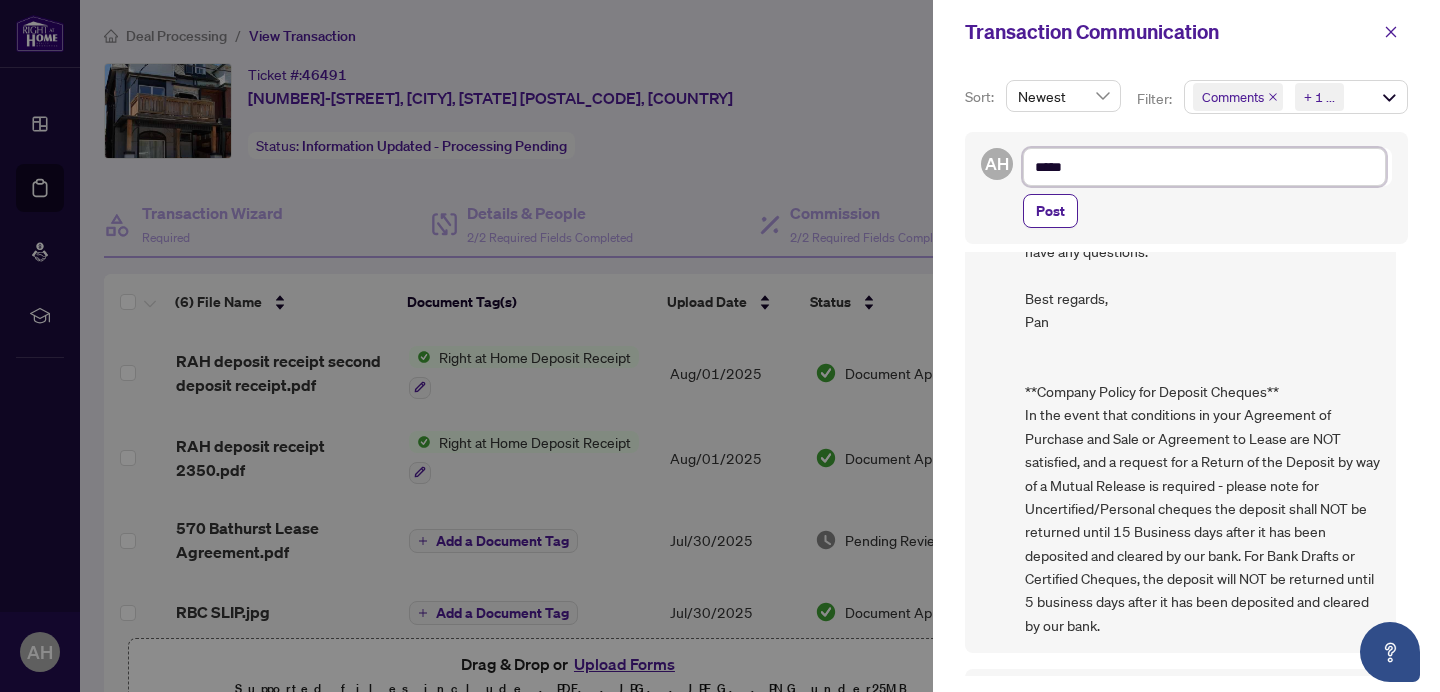 type on "******" 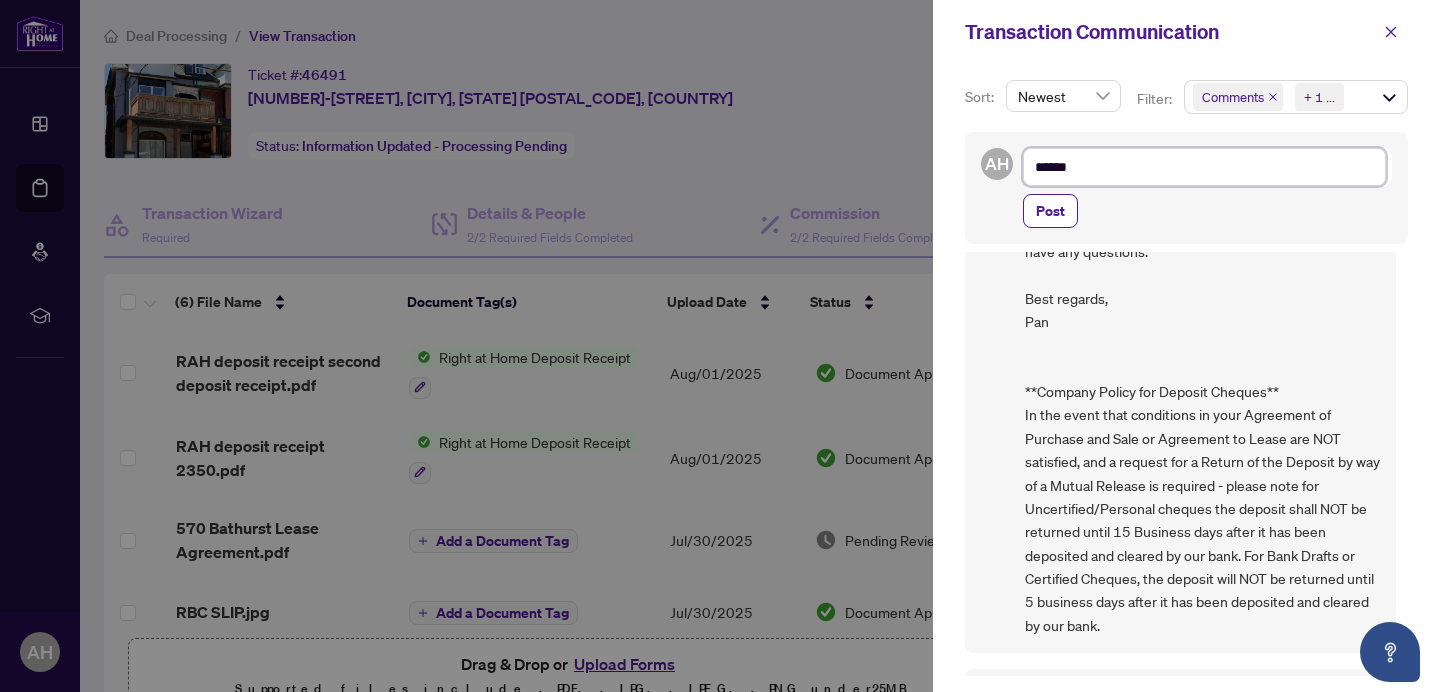type on "******" 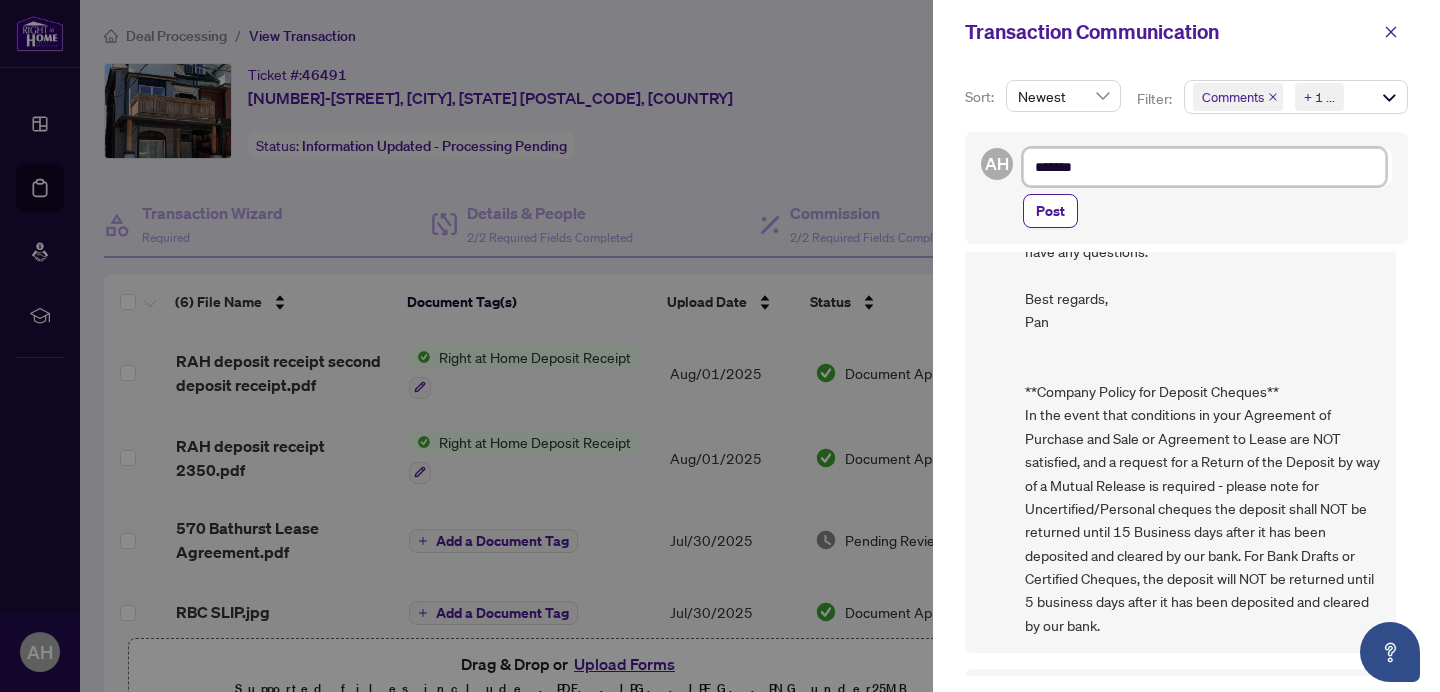 type on "********" 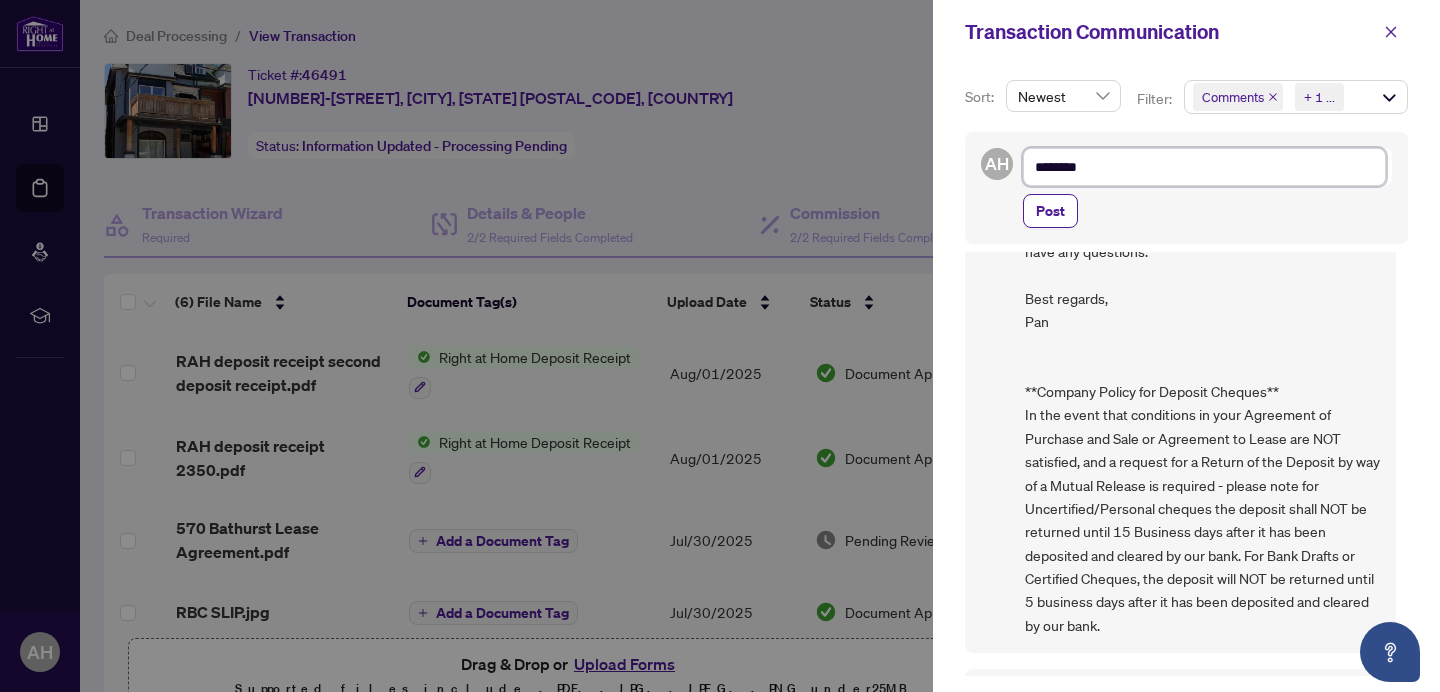 type on "*********" 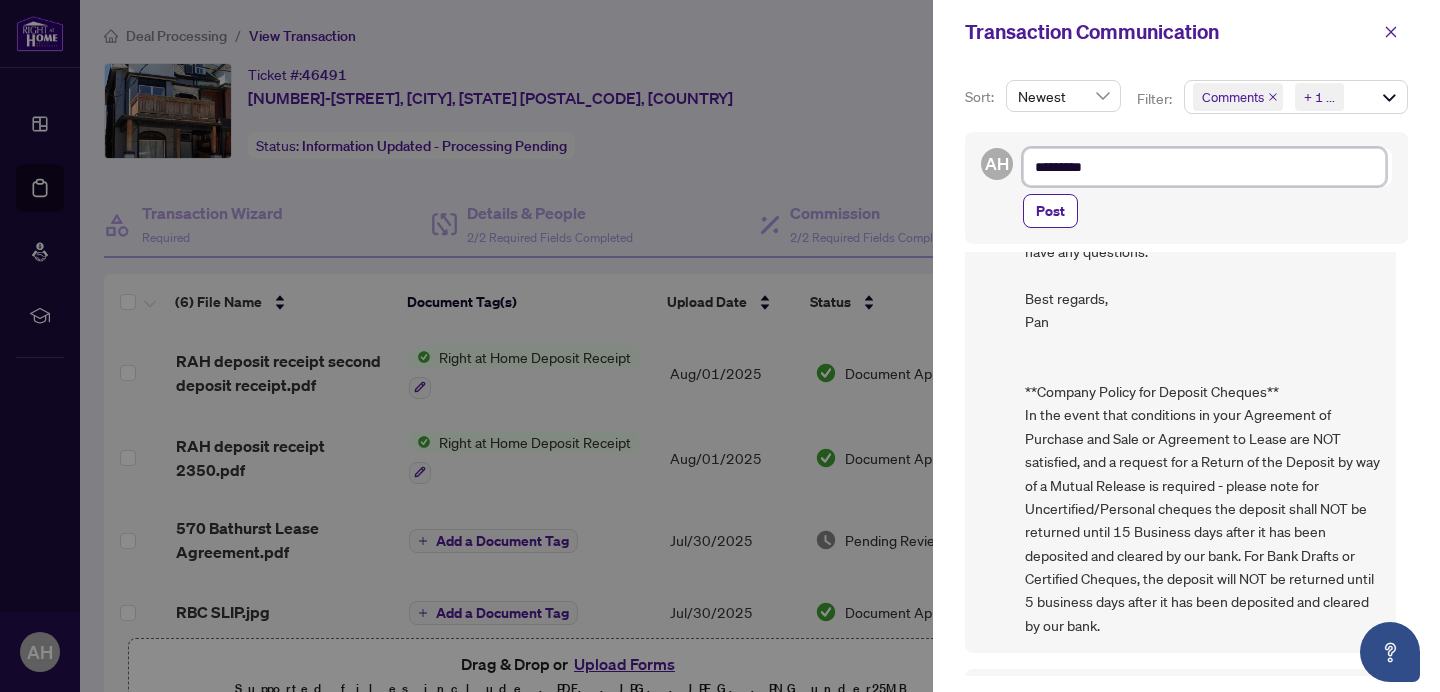 type on "**********" 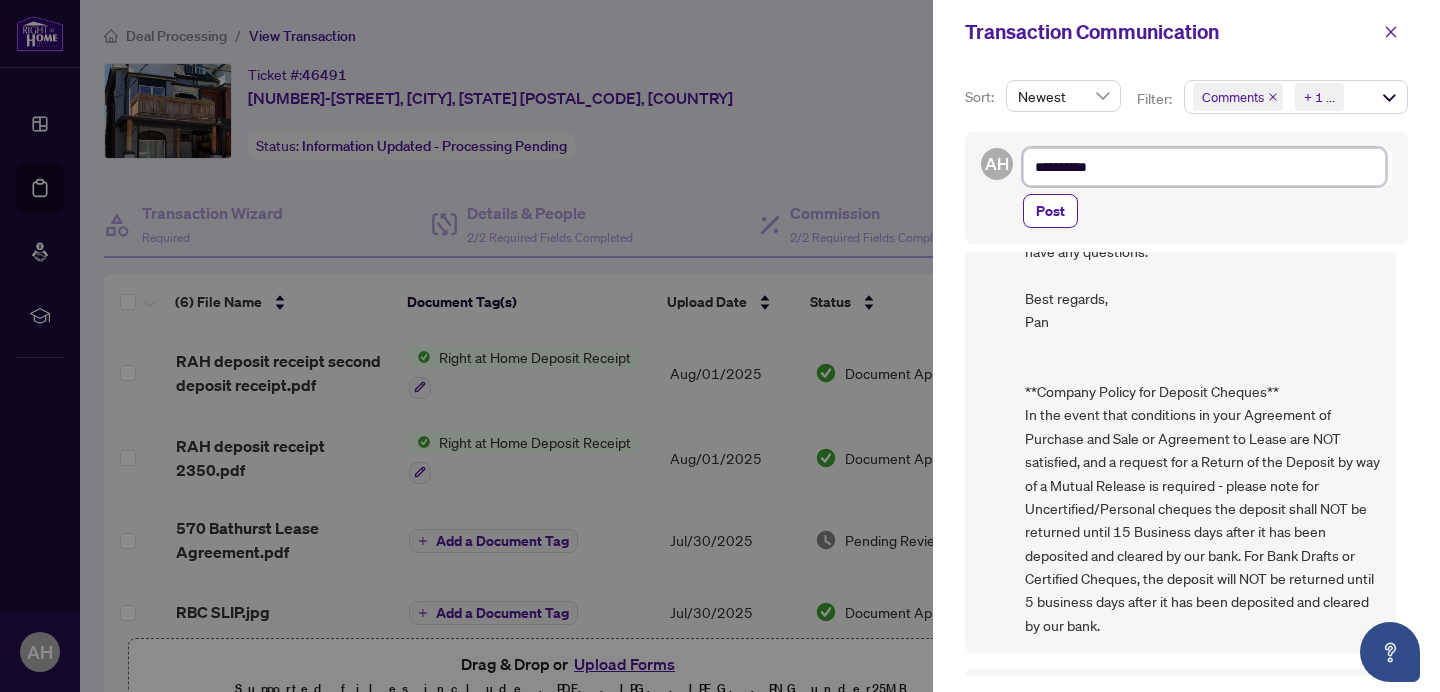 type on "**********" 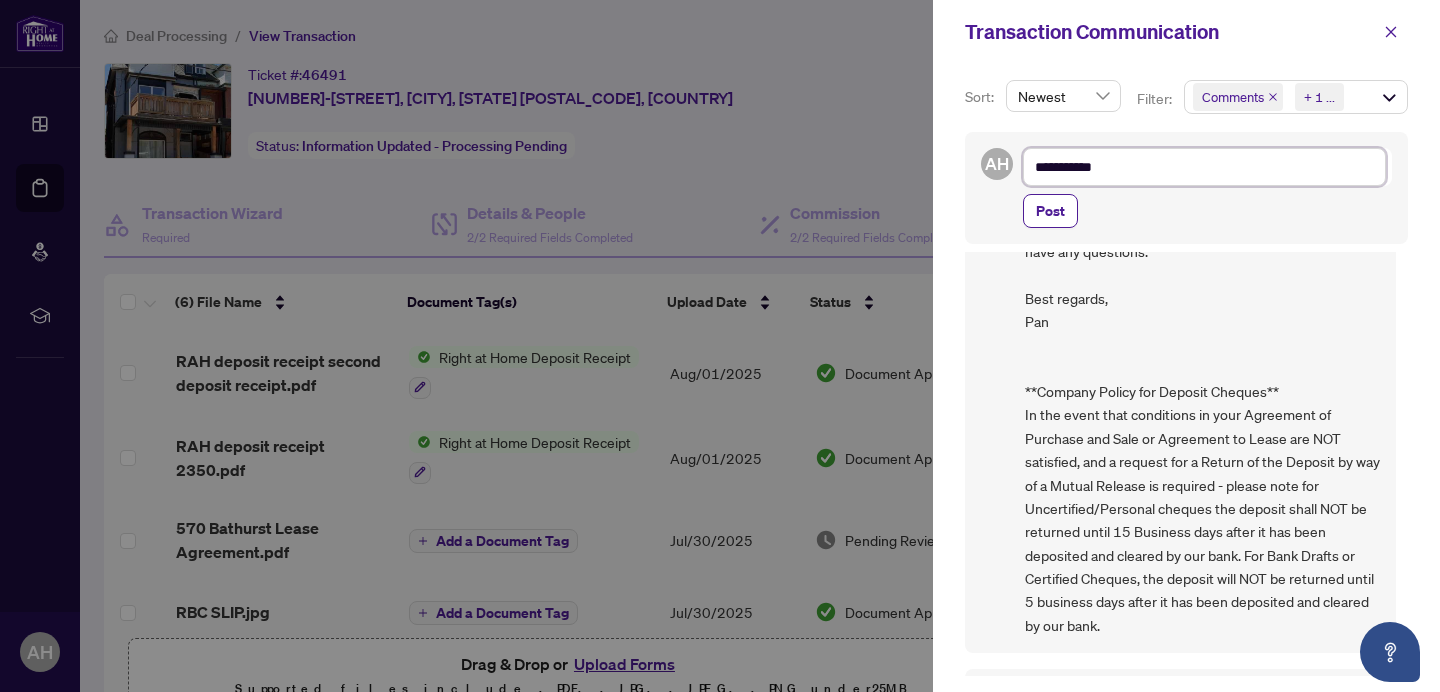 type on "**********" 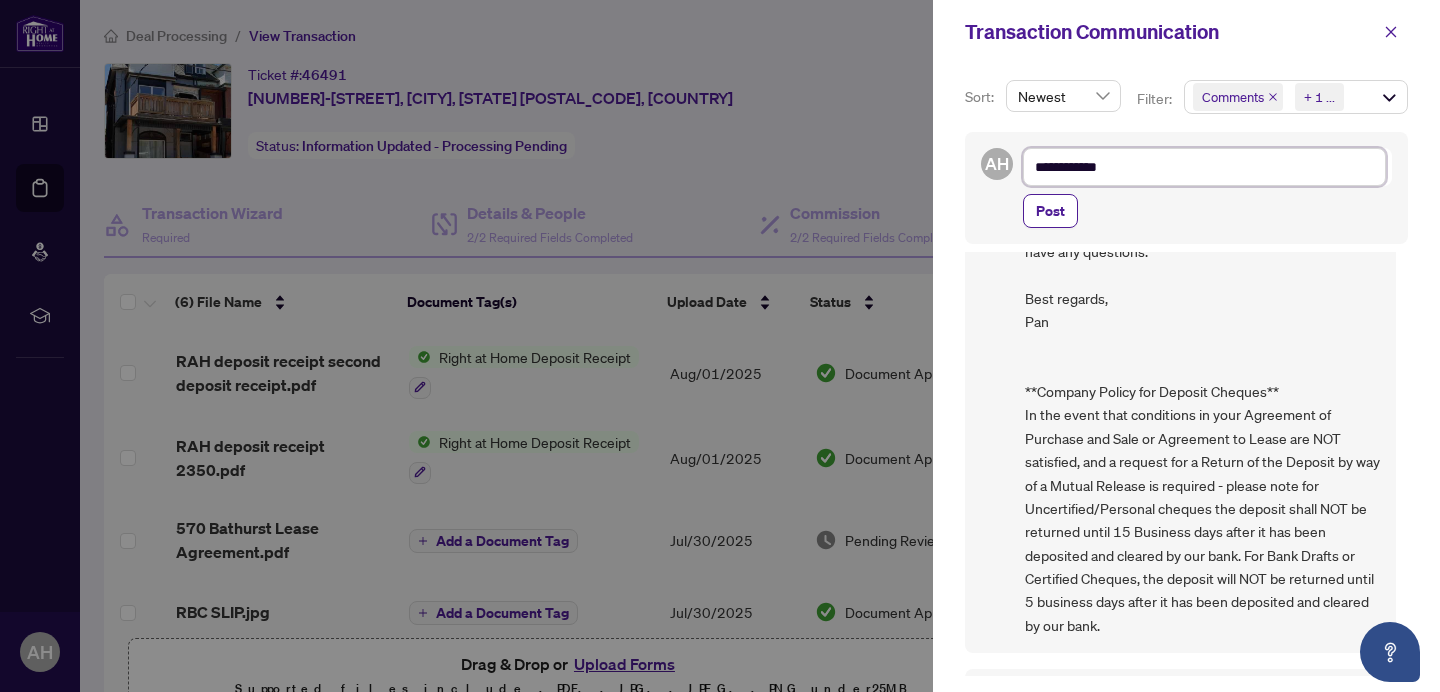 type on "**********" 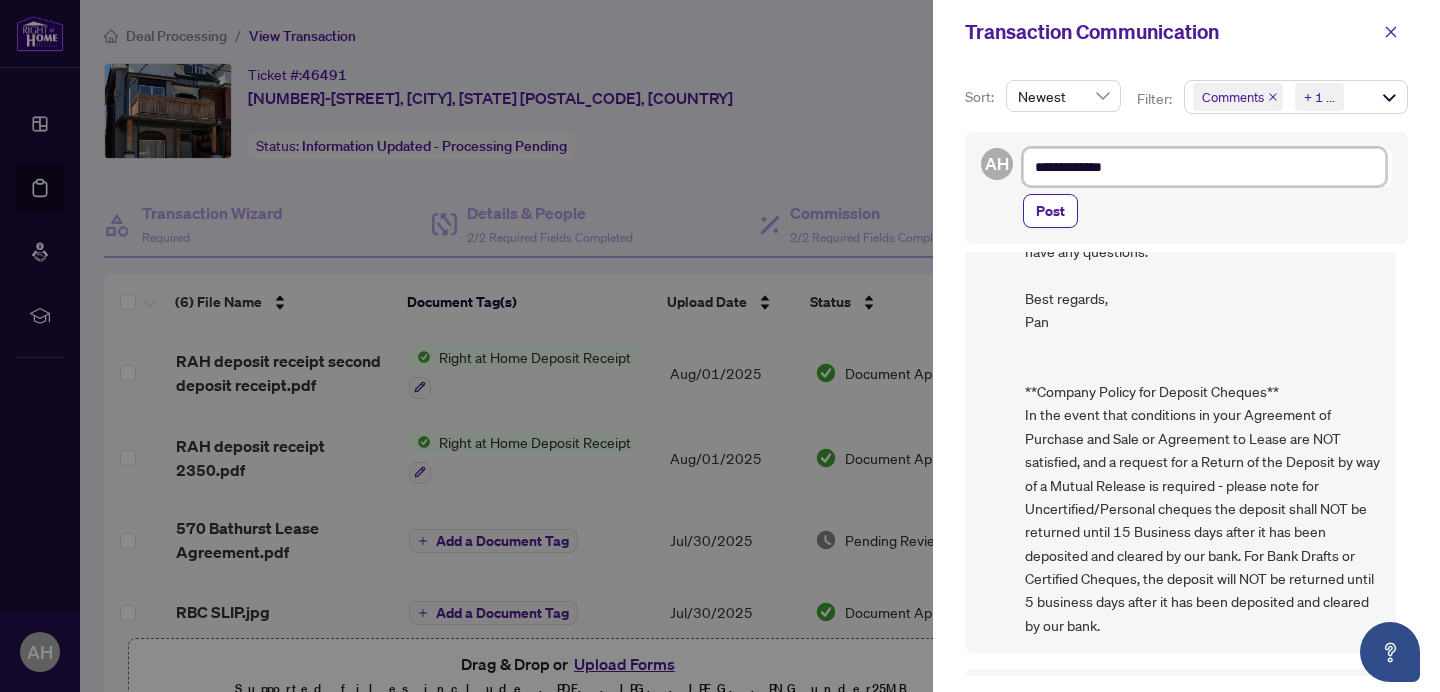 type on "**********" 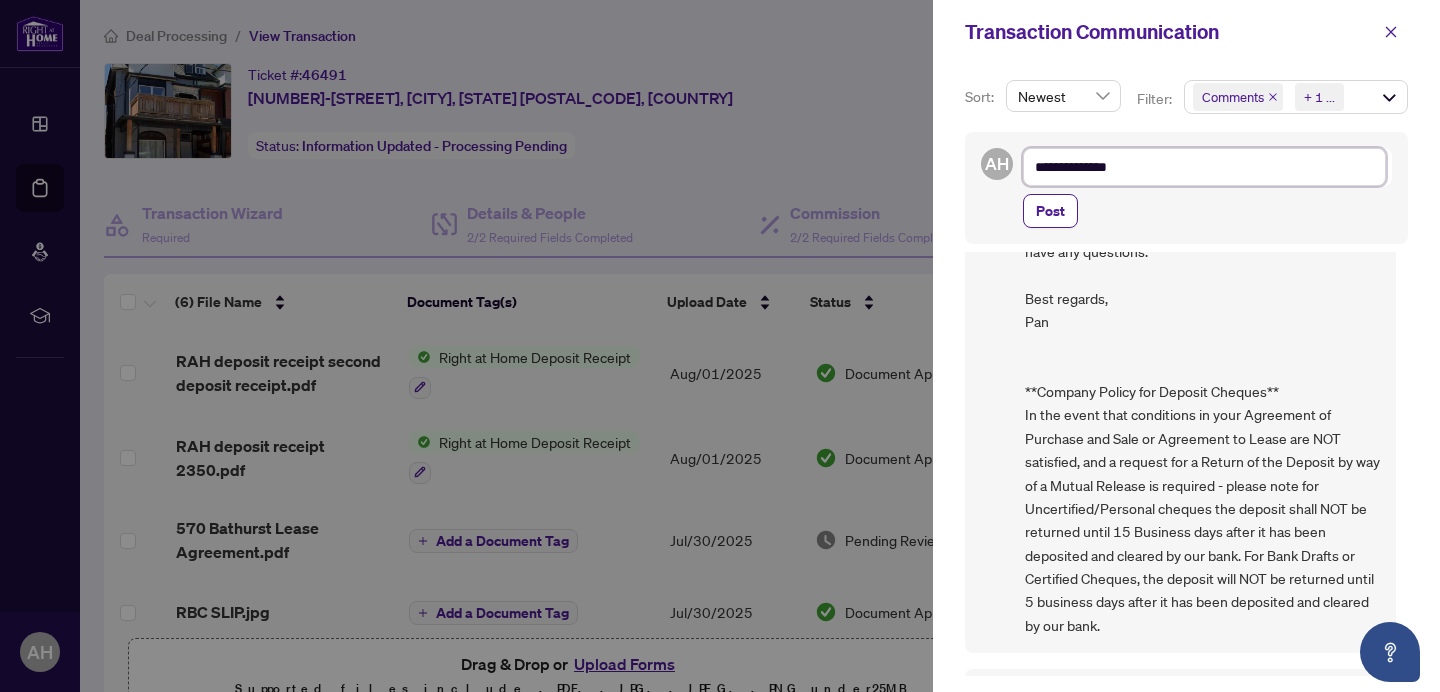 type on "**********" 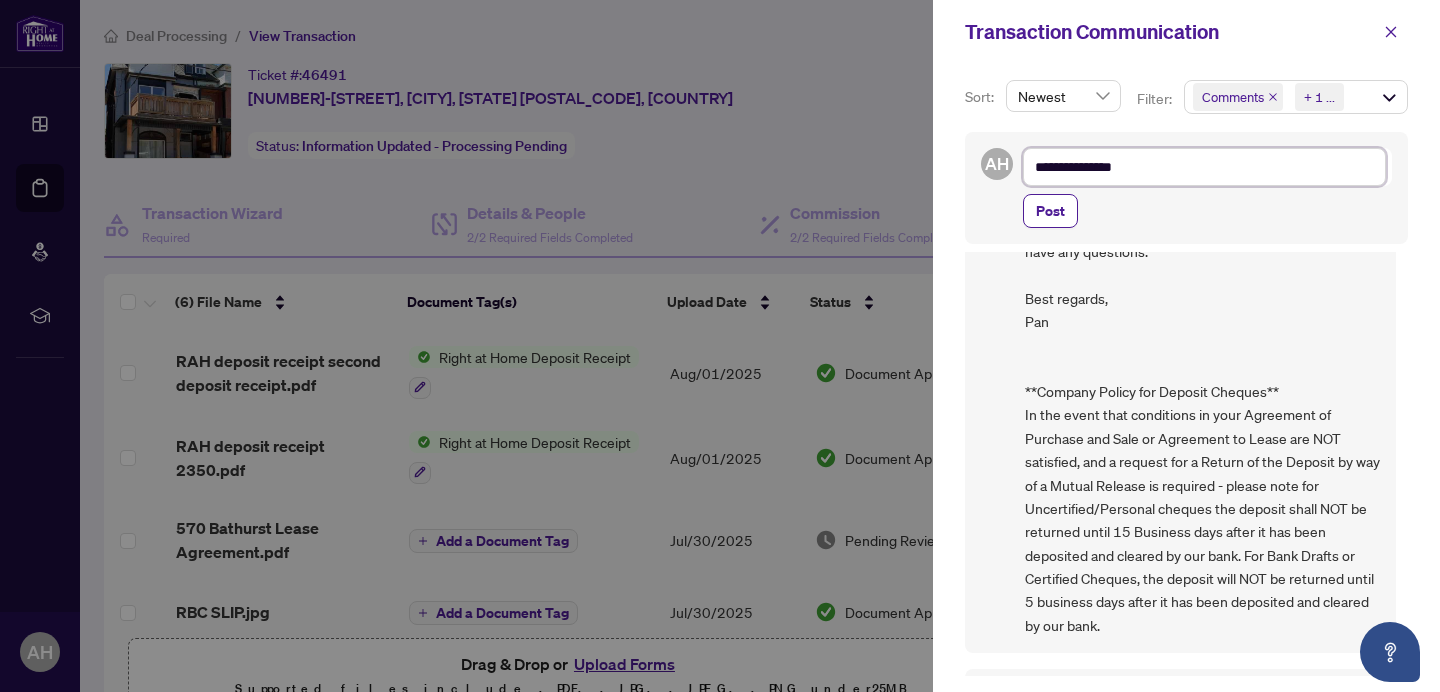 type on "**********" 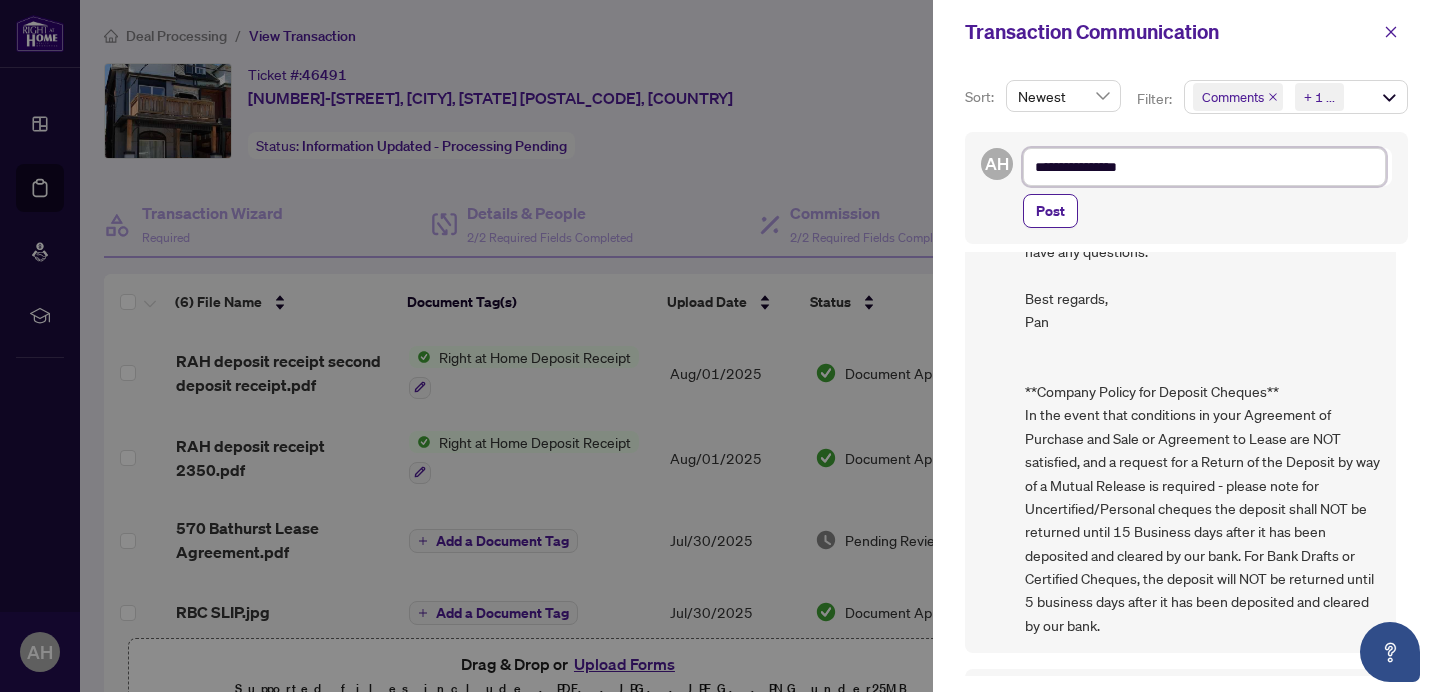 type on "**********" 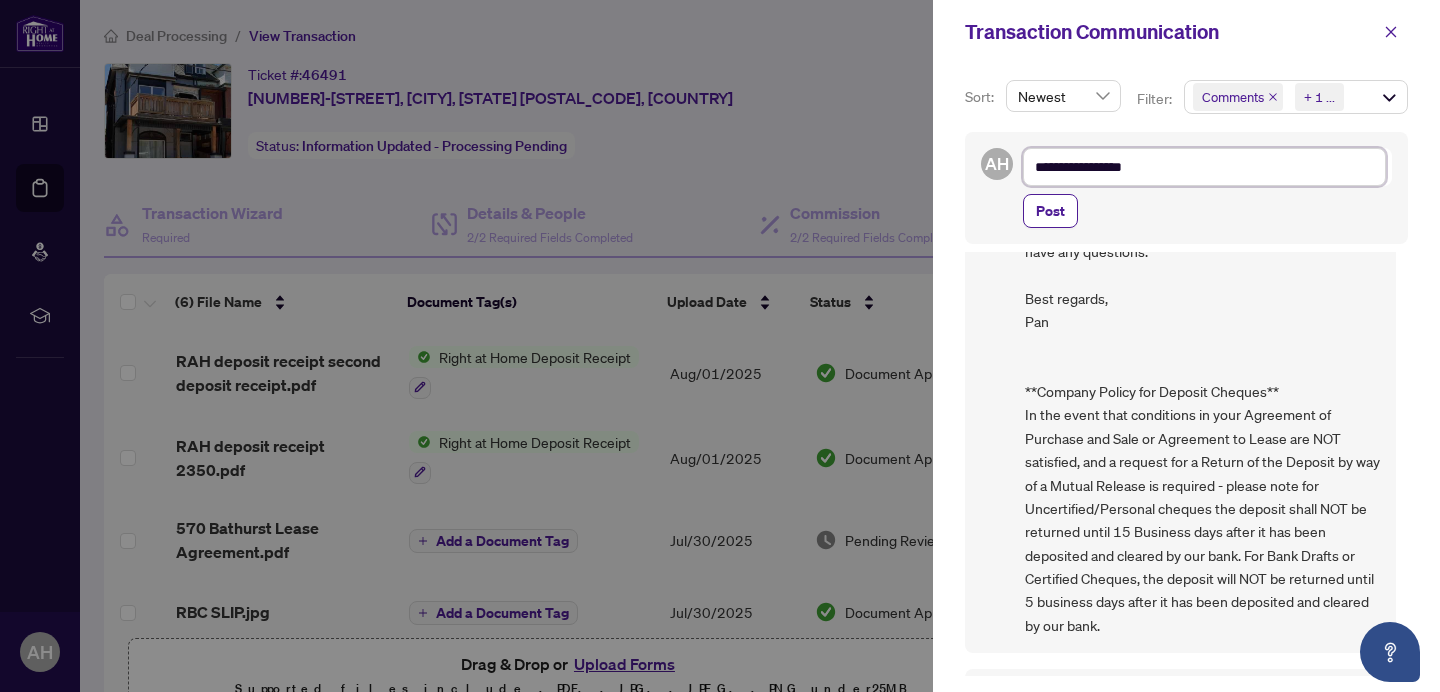 type on "**********" 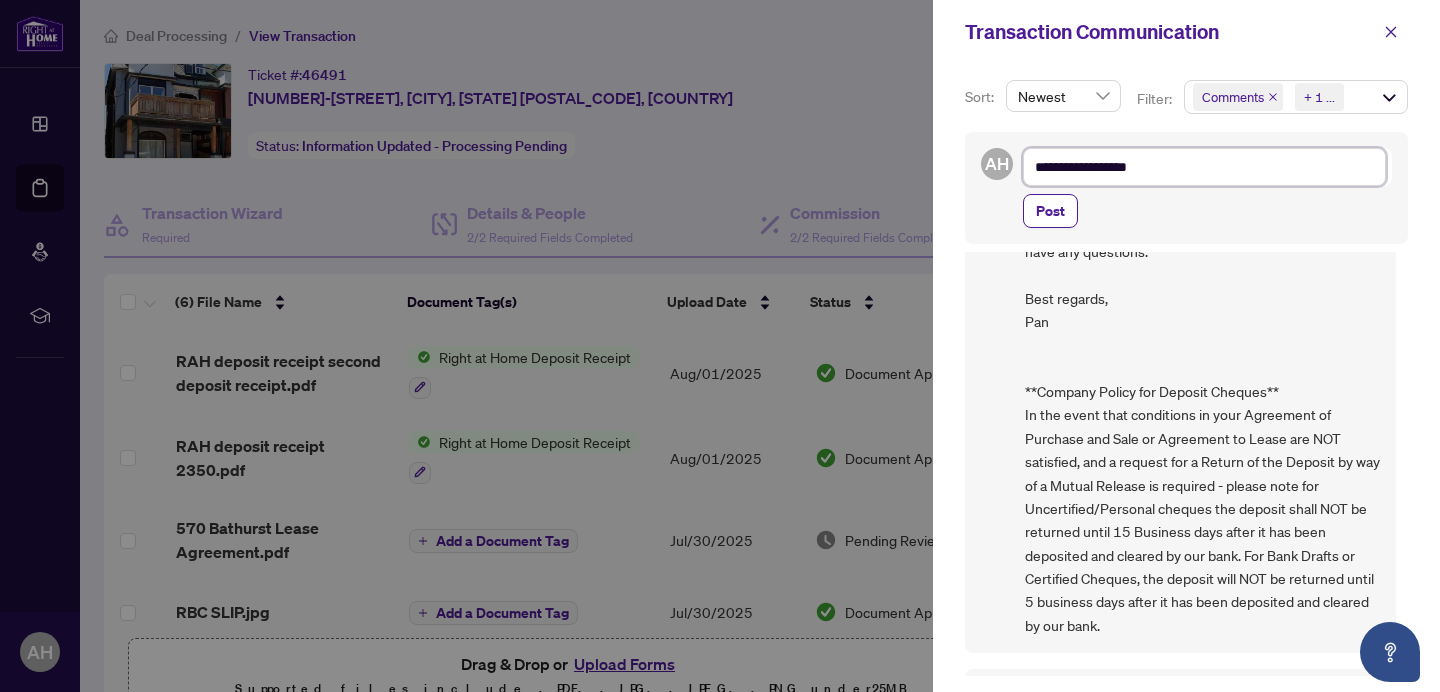 type on "**********" 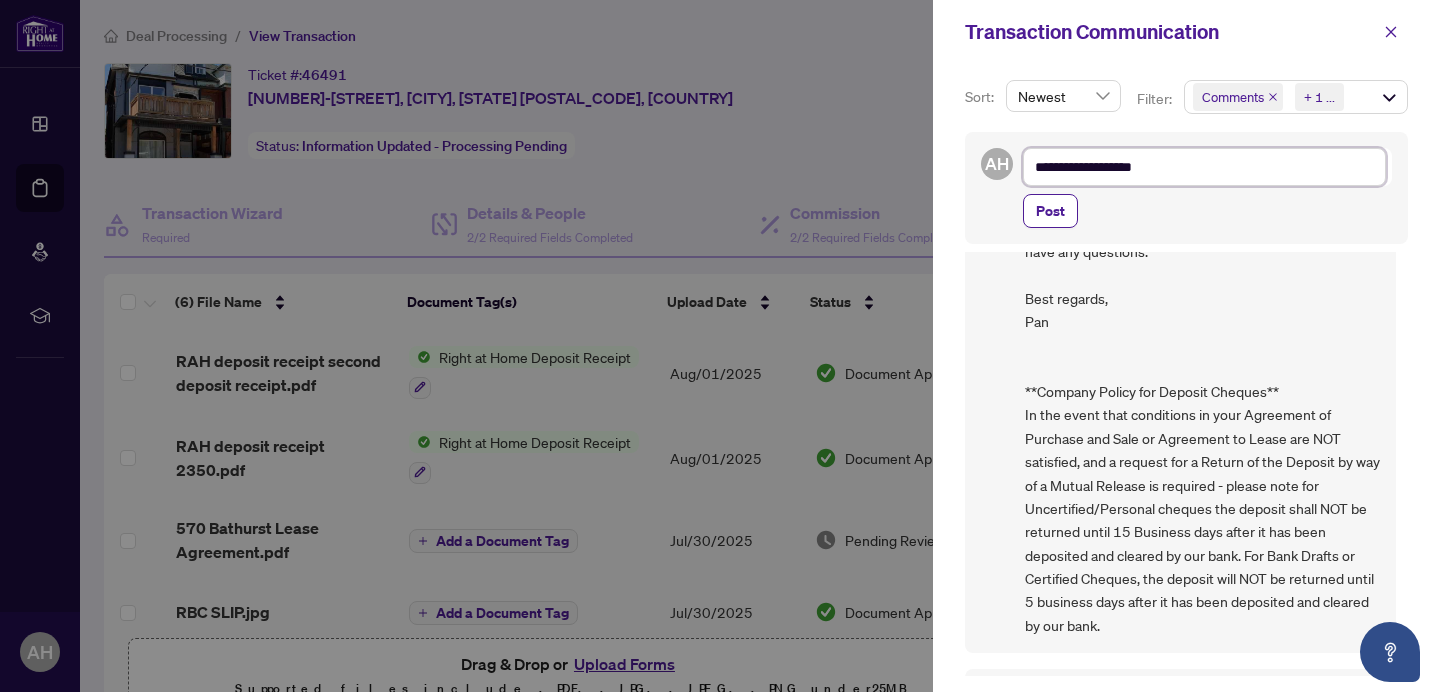 type on "**********" 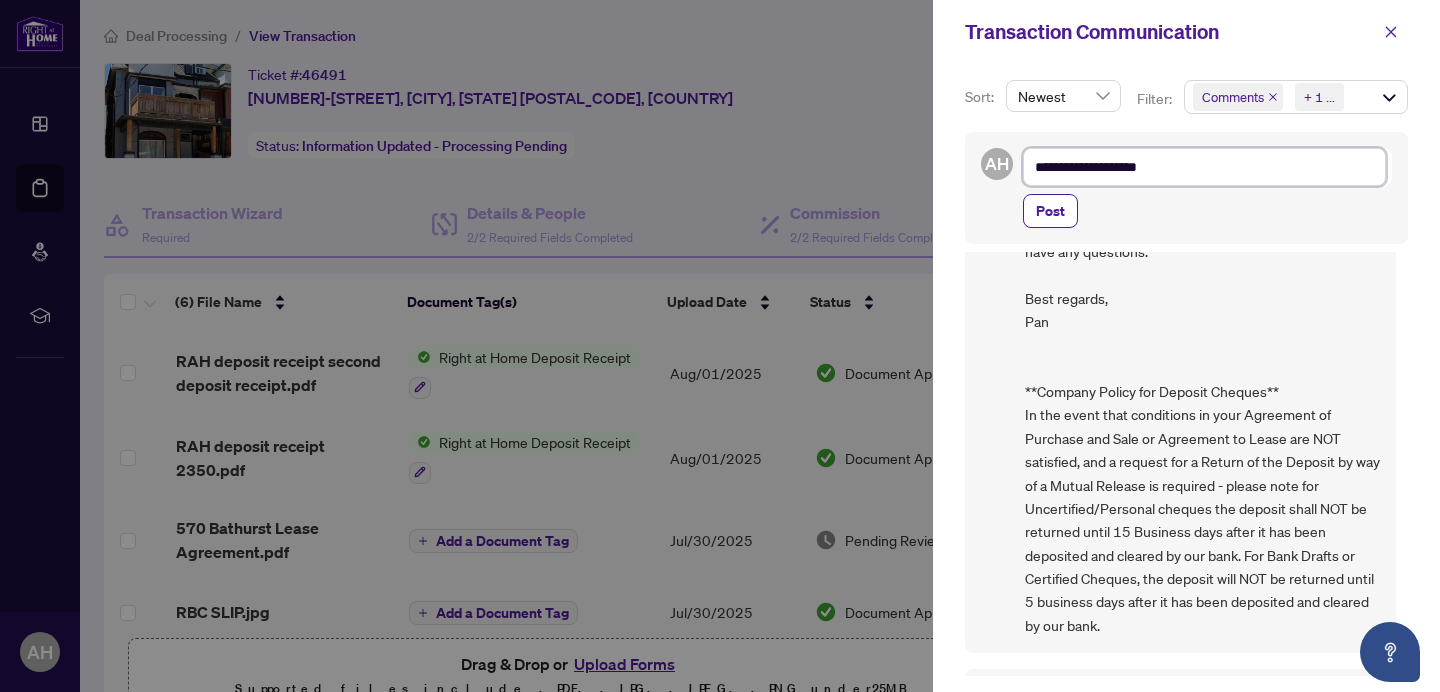 type on "**********" 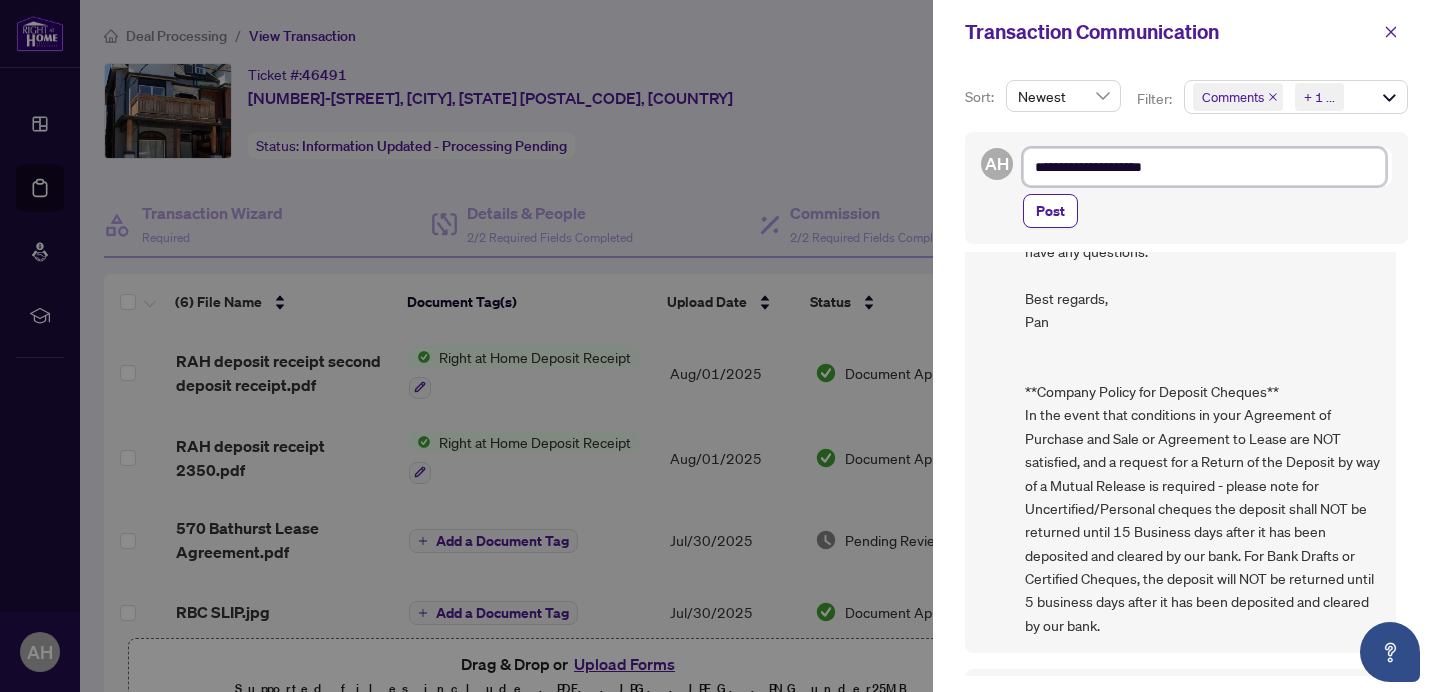 type on "**********" 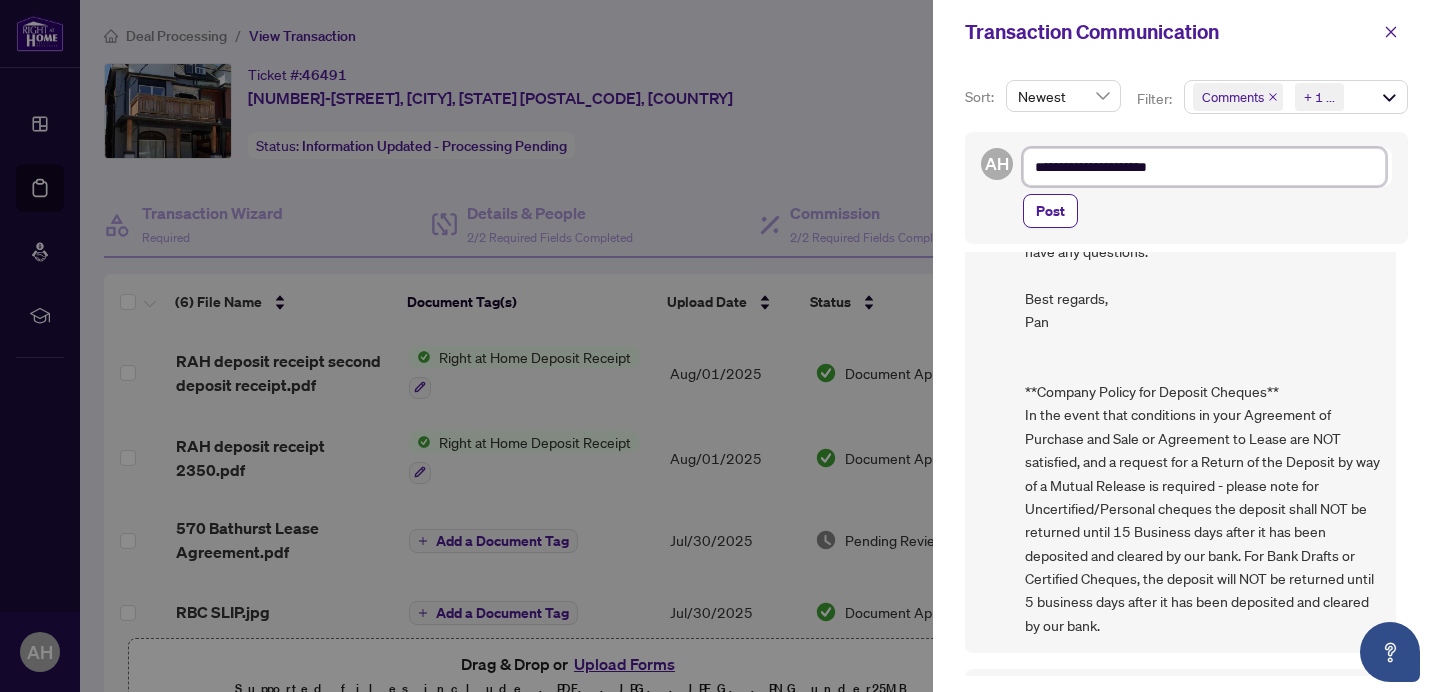 type on "**********" 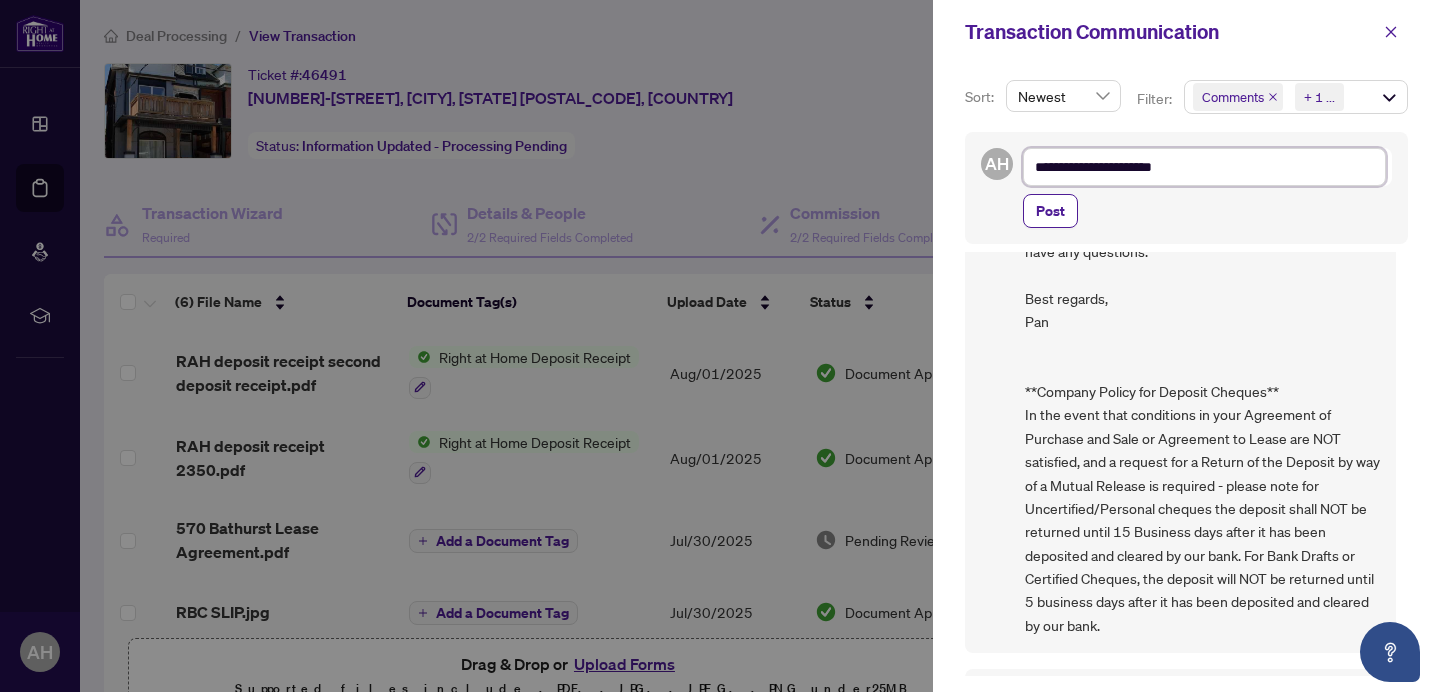 type on "**********" 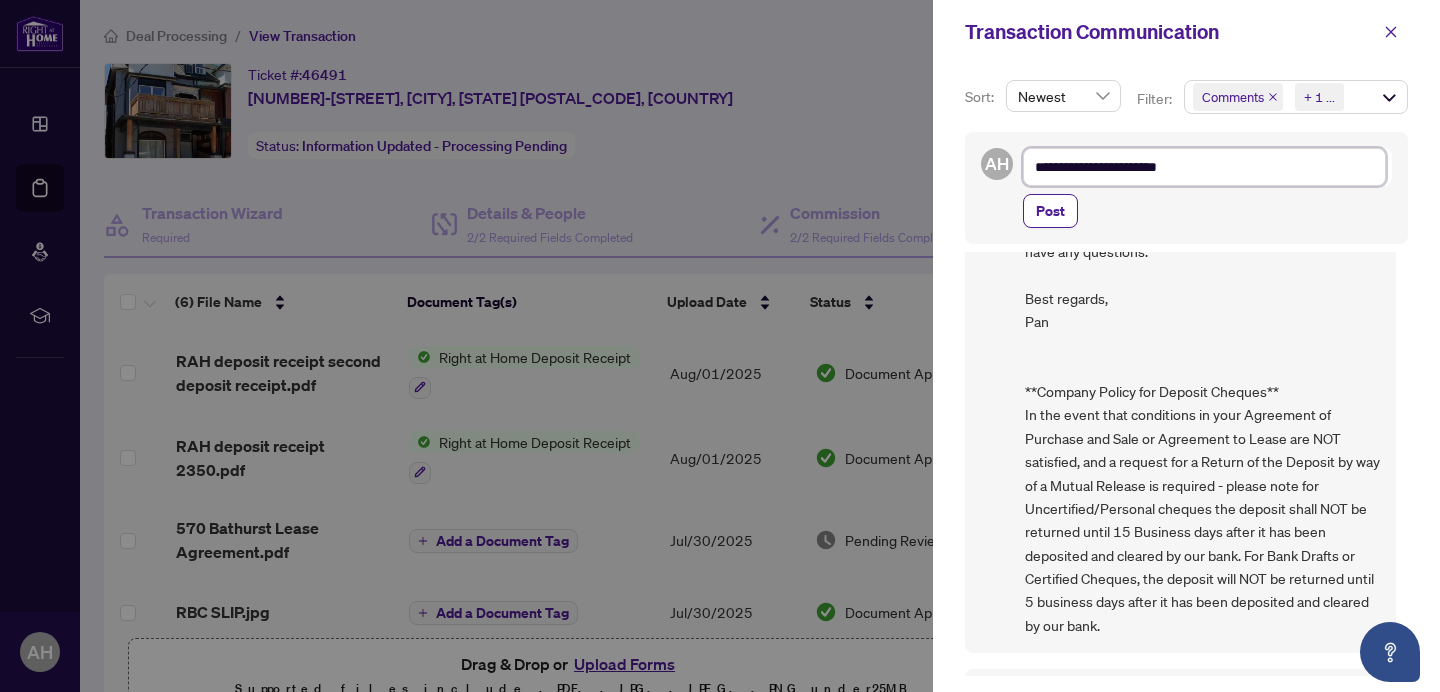 type on "**********" 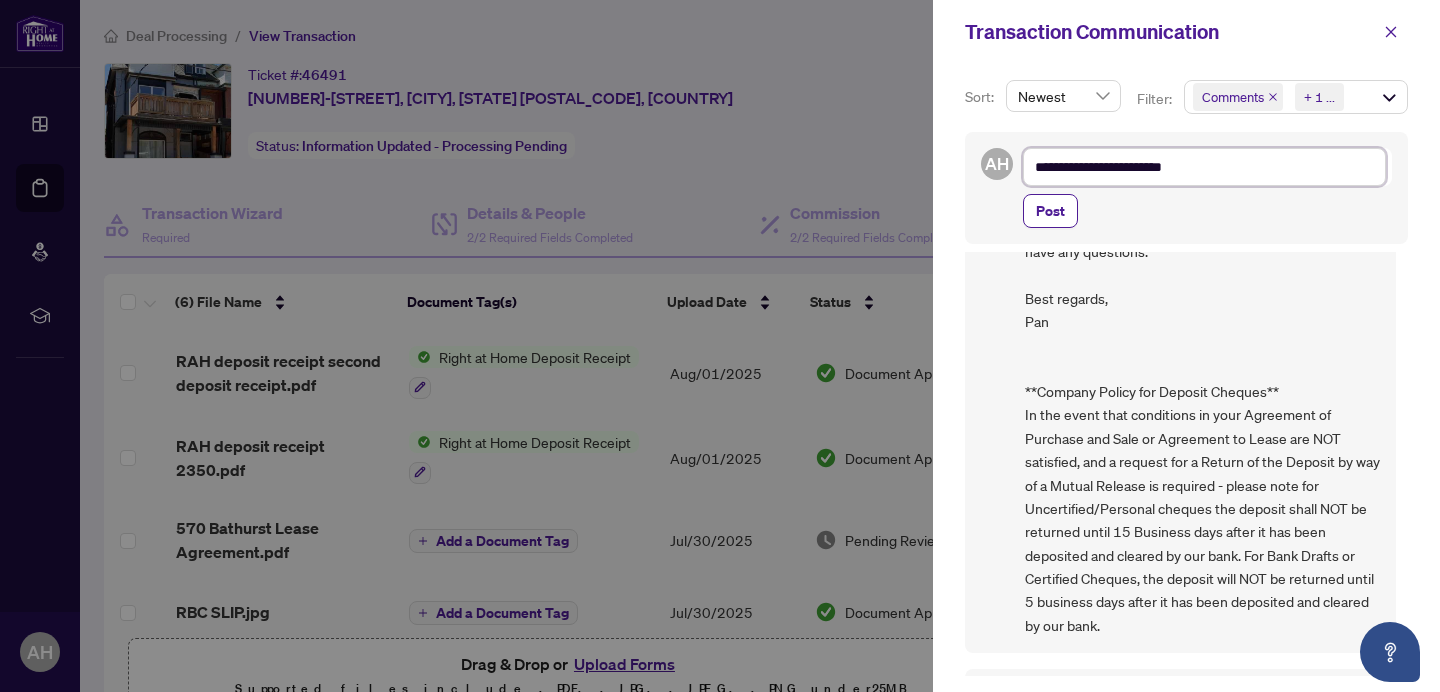 type on "**********" 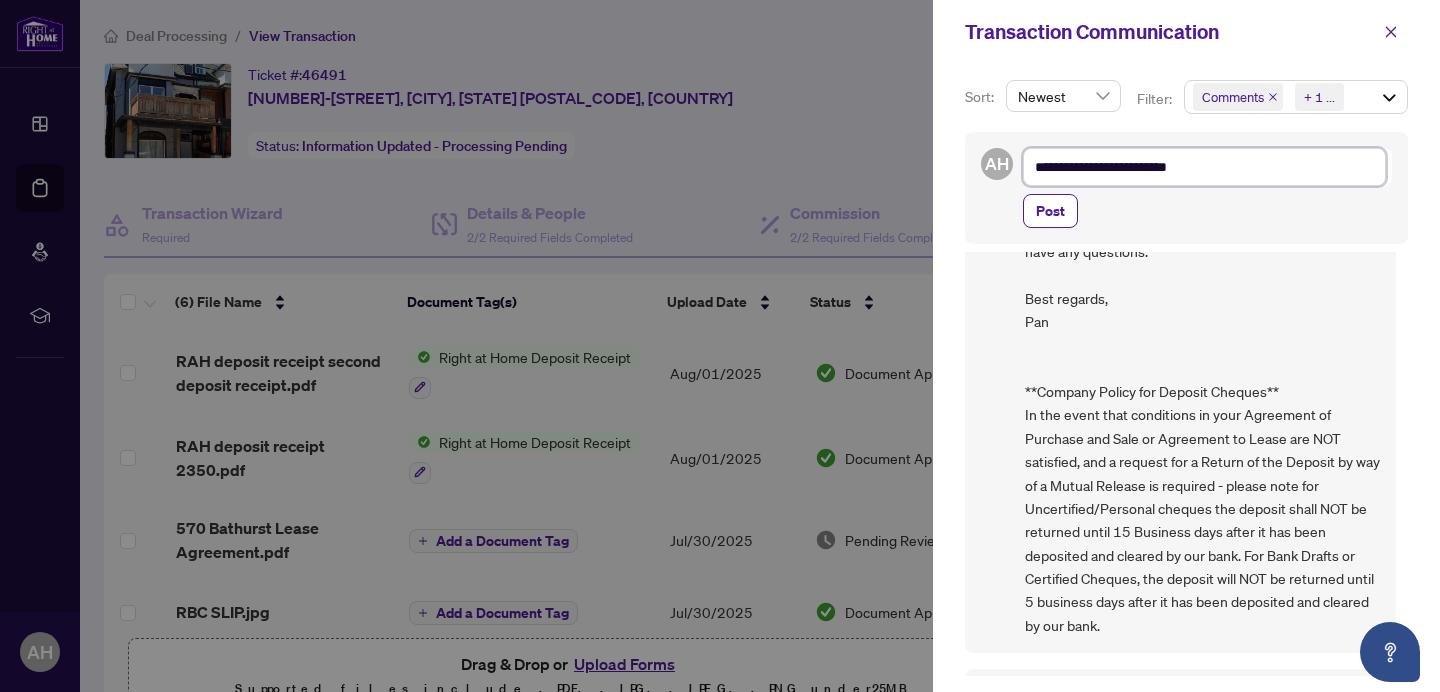 type on "**********" 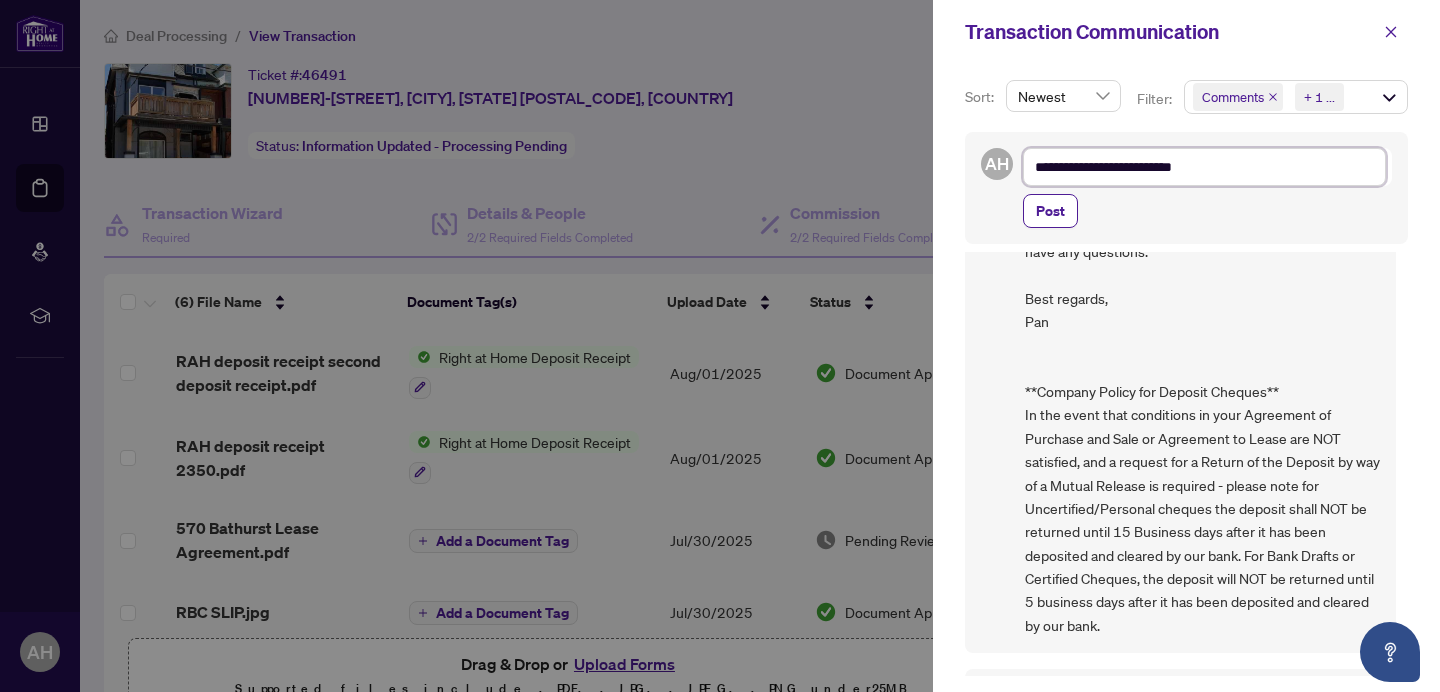 type on "**********" 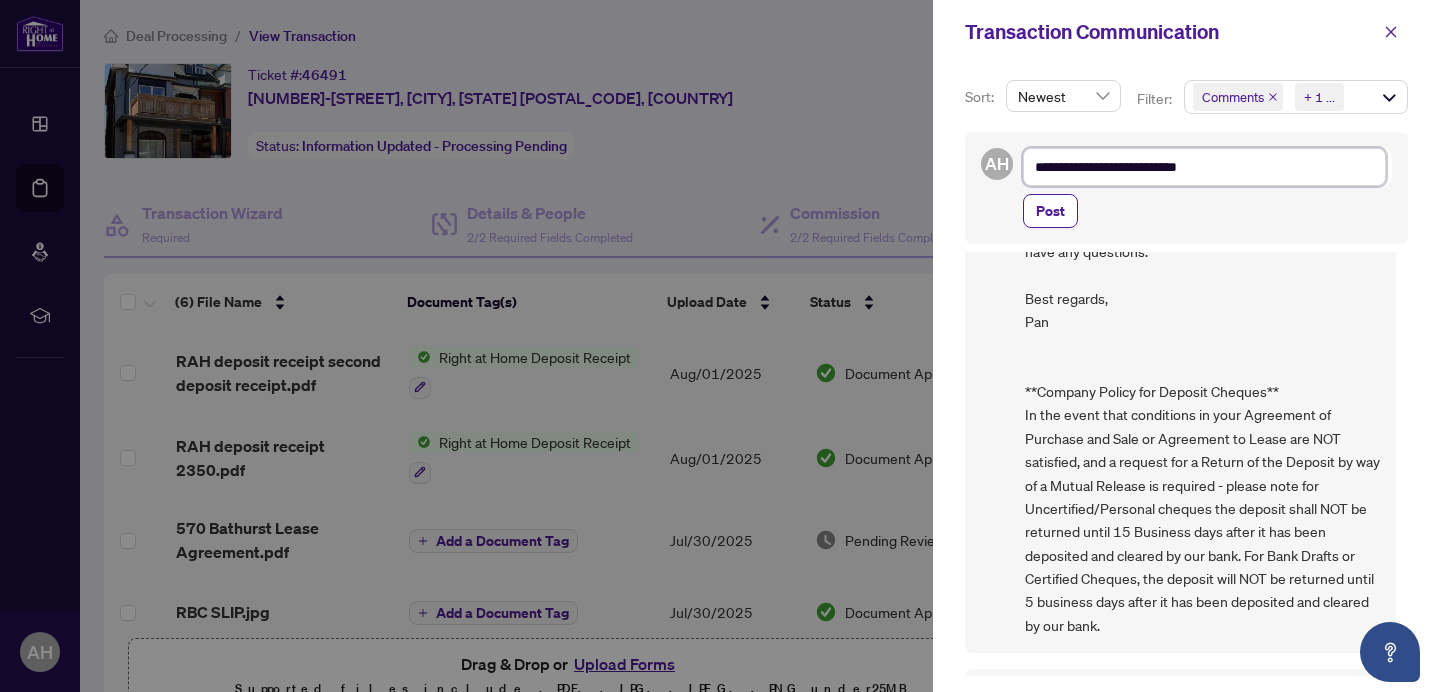 type on "**********" 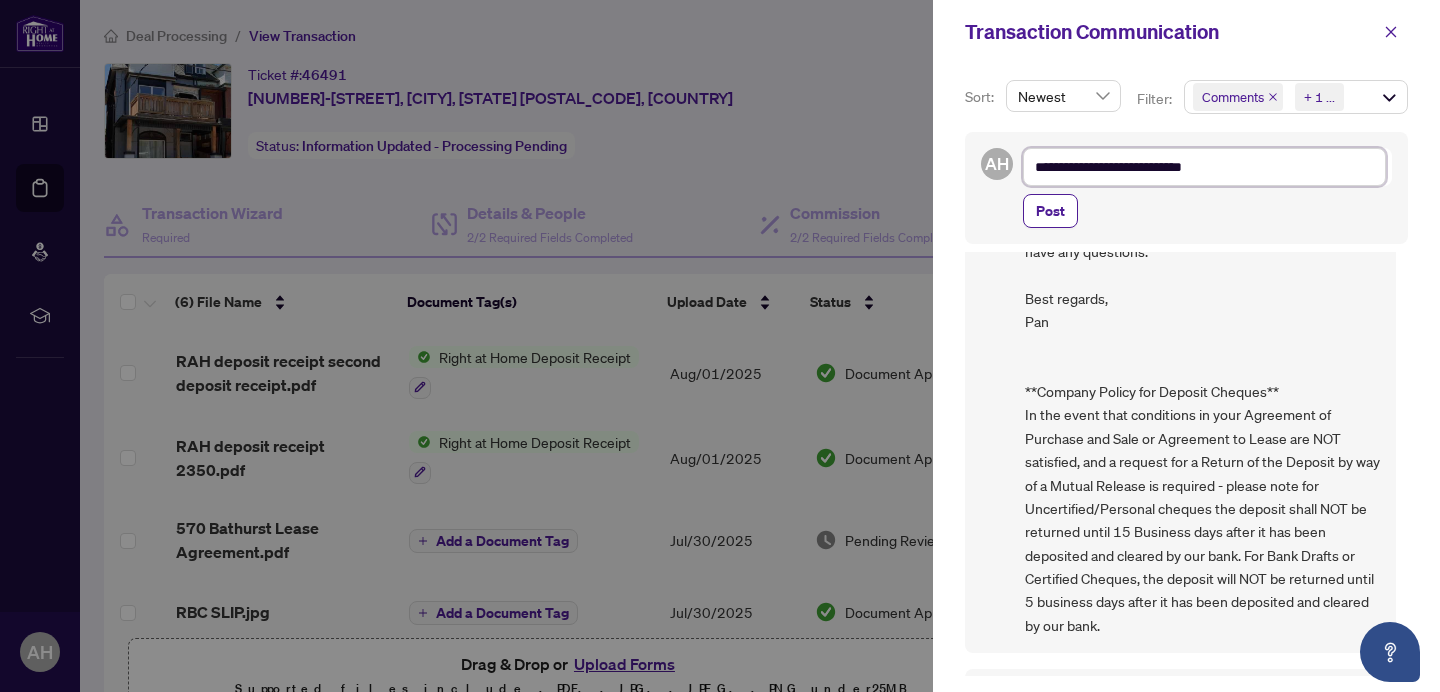 type on "**********" 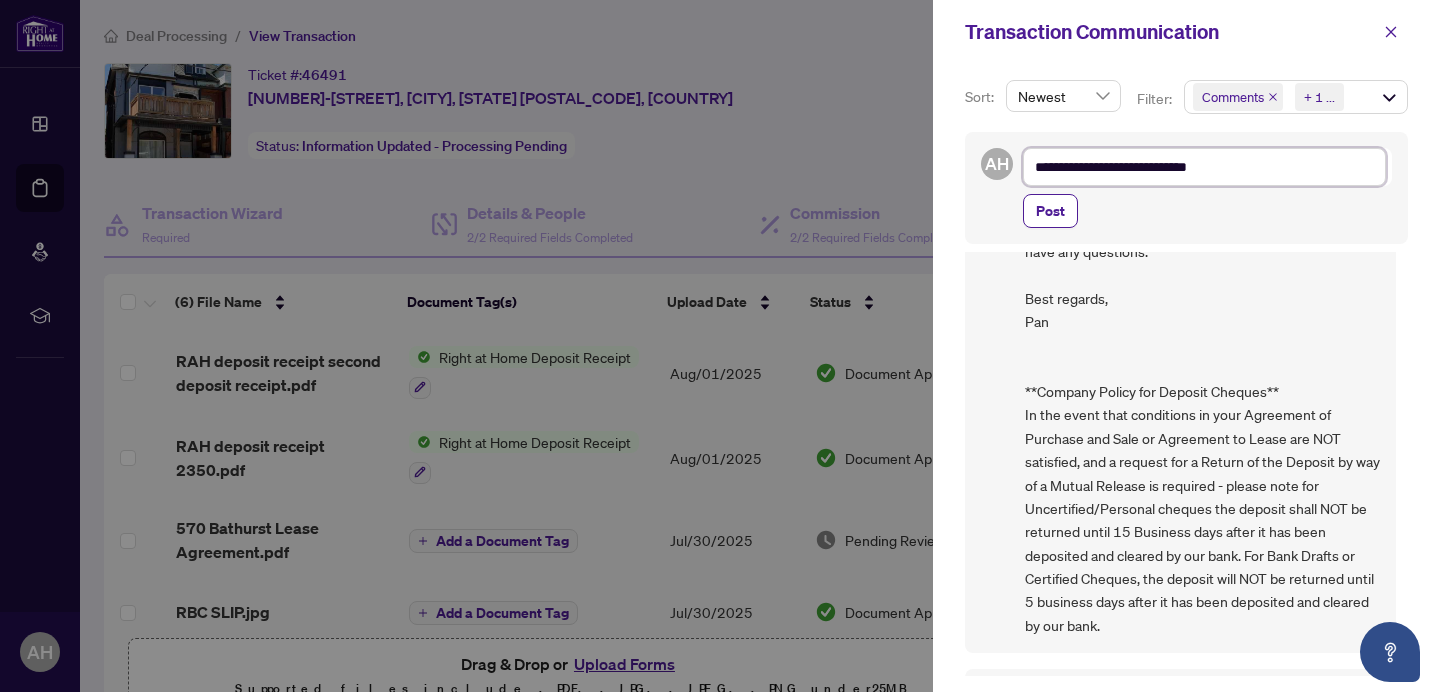 type on "**********" 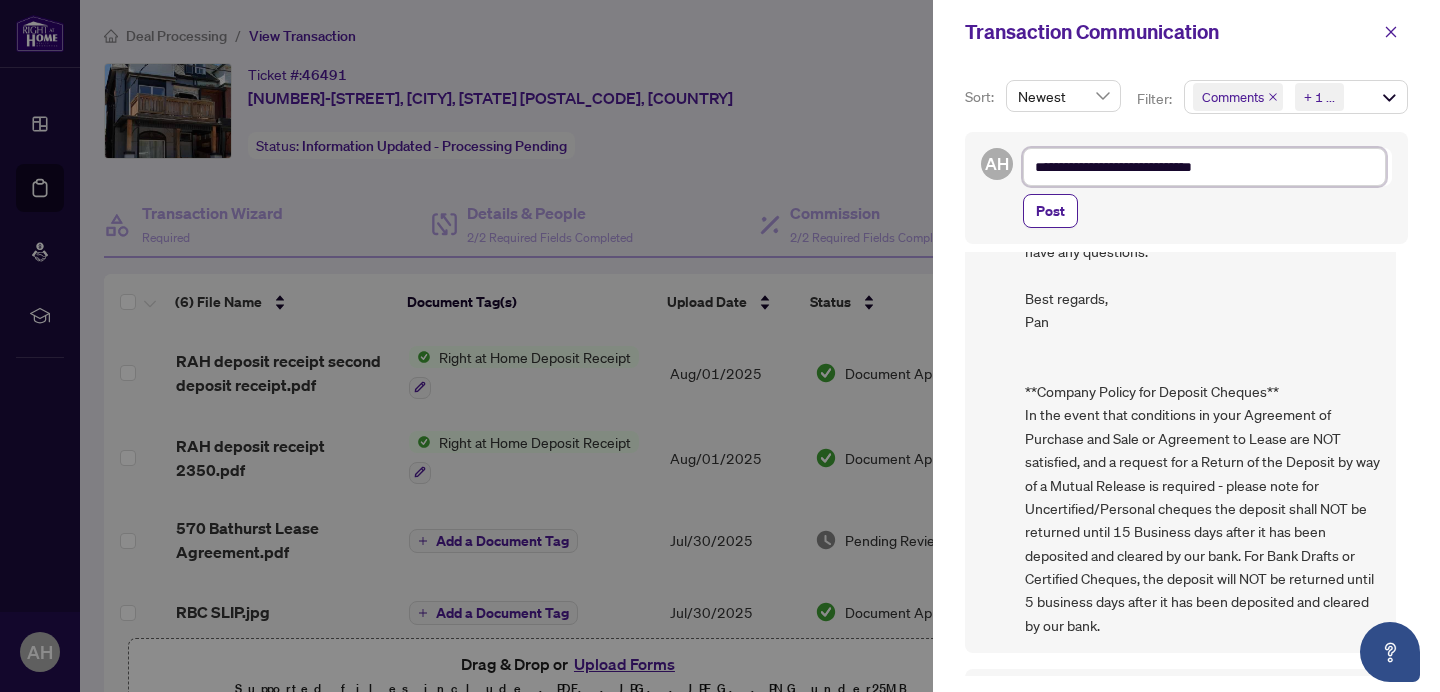 type on "**********" 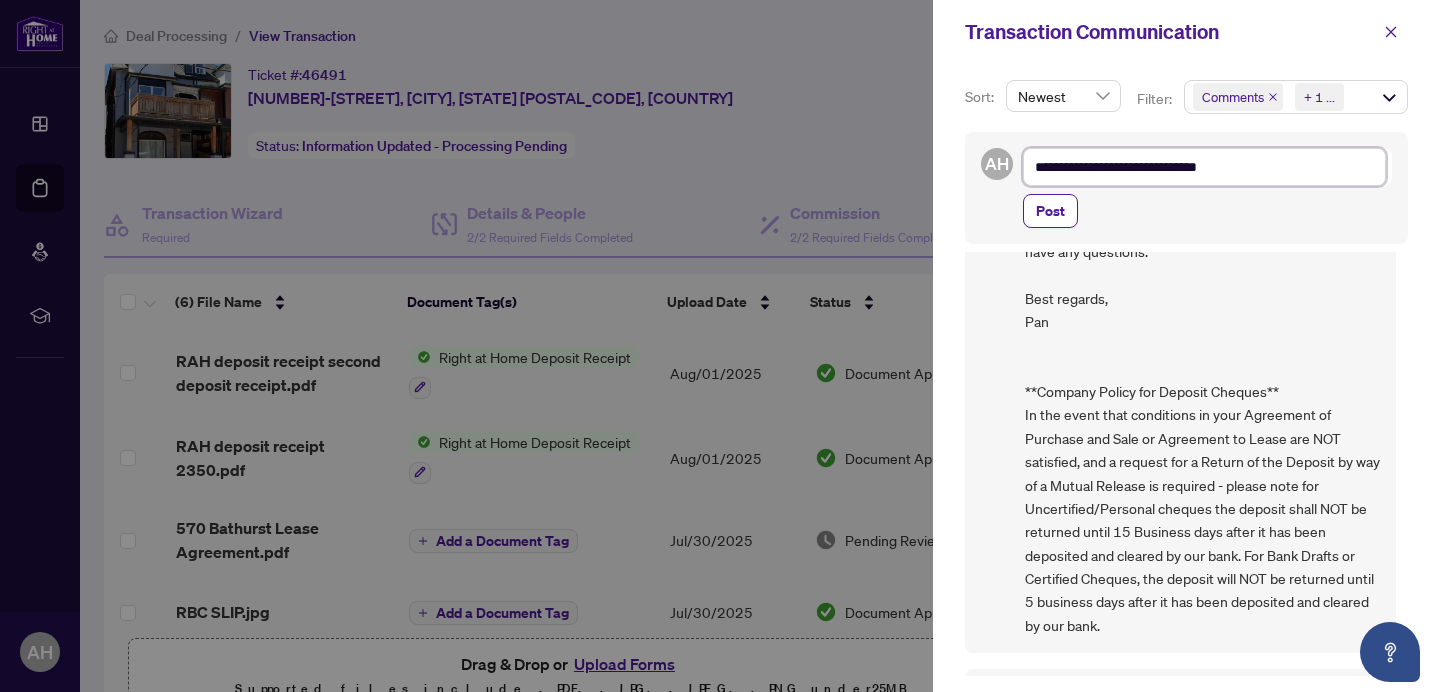 type on "**********" 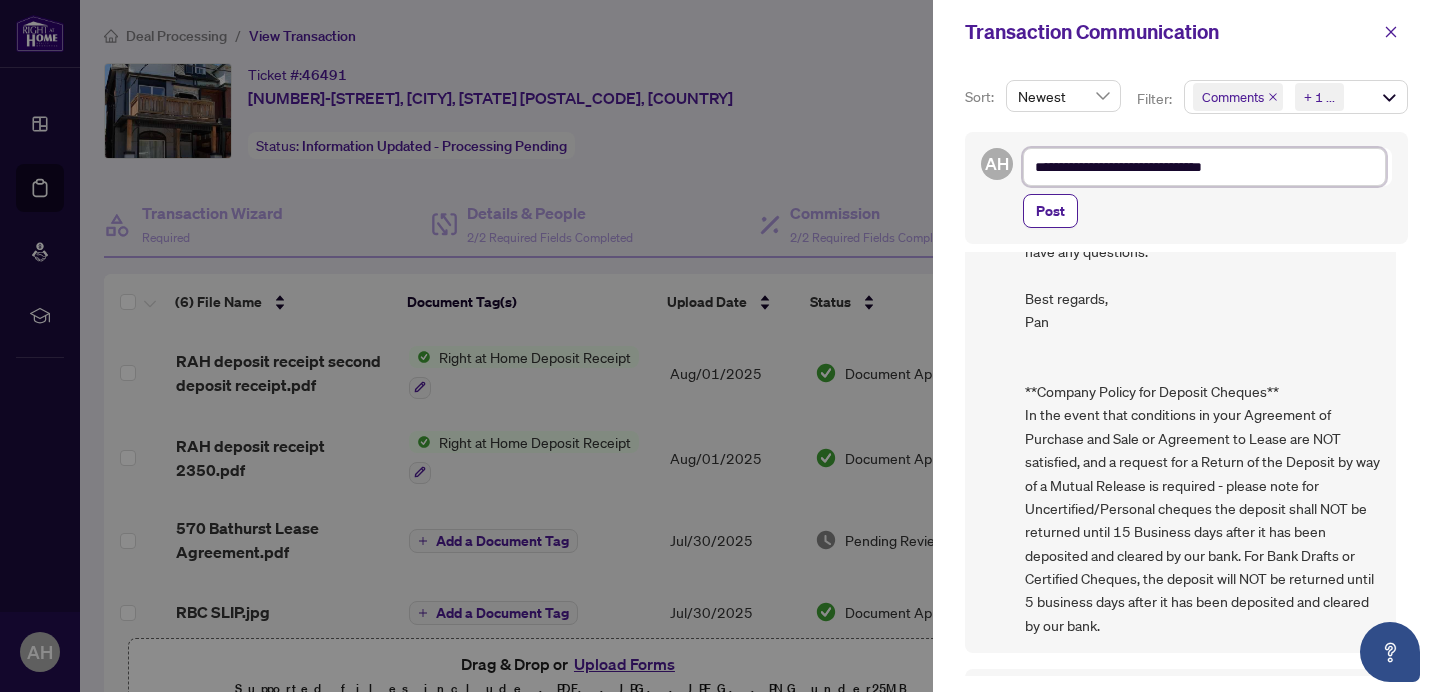 type on "**********" 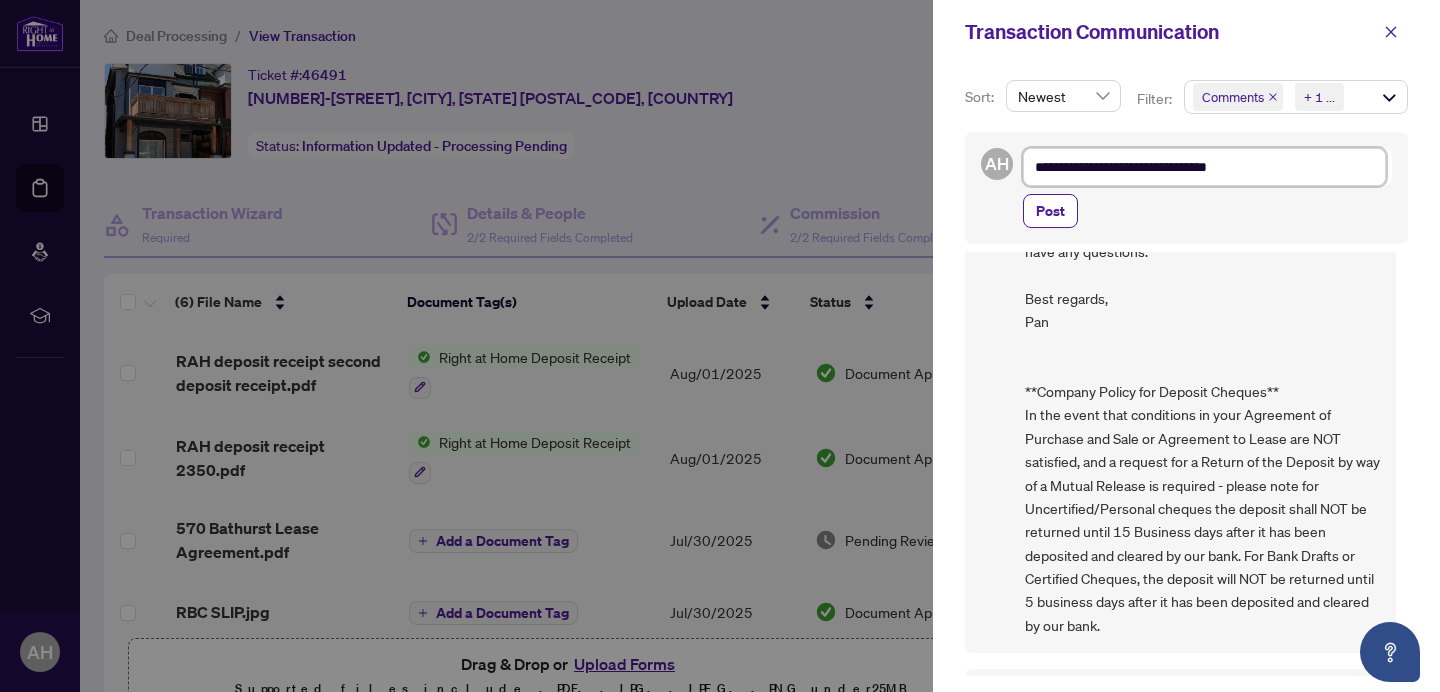 type on "**********" 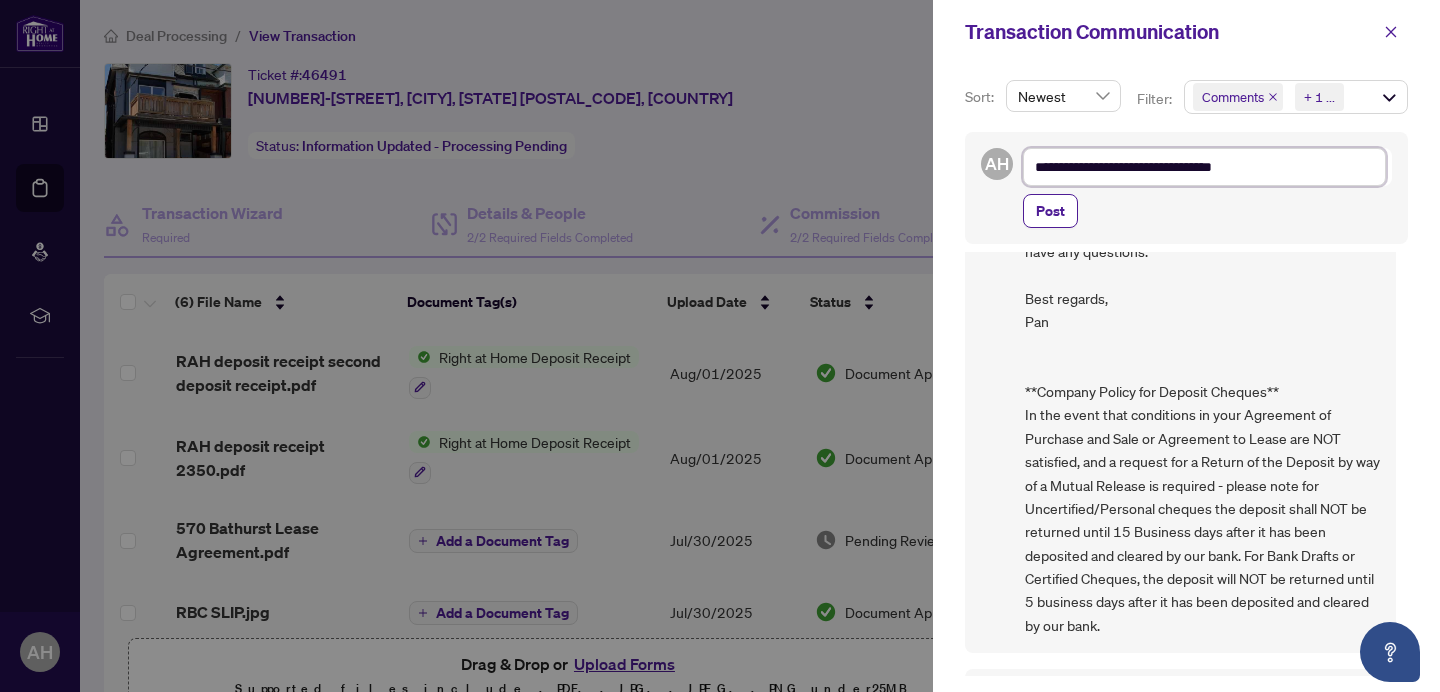 type on "**********" 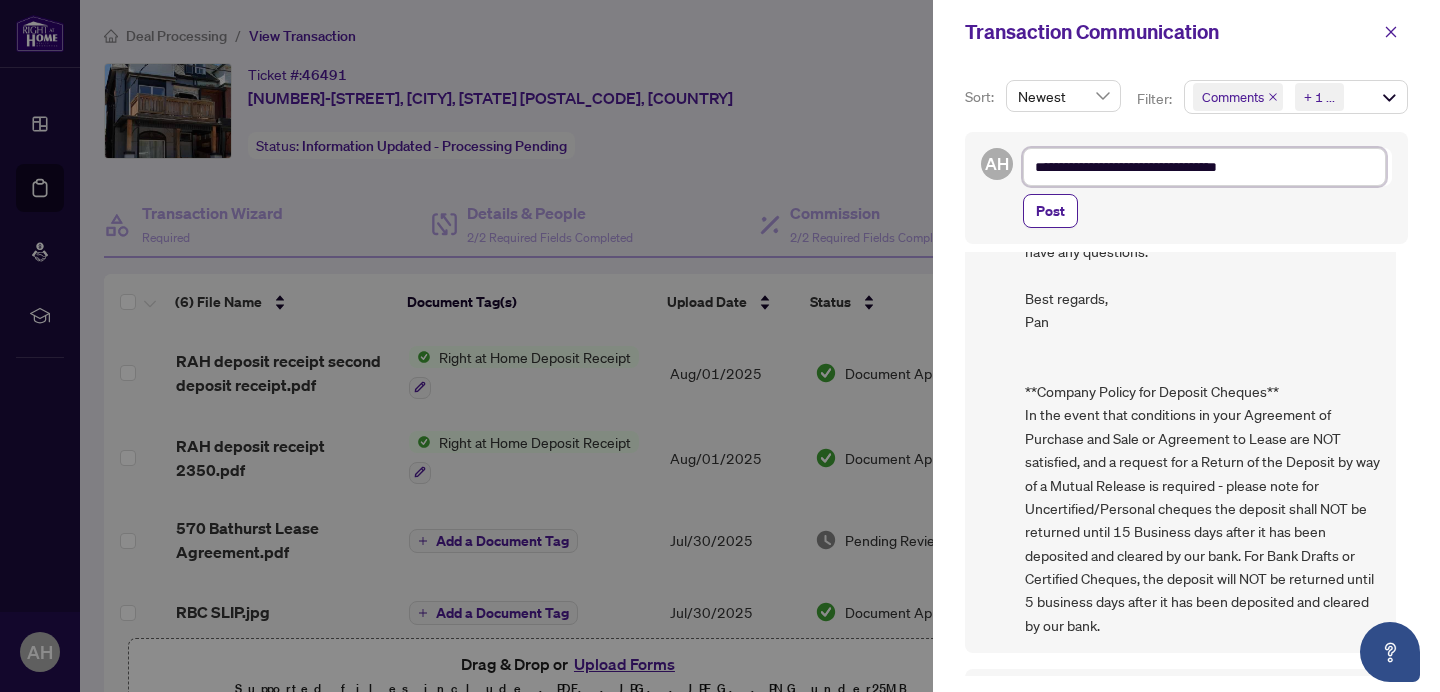 type on "**********" 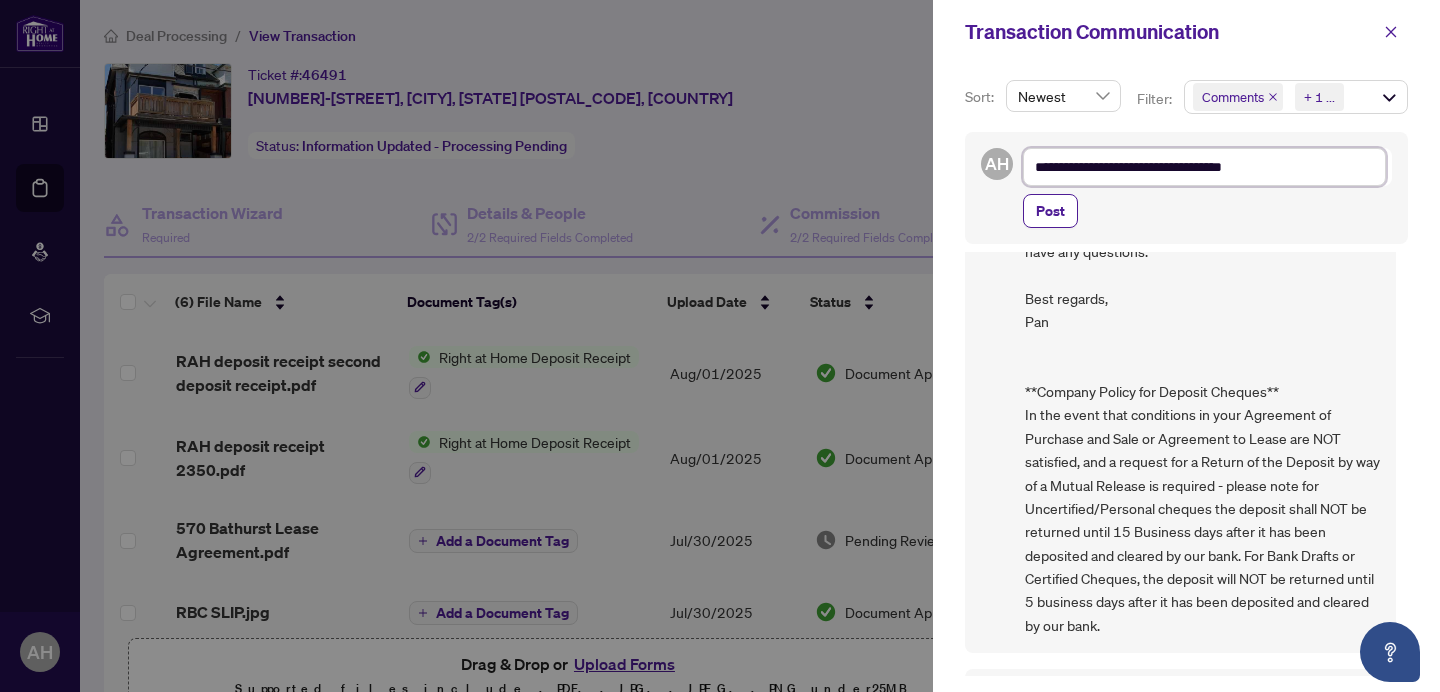type on "**********" 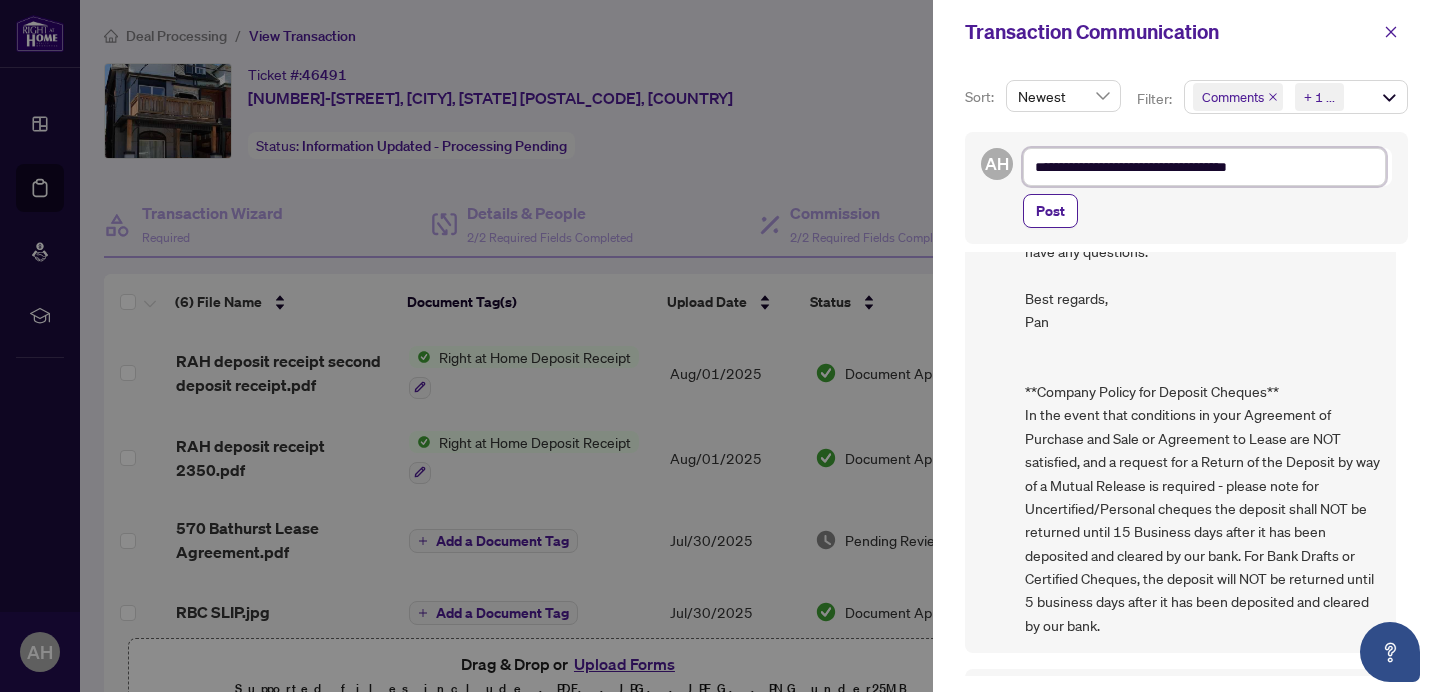 type on "**********" 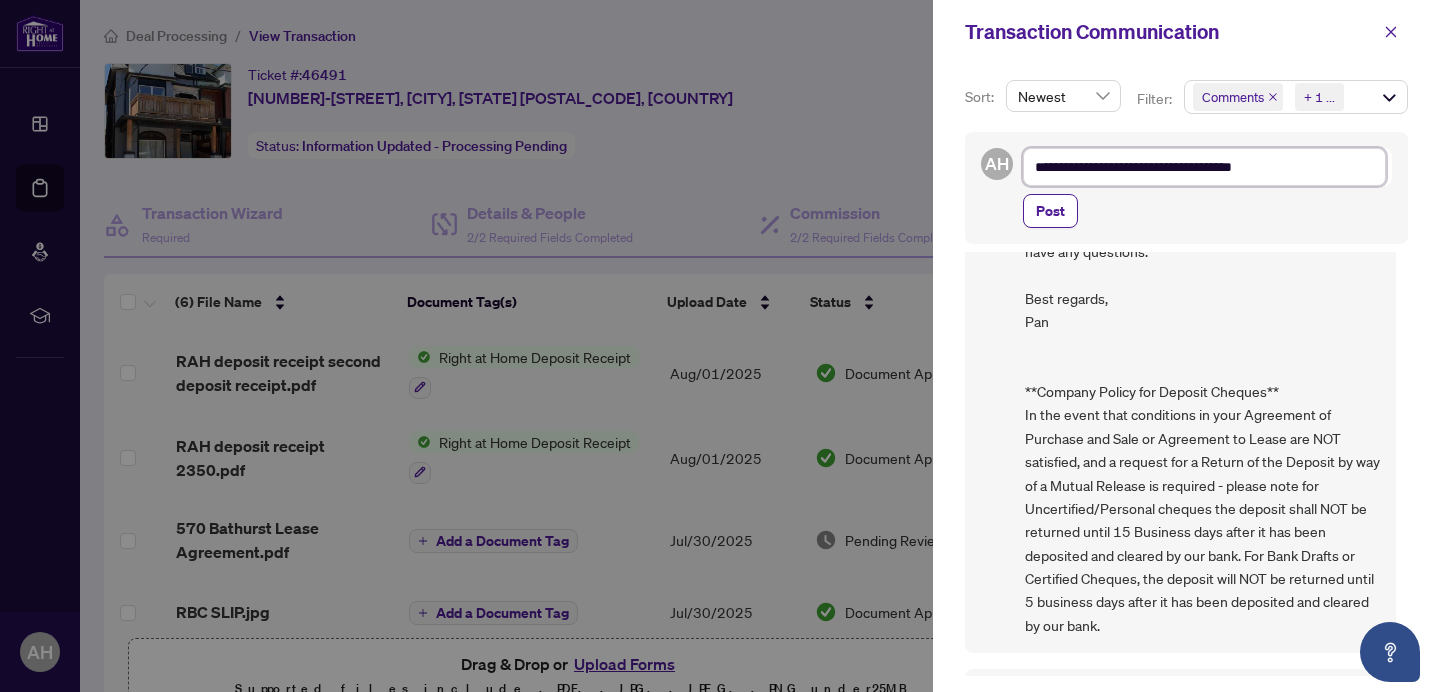 type on "**********" 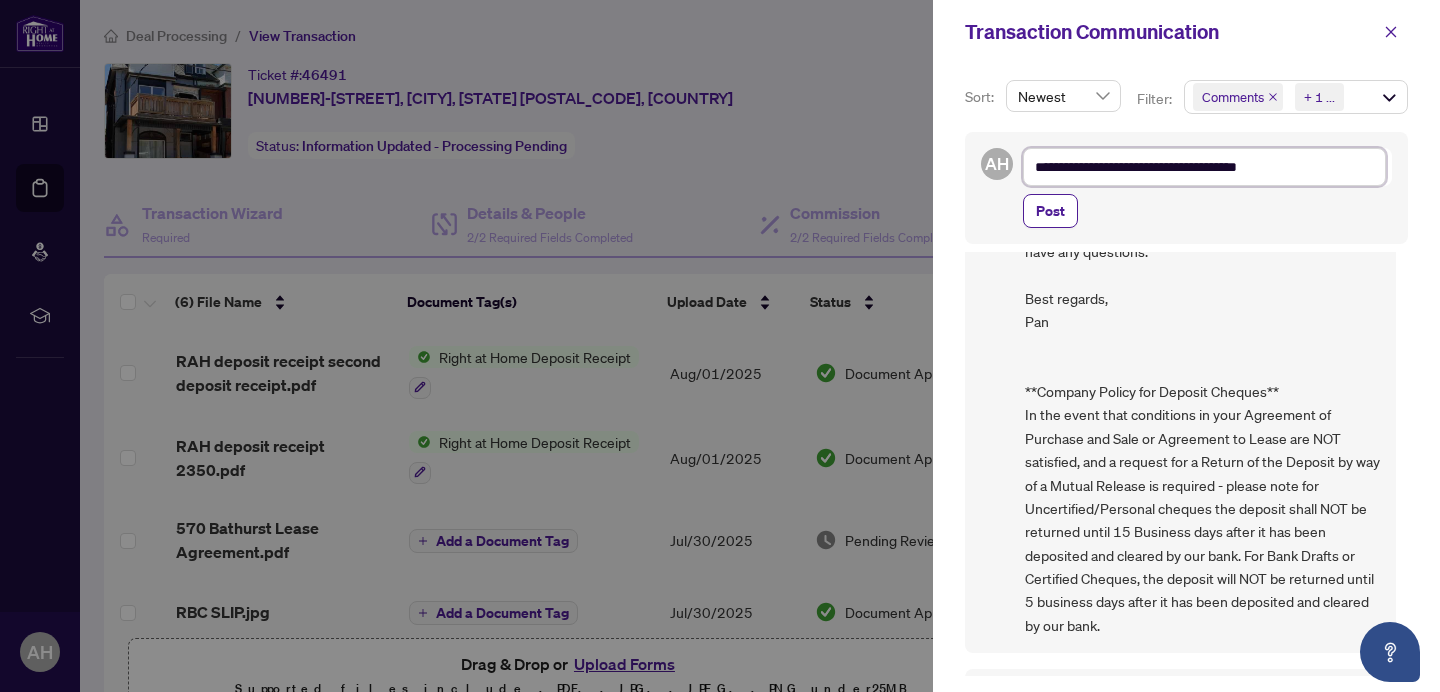 type on "**********" 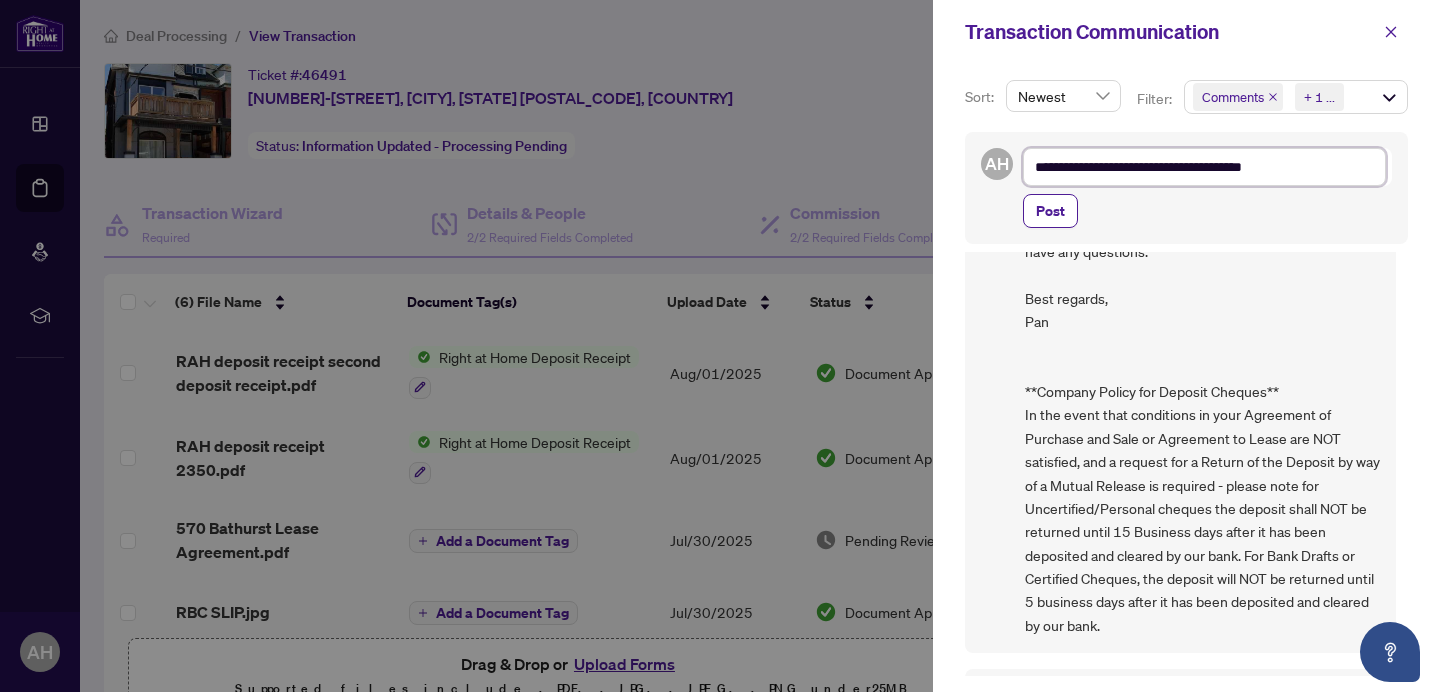 type on "**********" 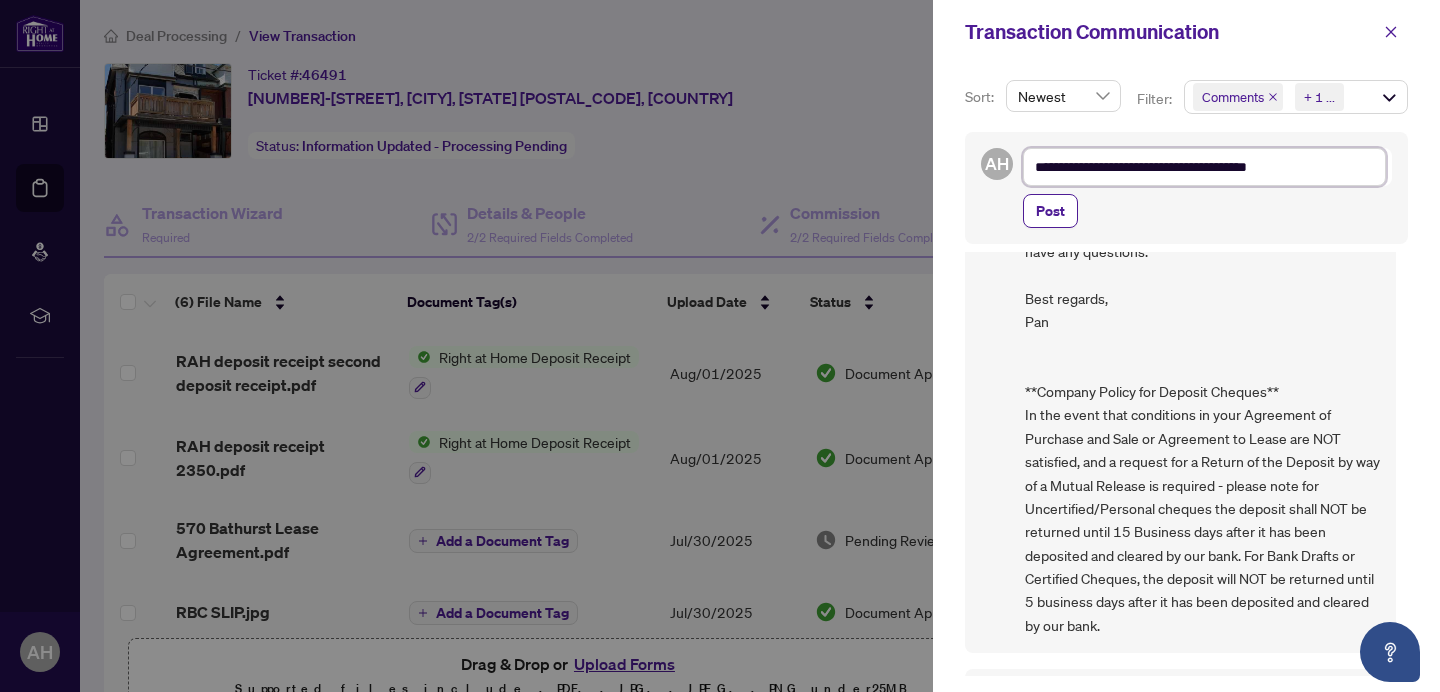 type on "**********" 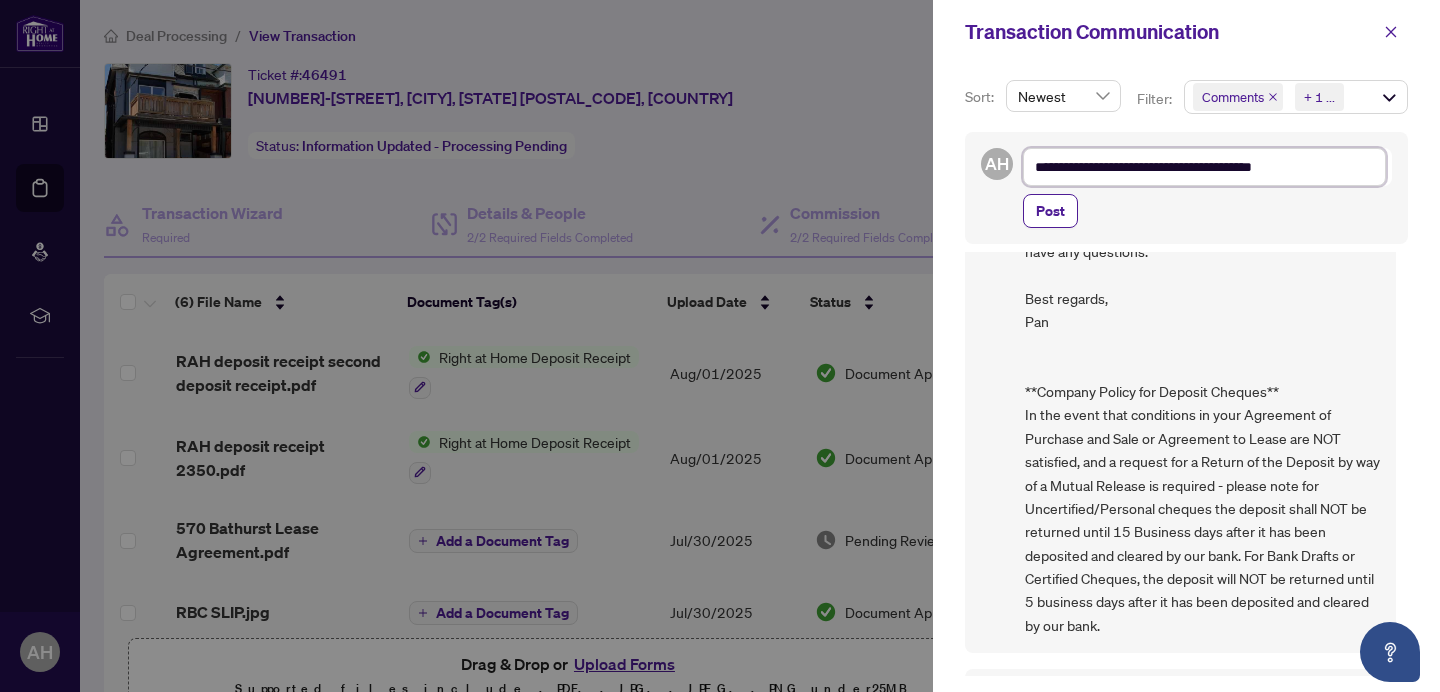 type on "**********" 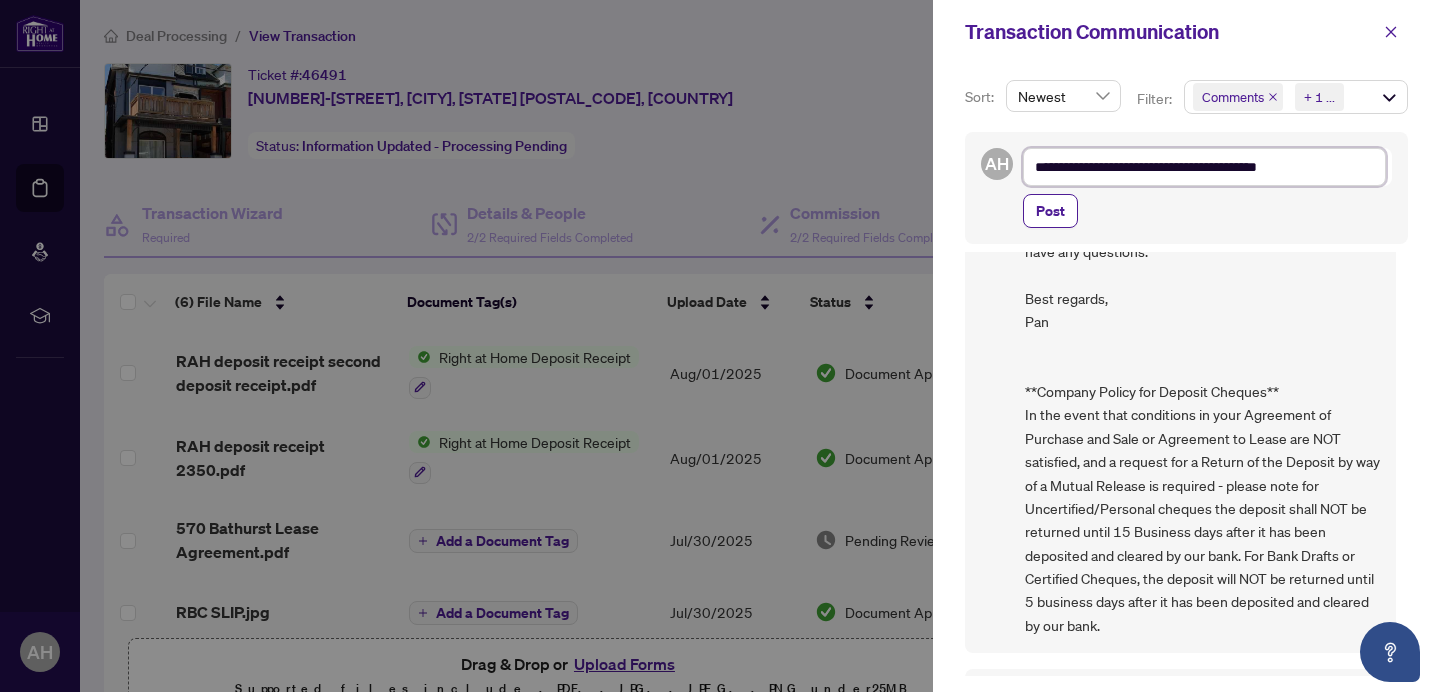type on "**********" 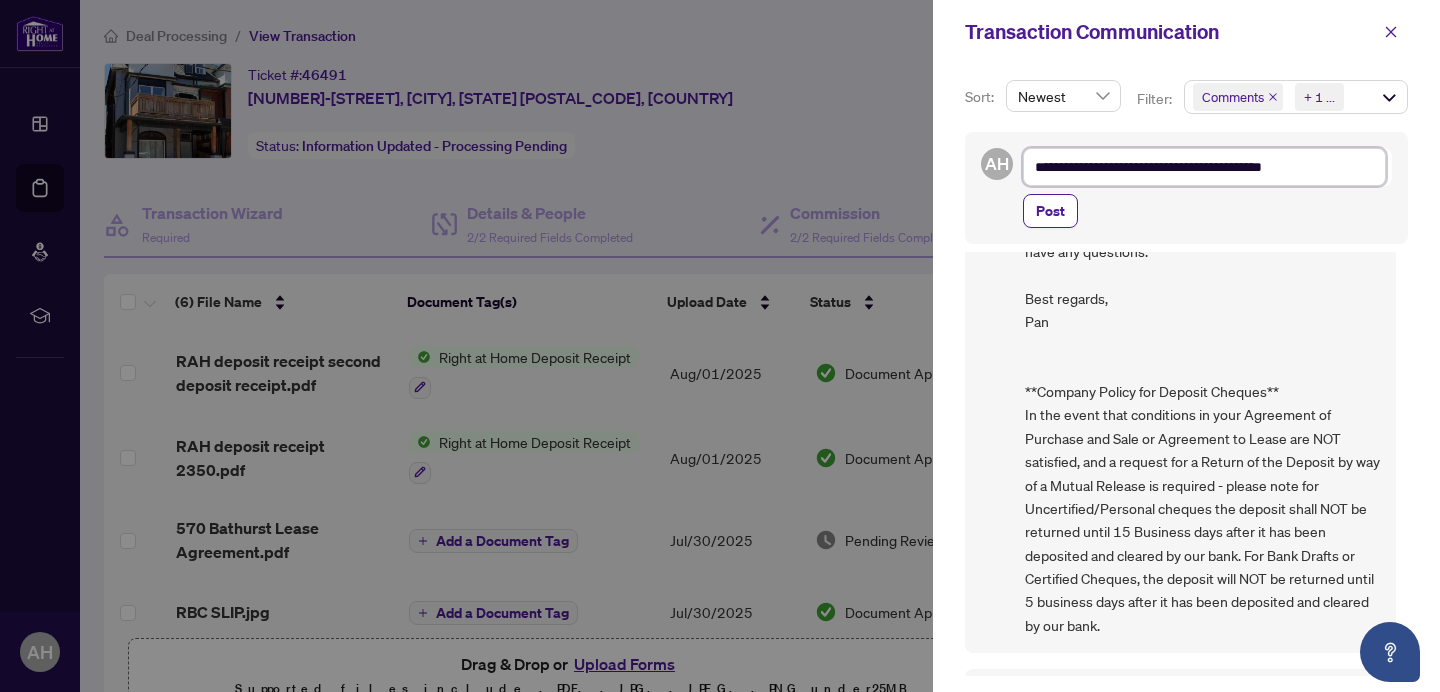 type on "**********" 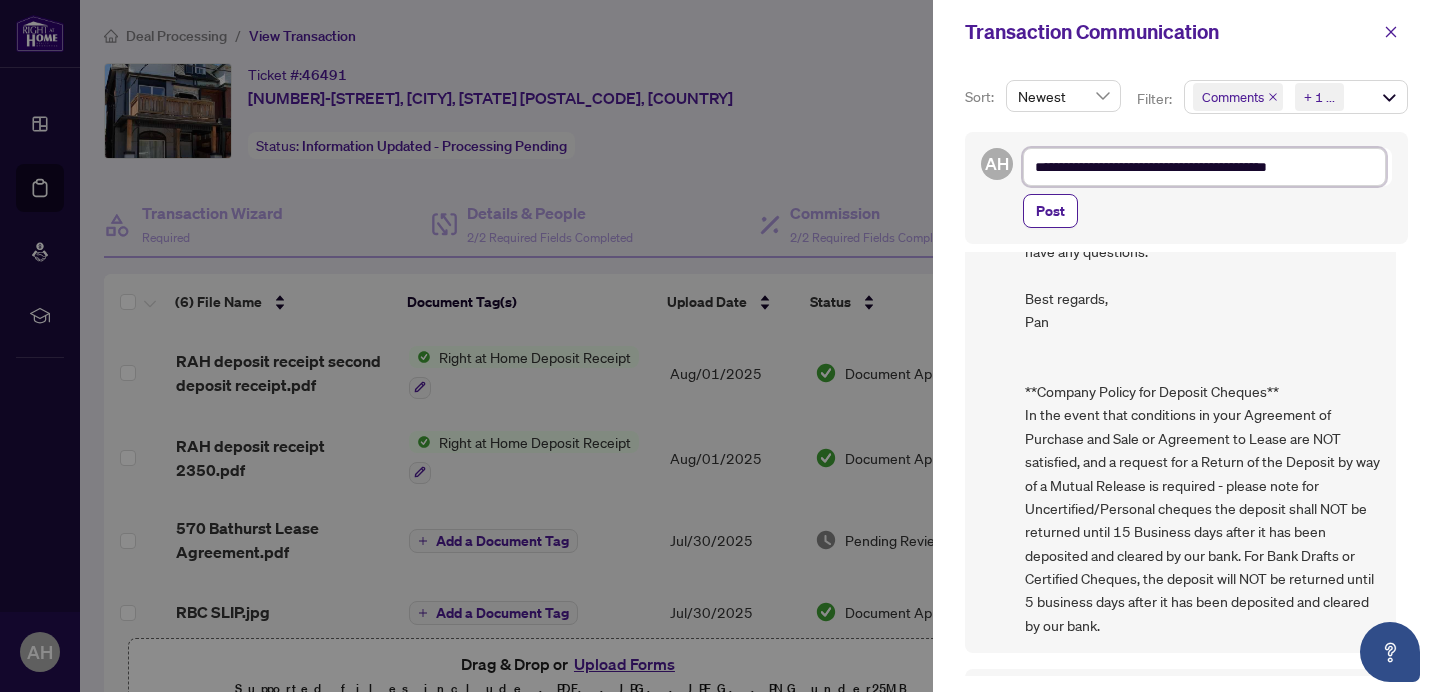 type on "**********" 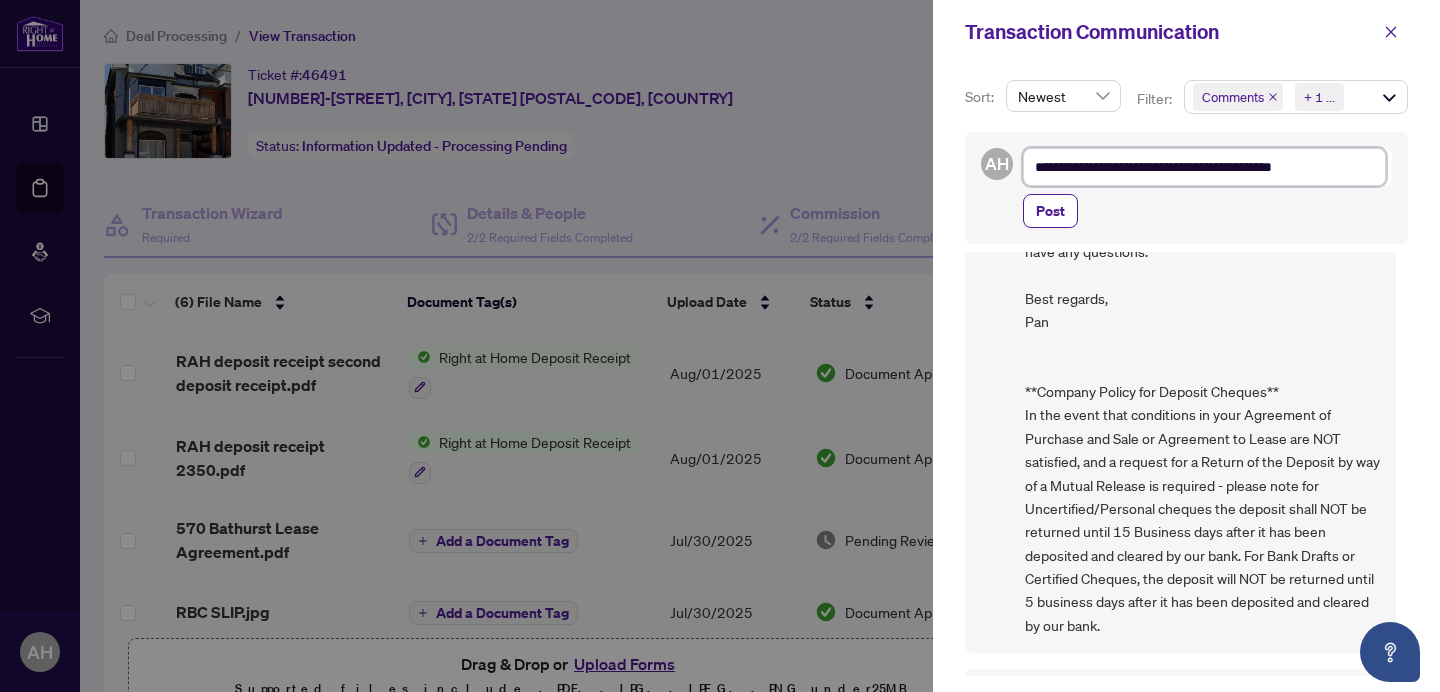type on "**********" 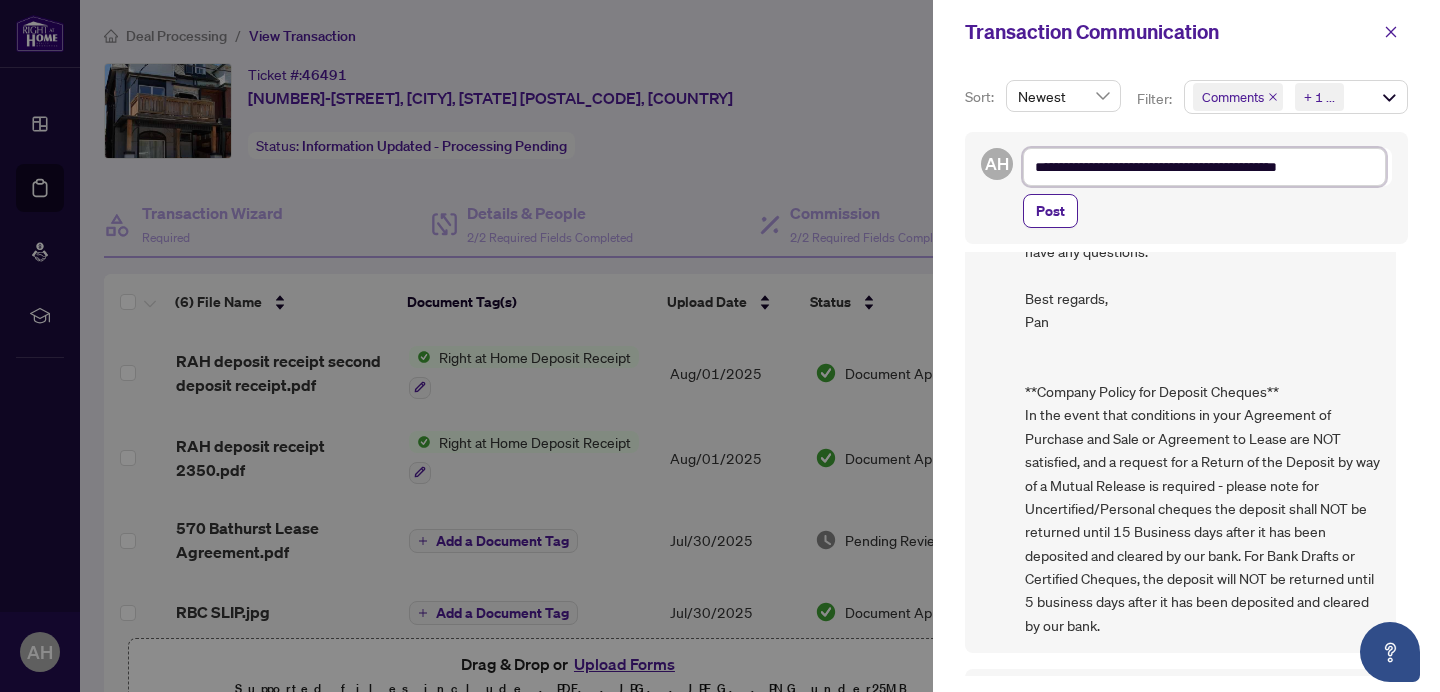 type on "**********" 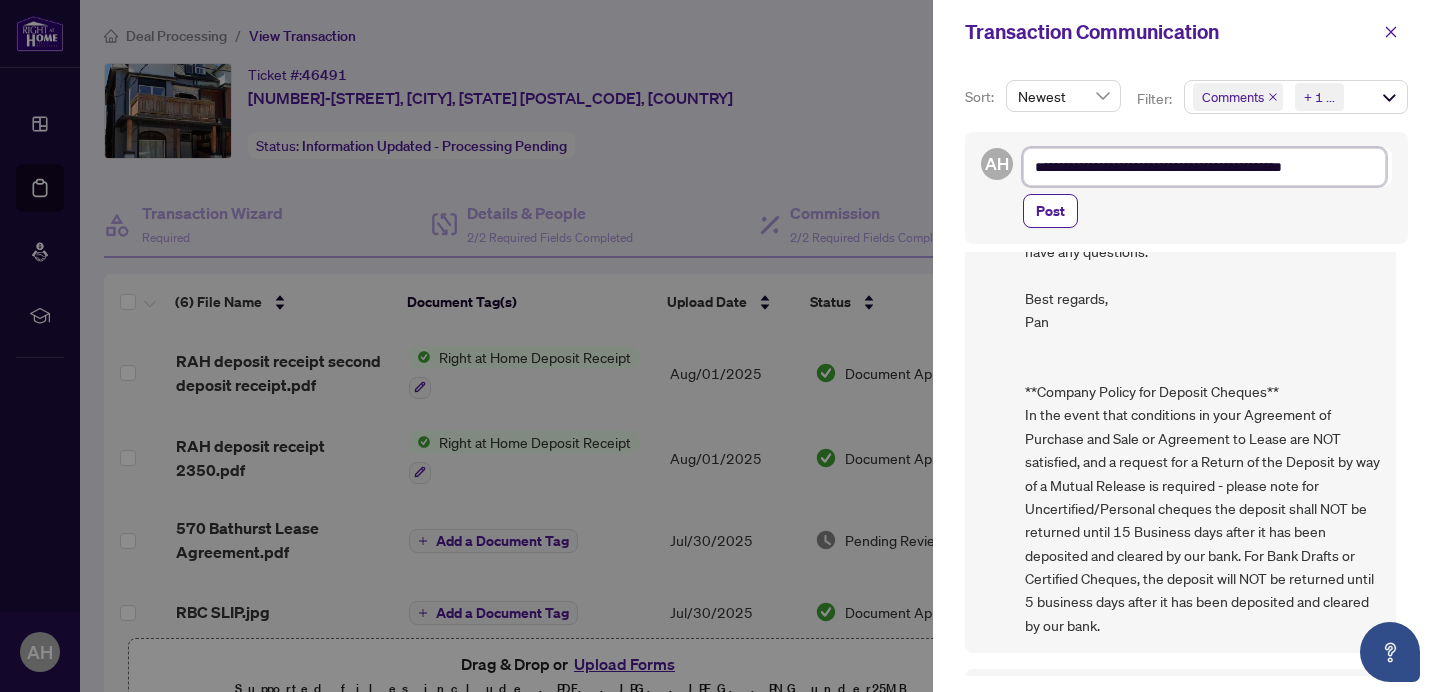 type on "**********" 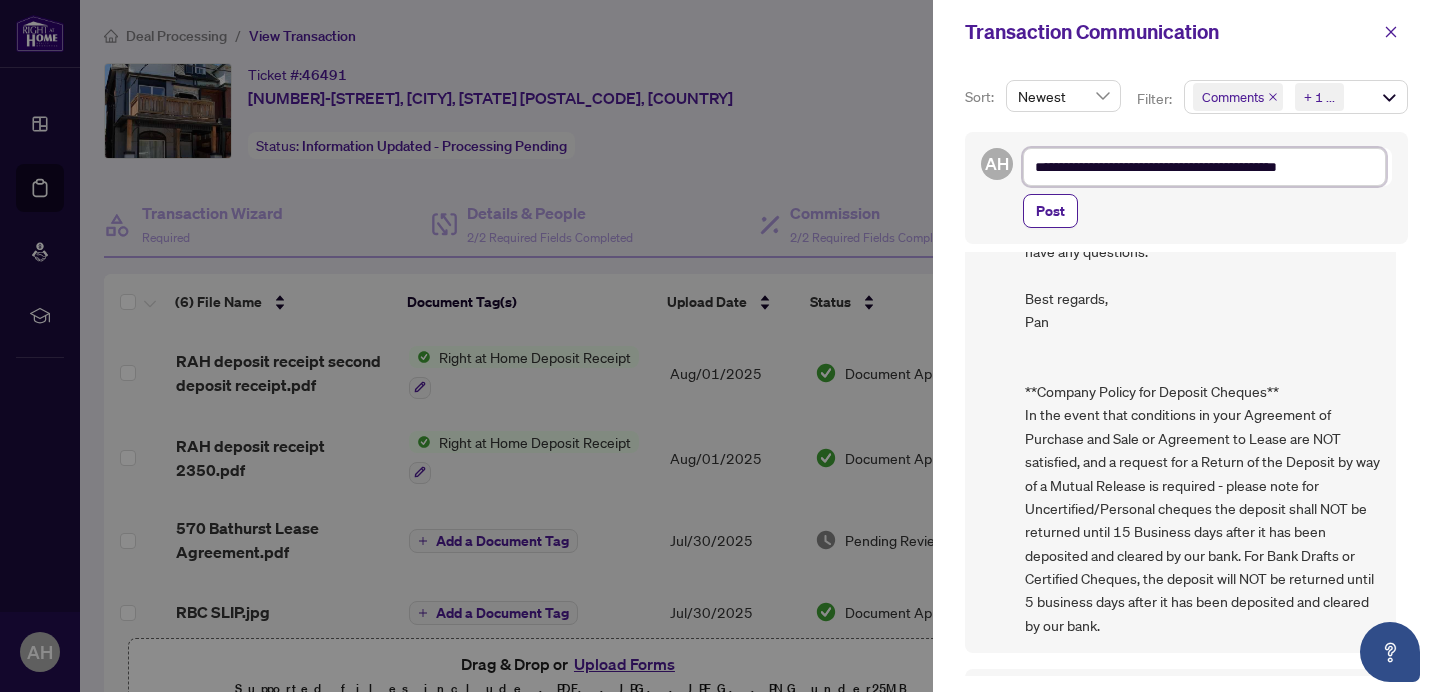 type on "**********" 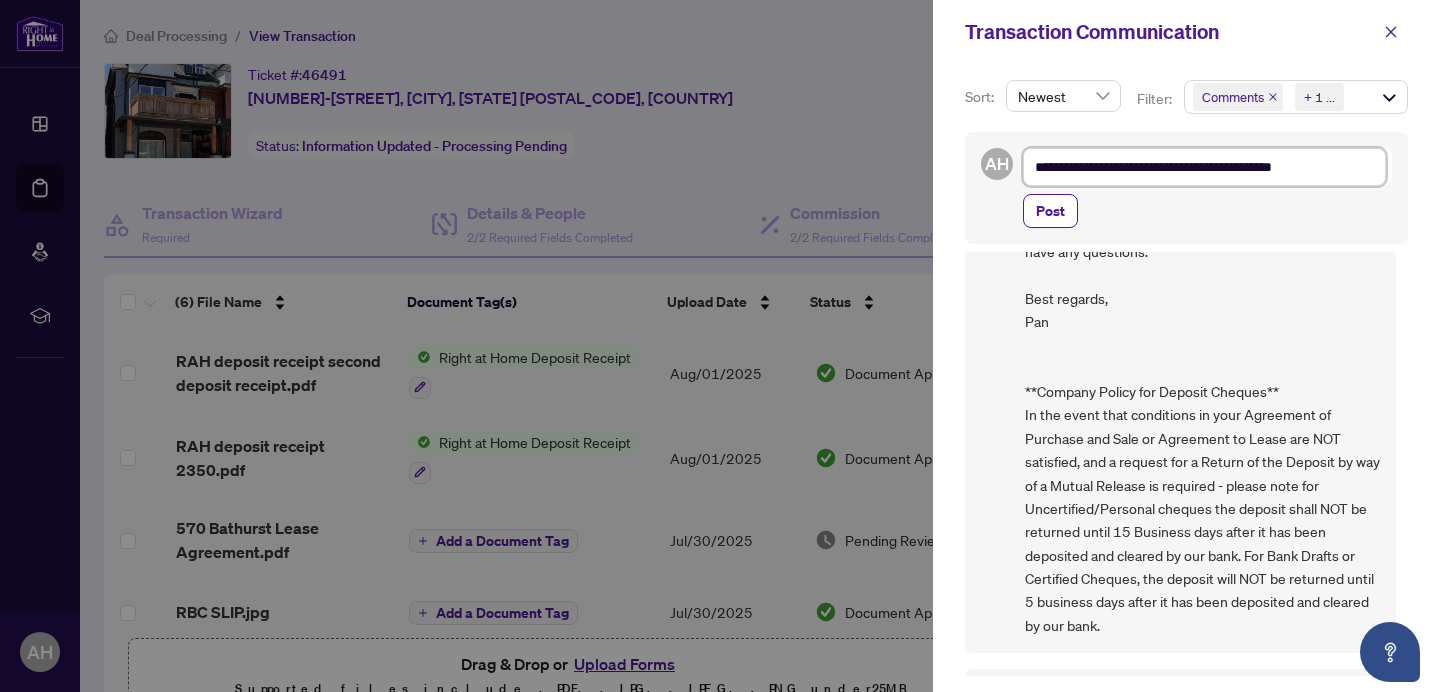 type on "**********" 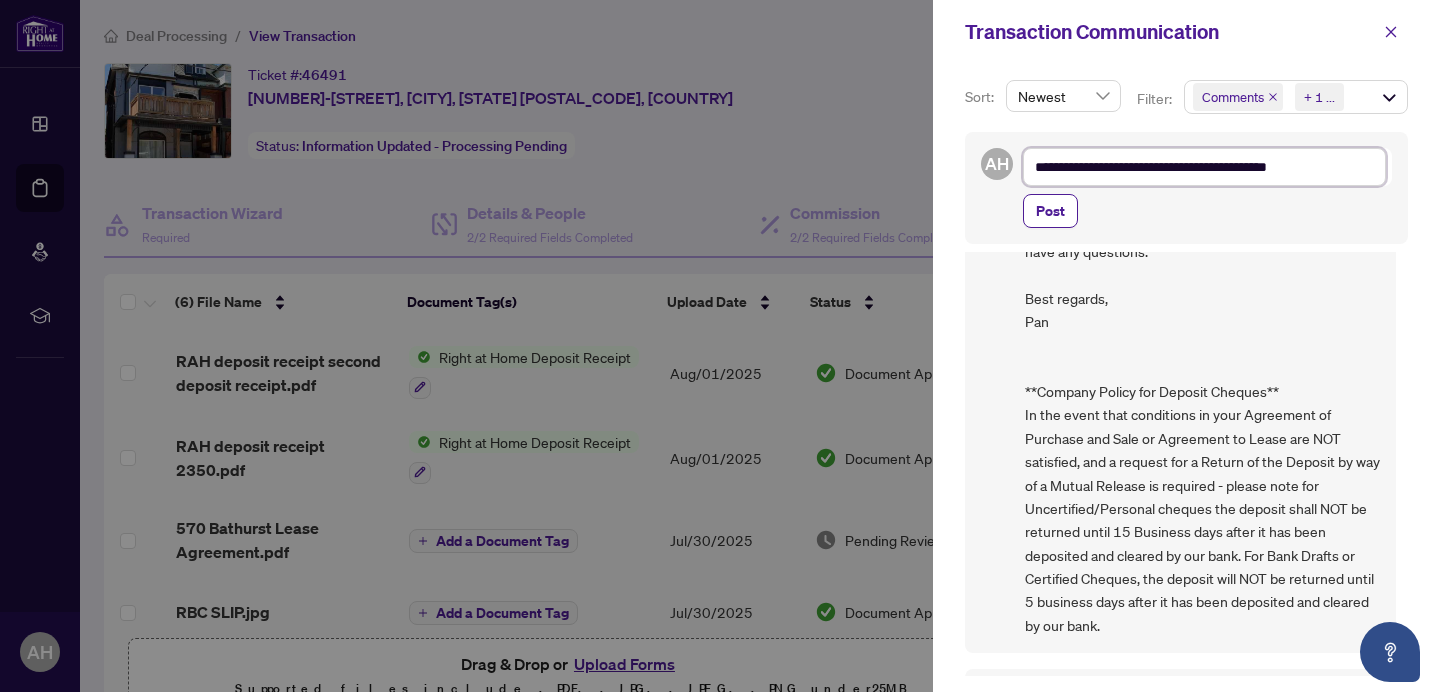 type on "**********" 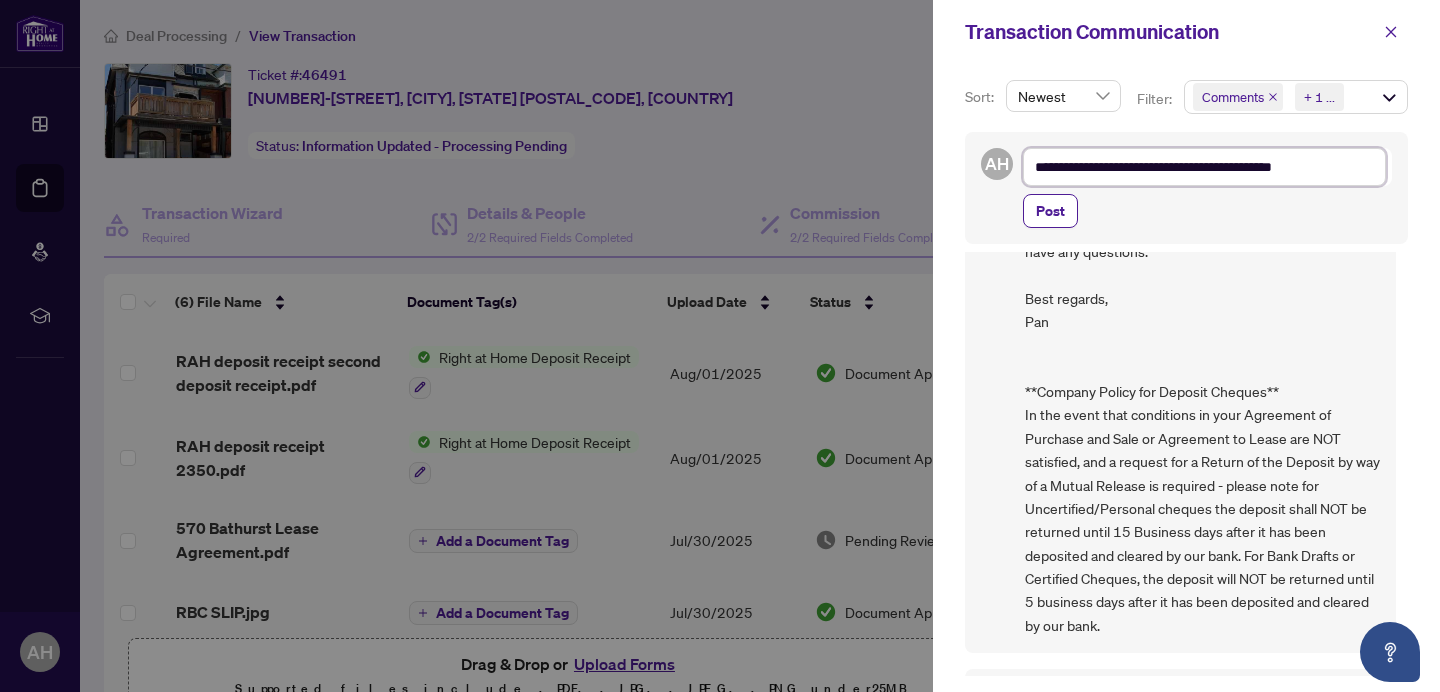 type on "**********" 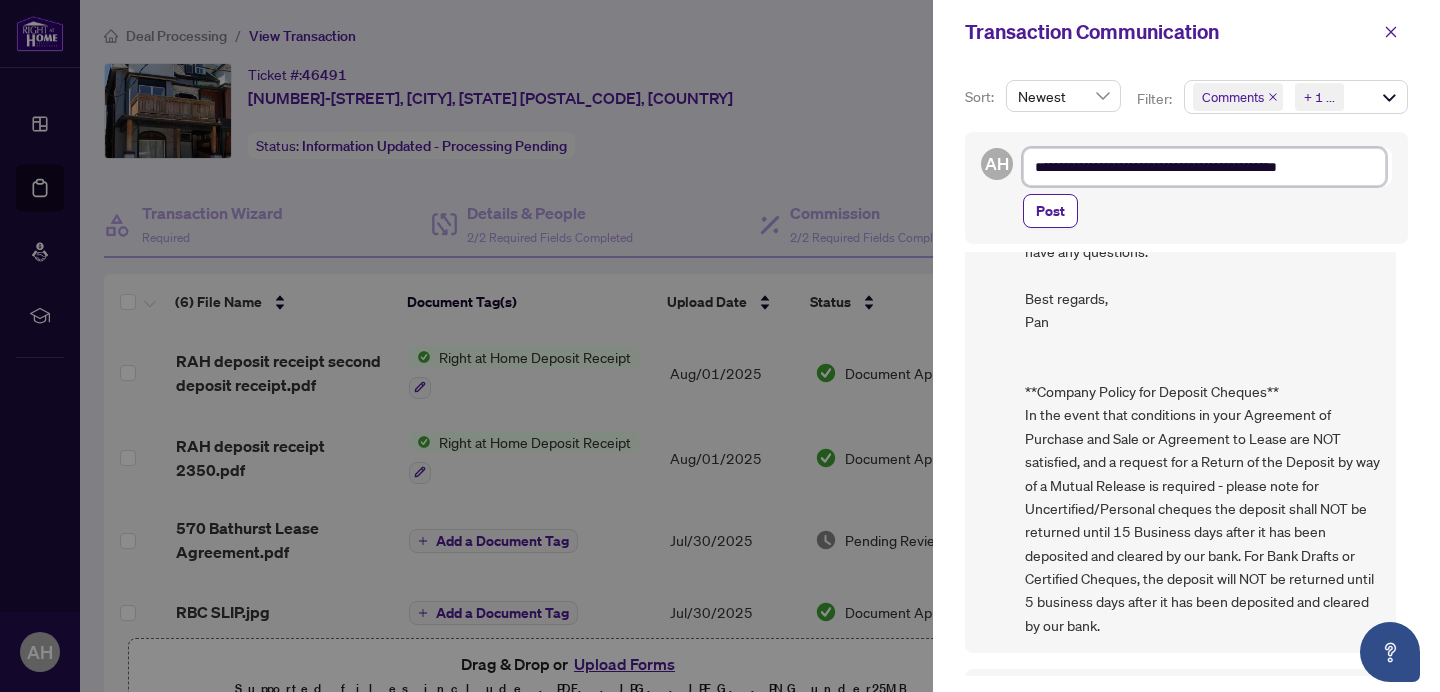 type on "**********" 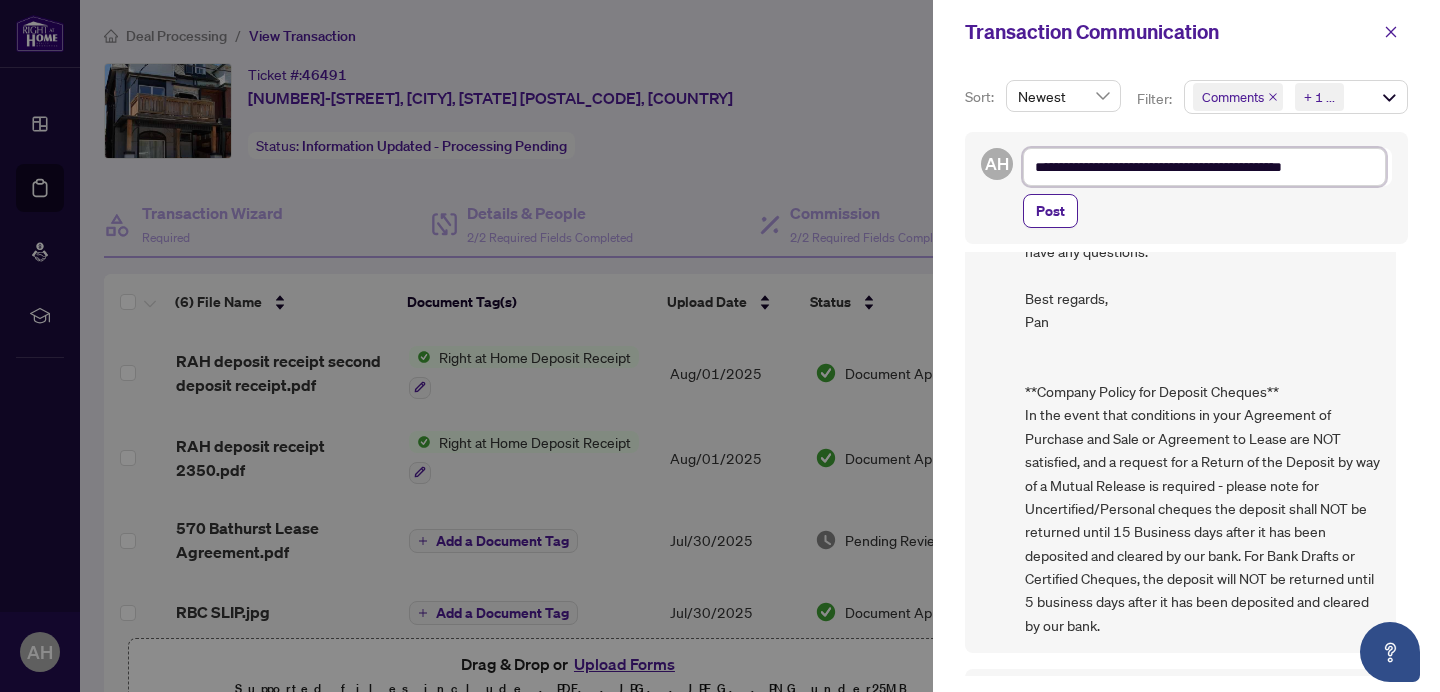 type on "**********" 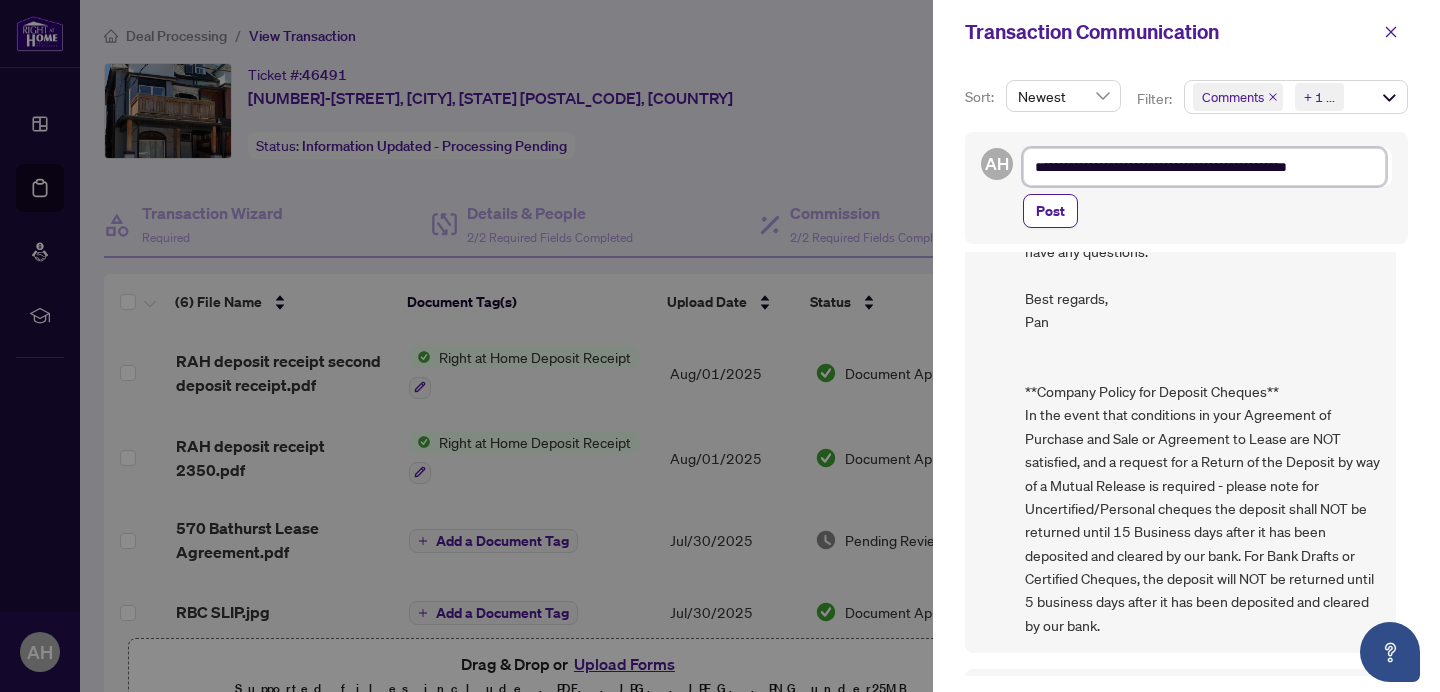 type on "**********" 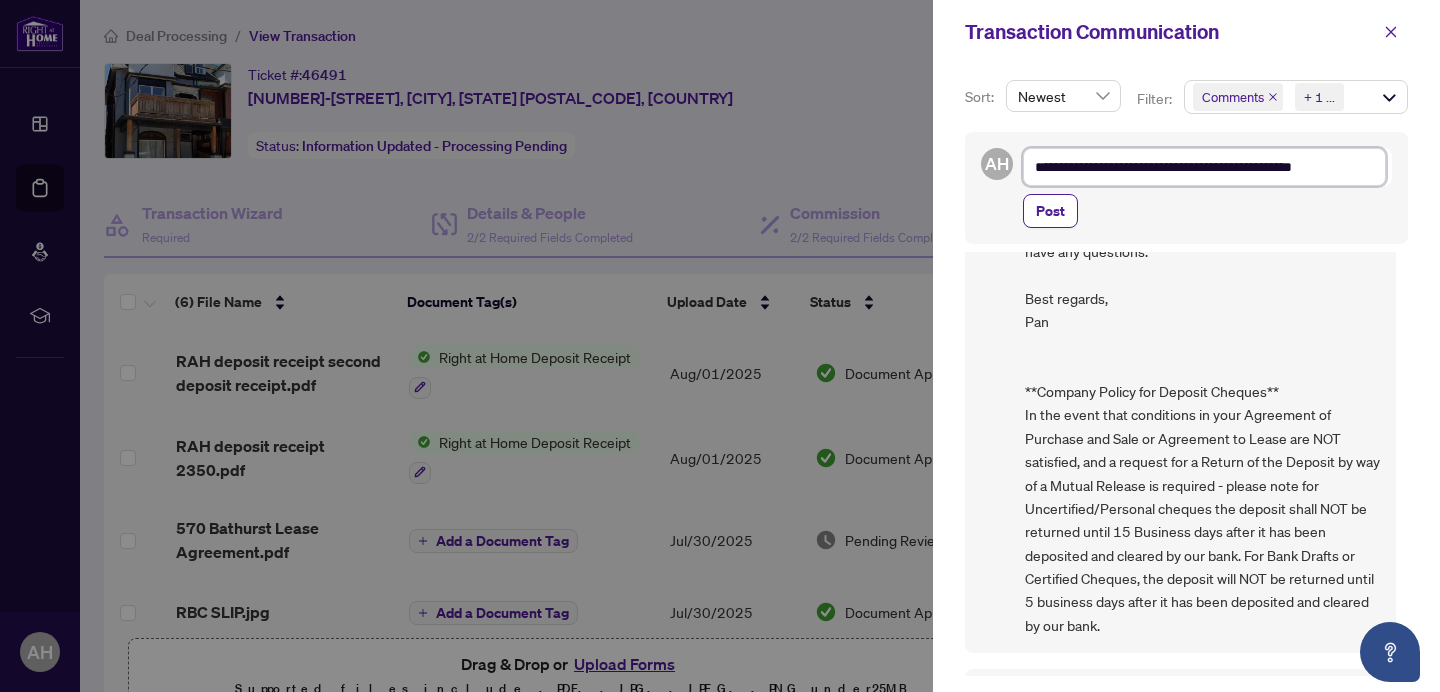 type on "**********" 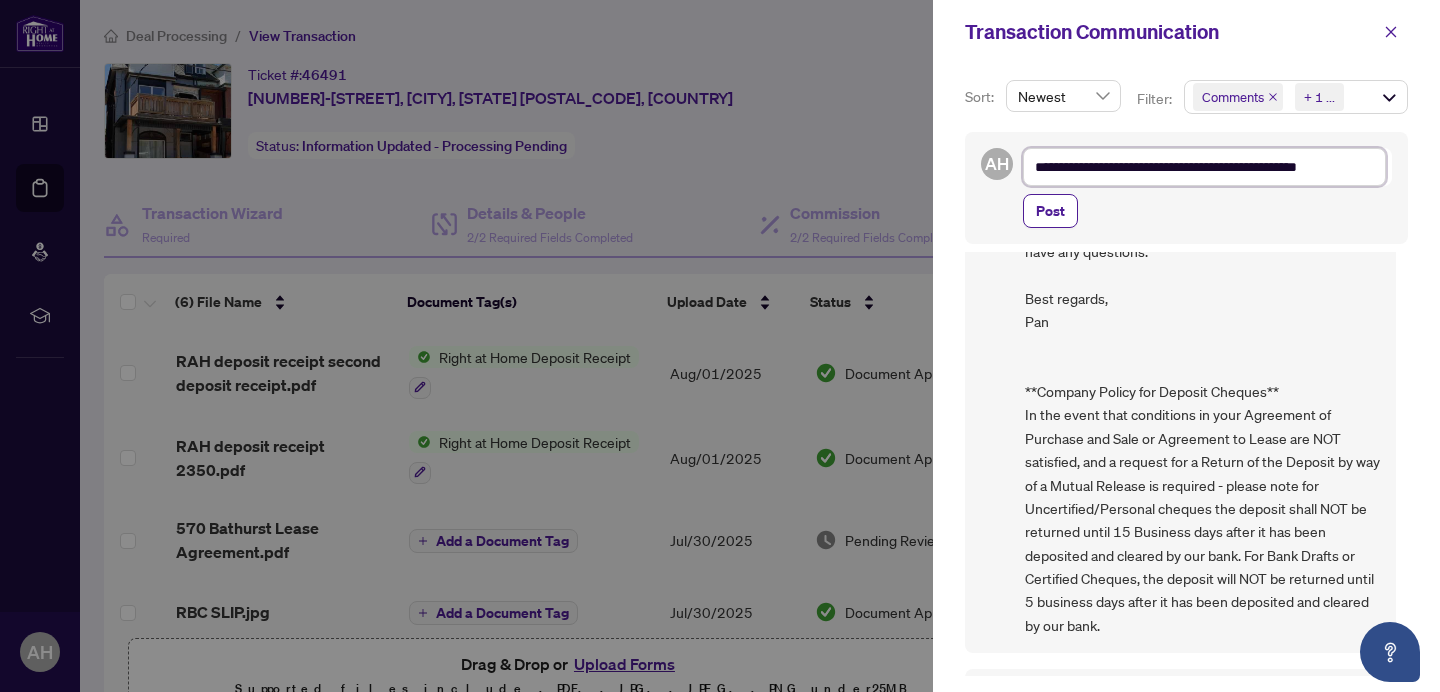 type on "**********" 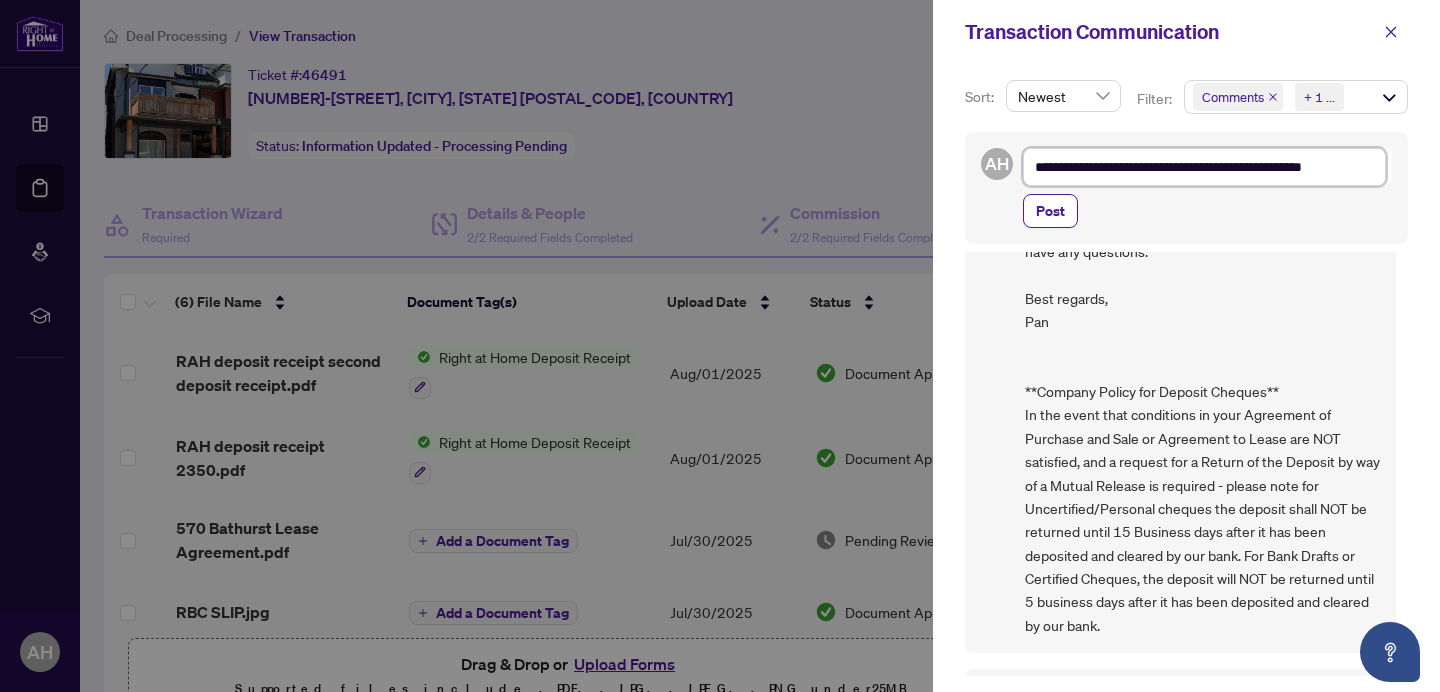 type on "**********" 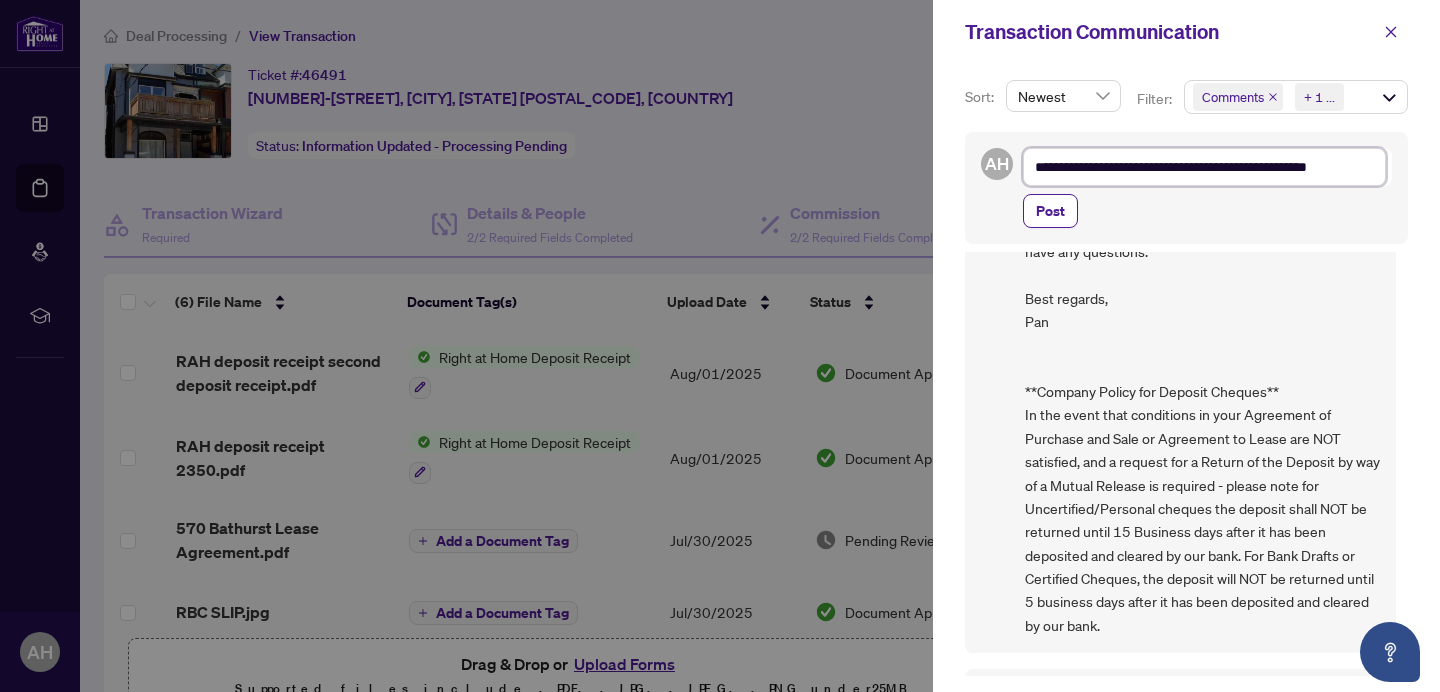 type on "**********" 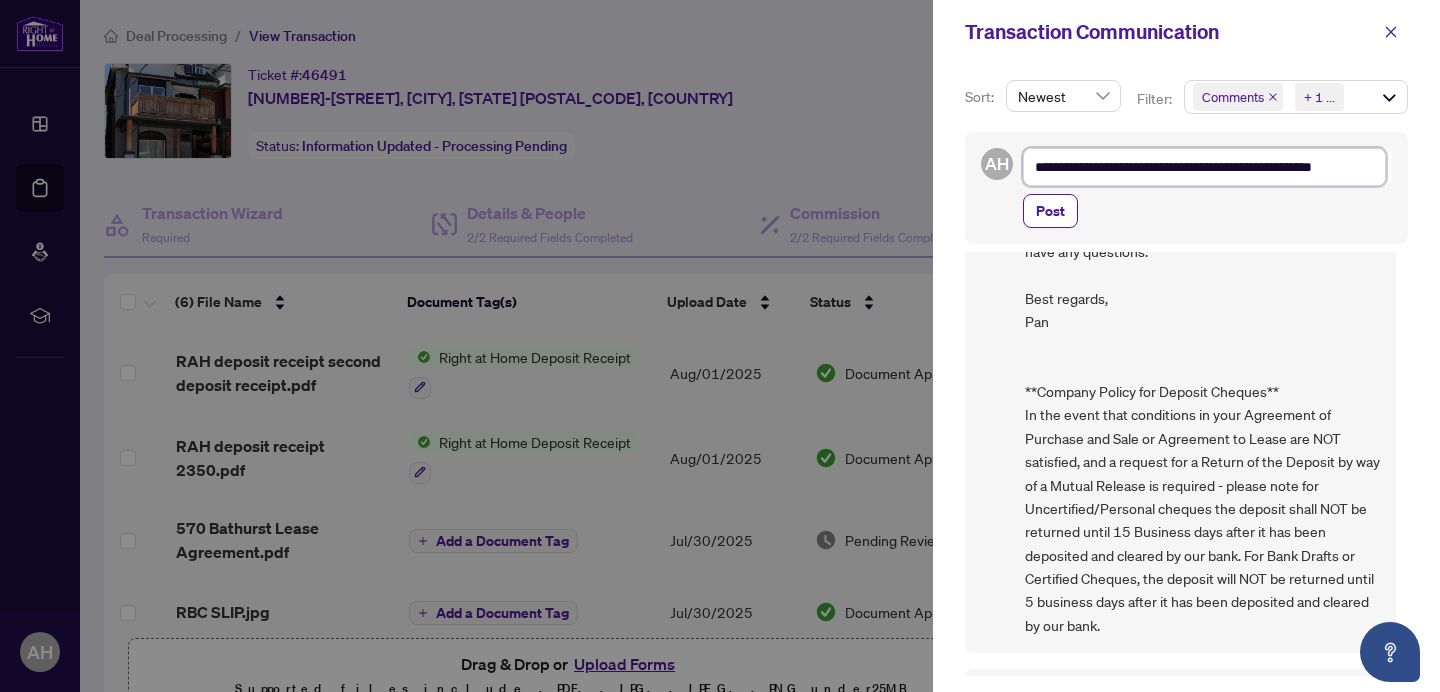 scroll, scrollTop: 26, scrollLeft: 0, axis: vertical 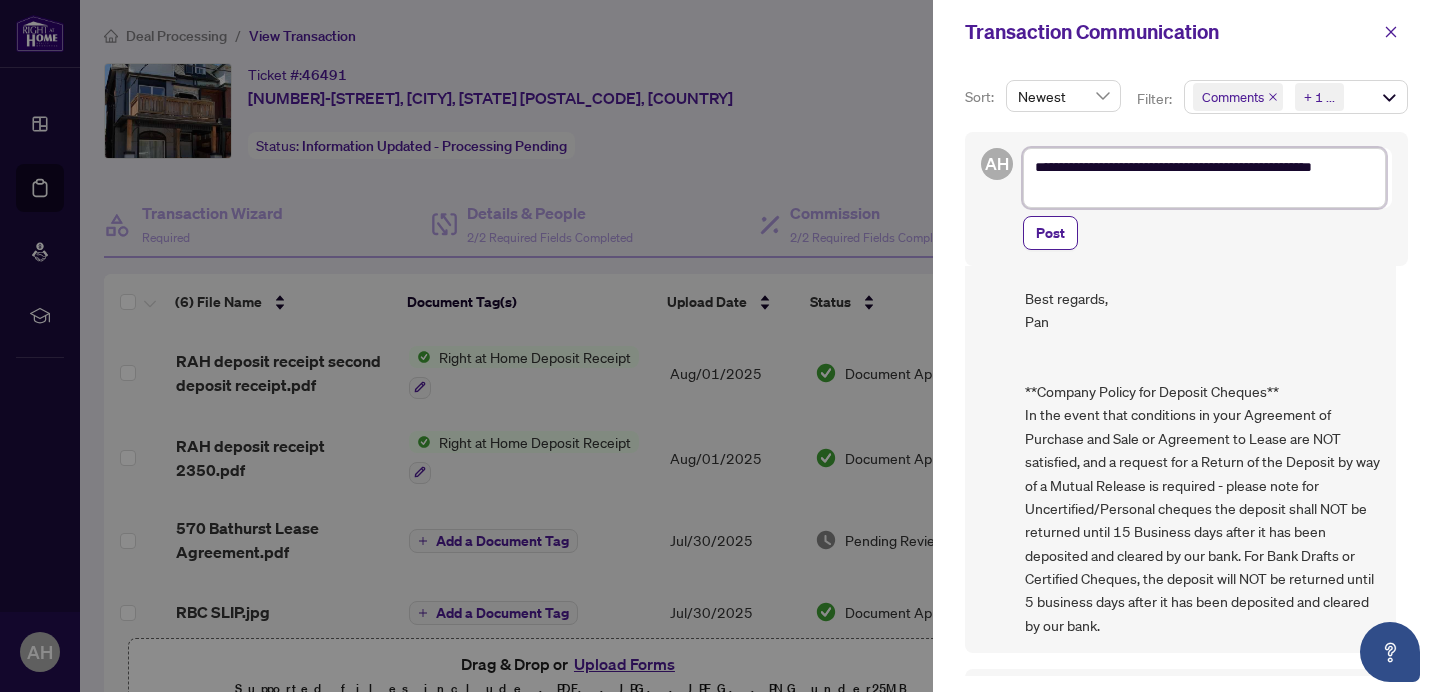 type on "**********" 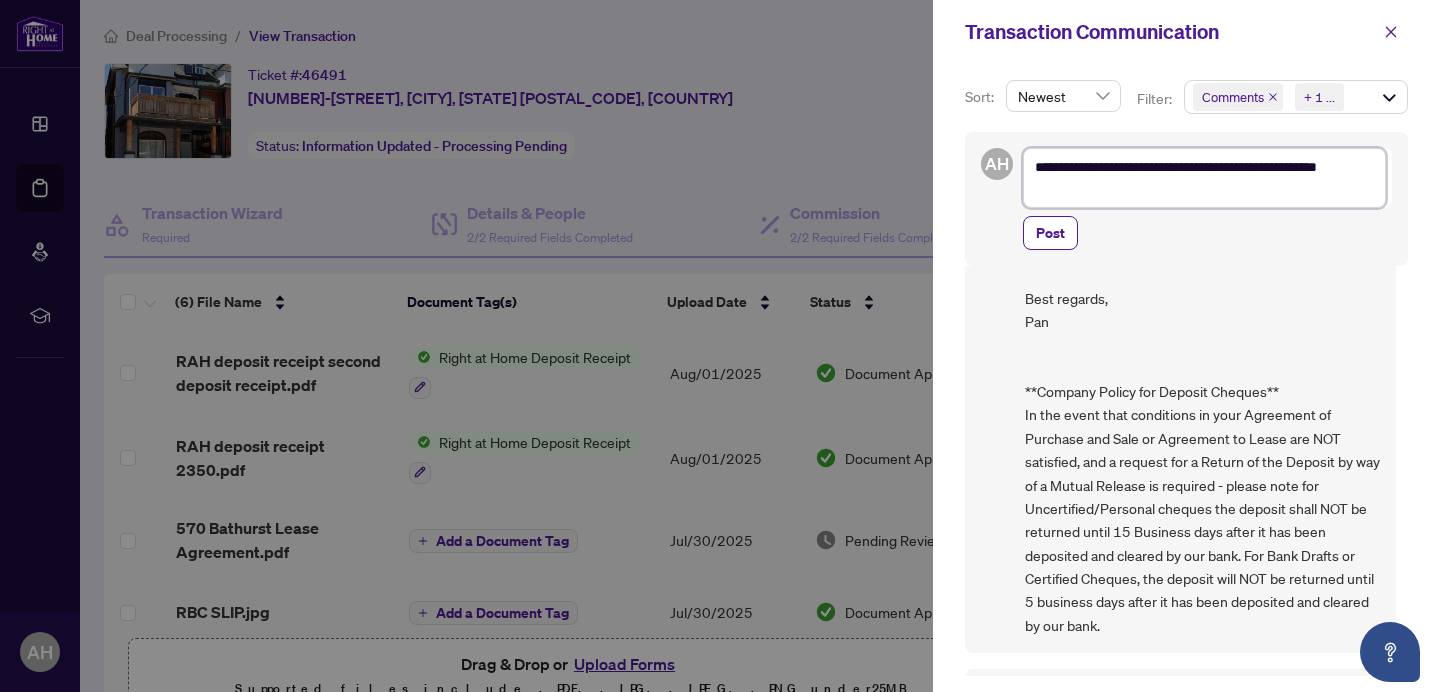 type on "**********" 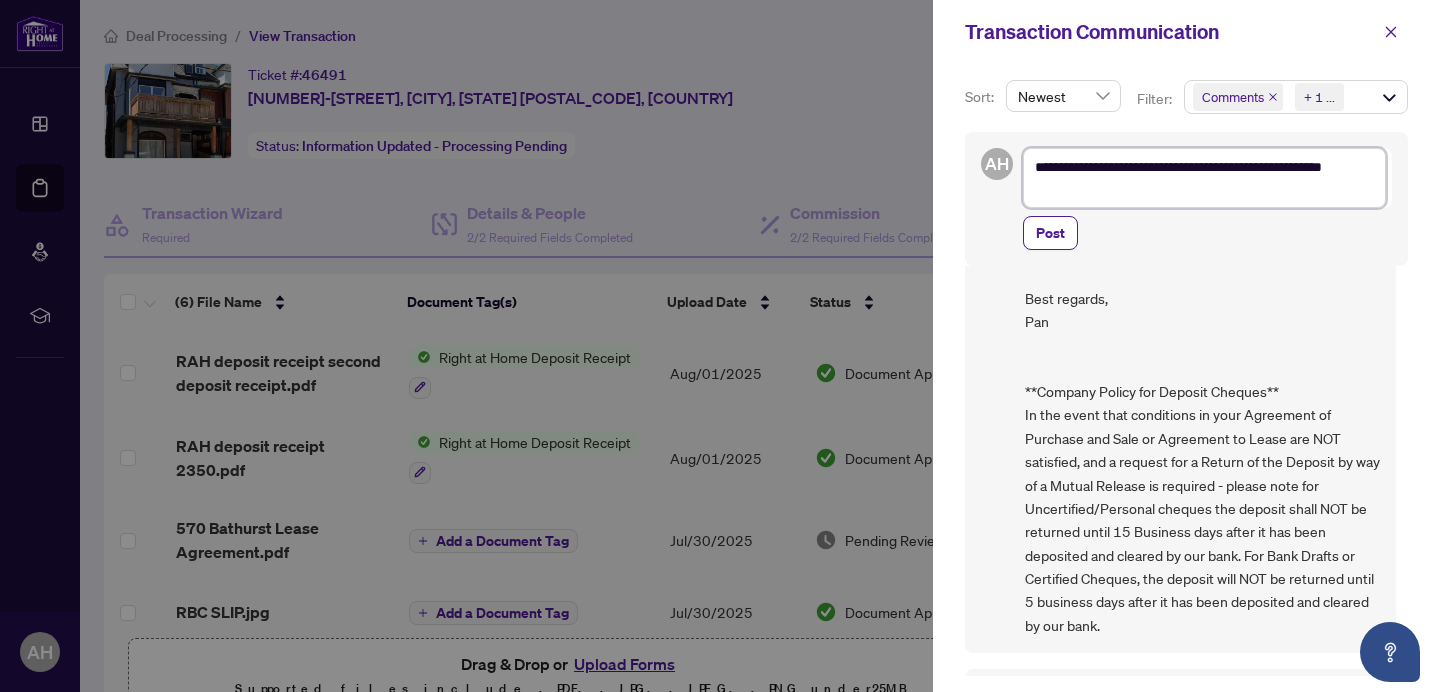 type on "**********" 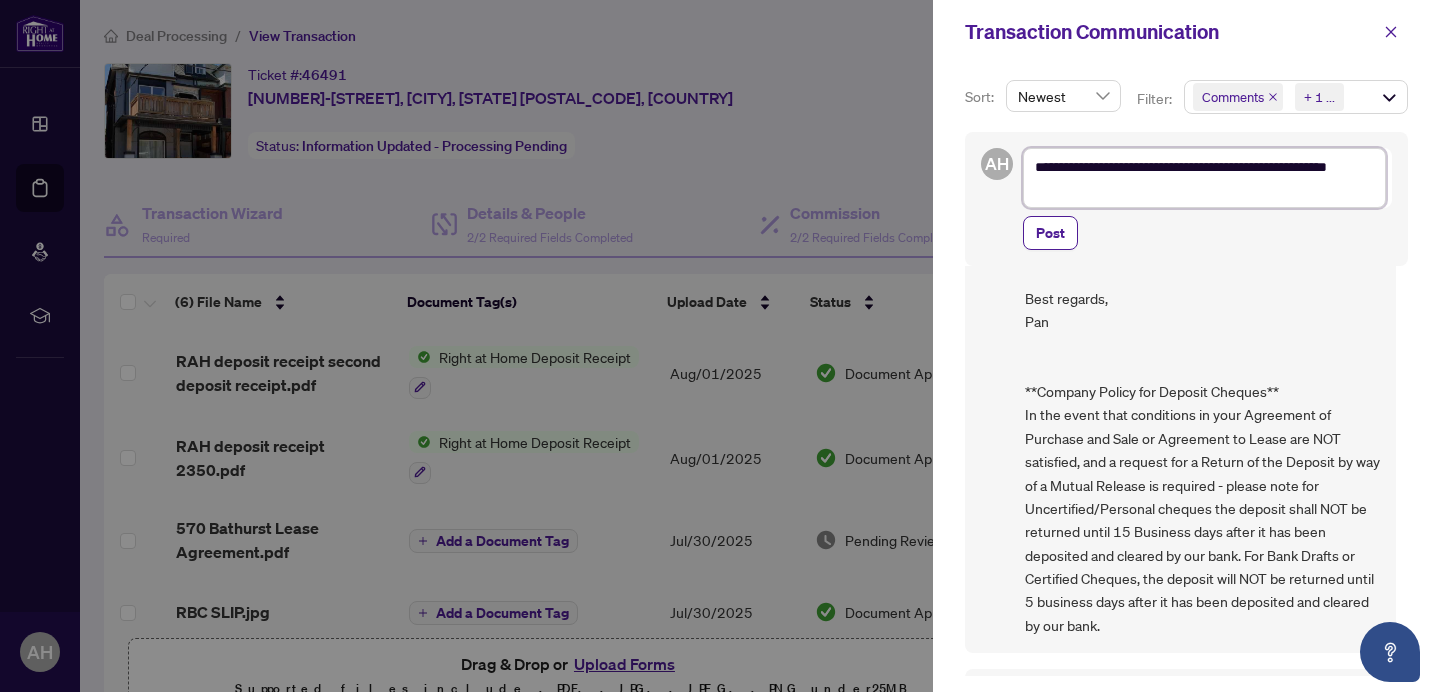 type on "**********" 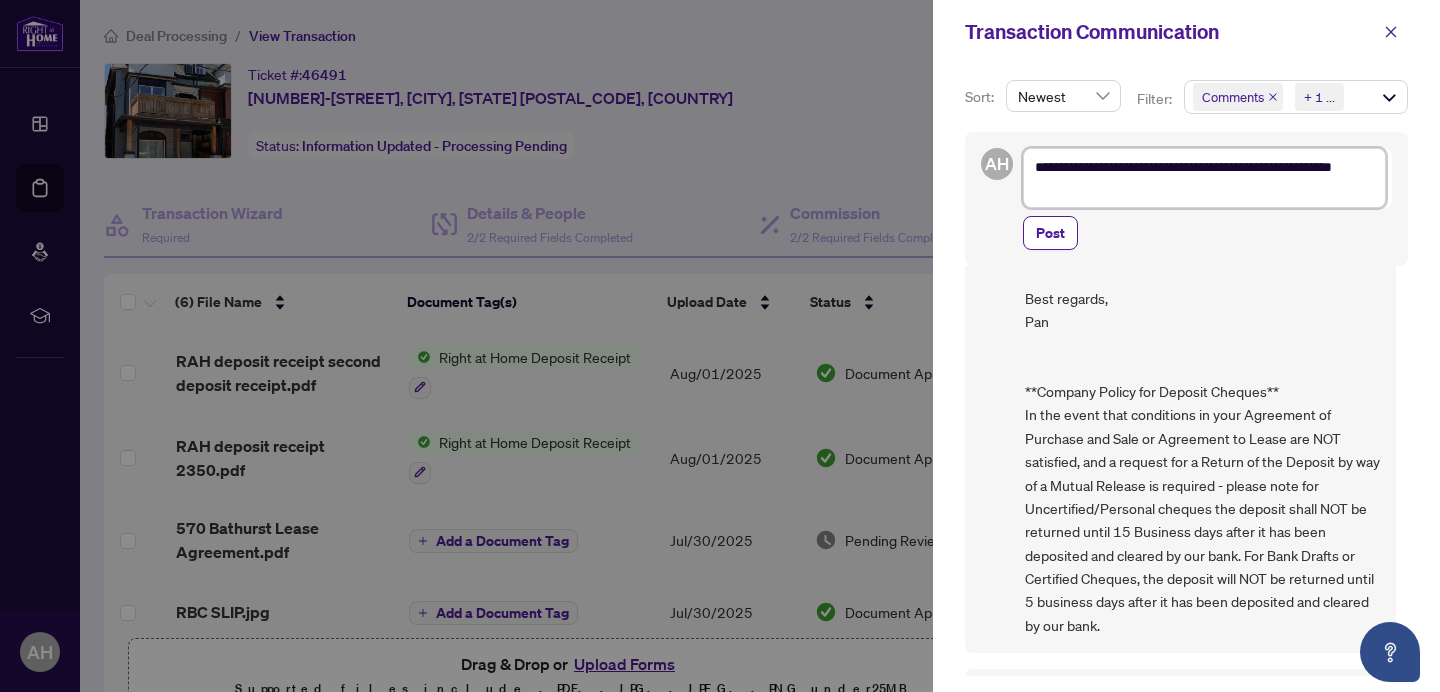 type on "**********" 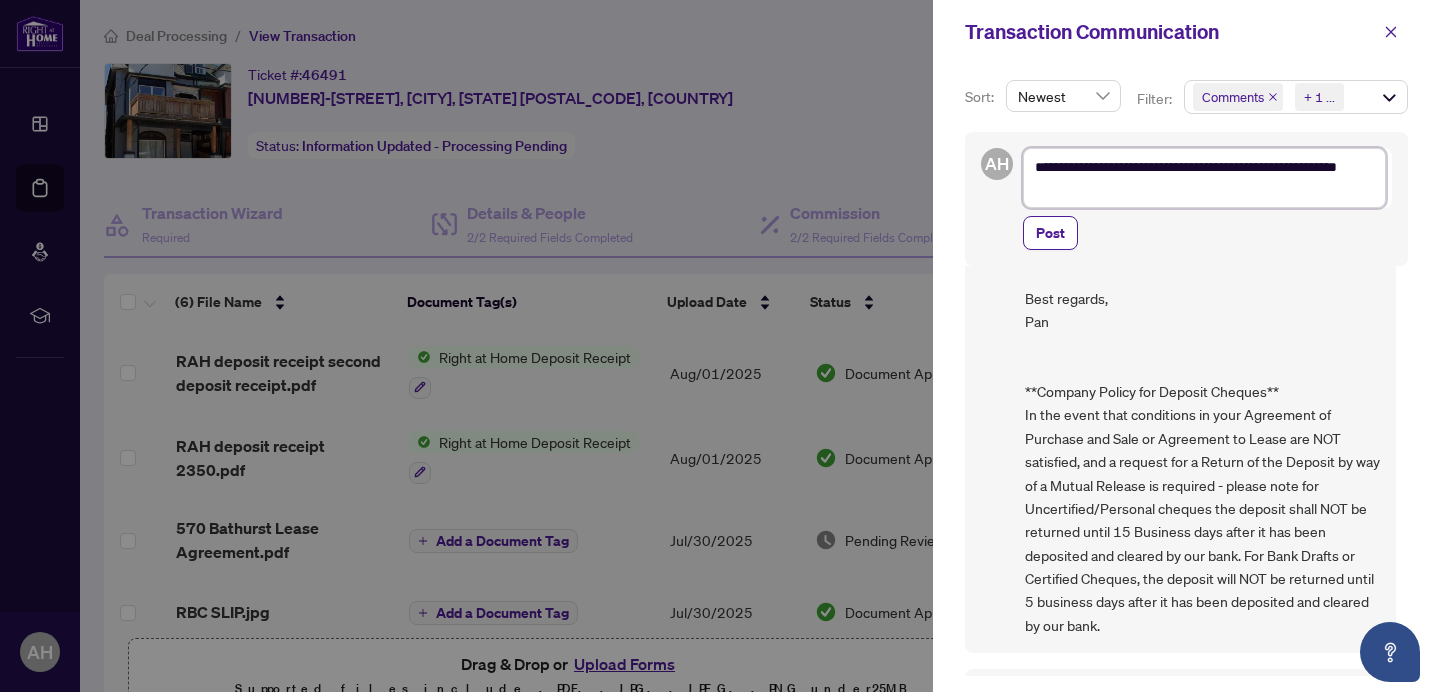 type on "**********" 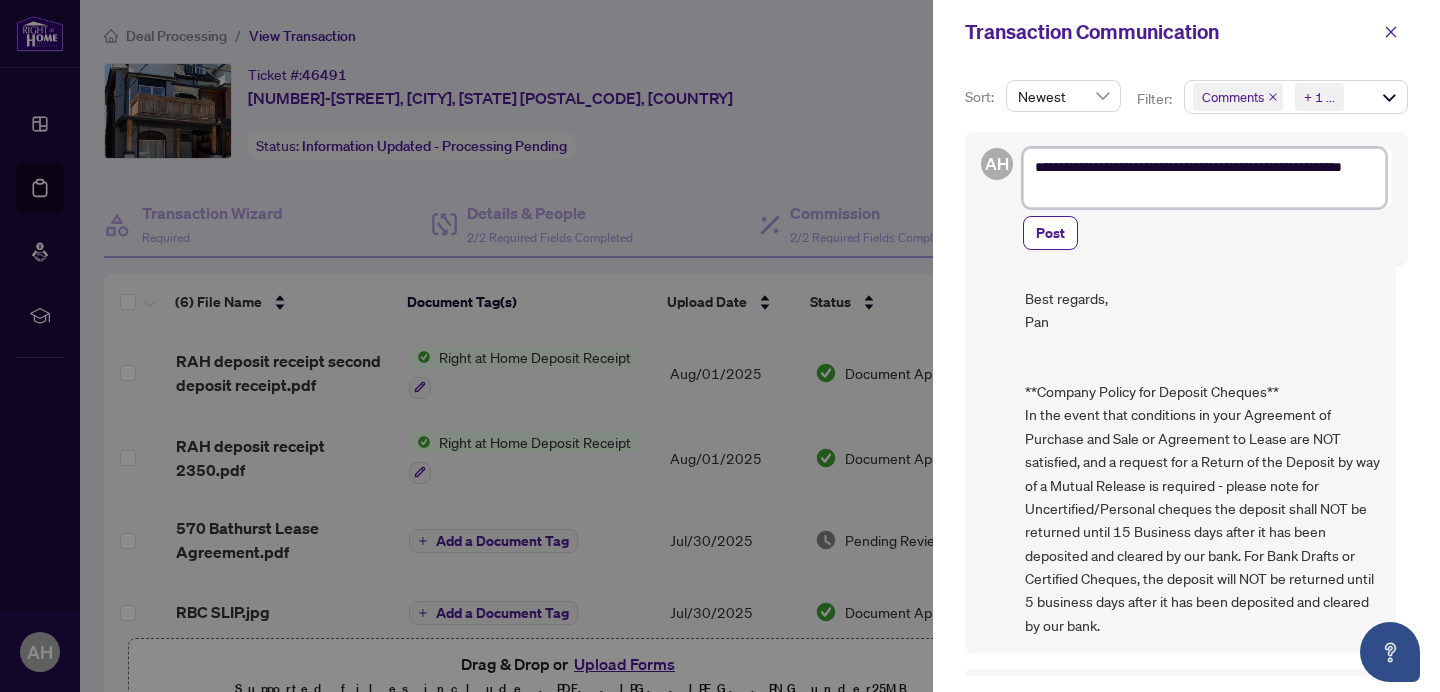 type on "**********" 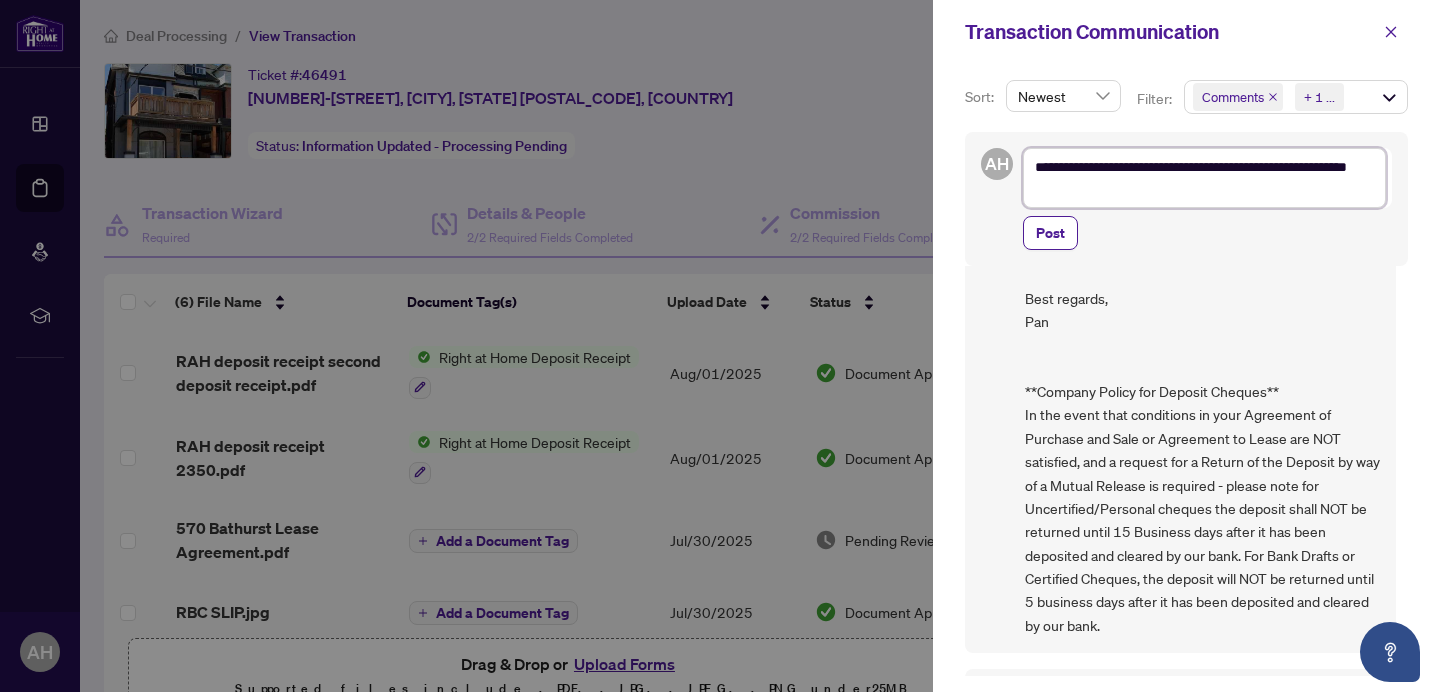type on "**********" 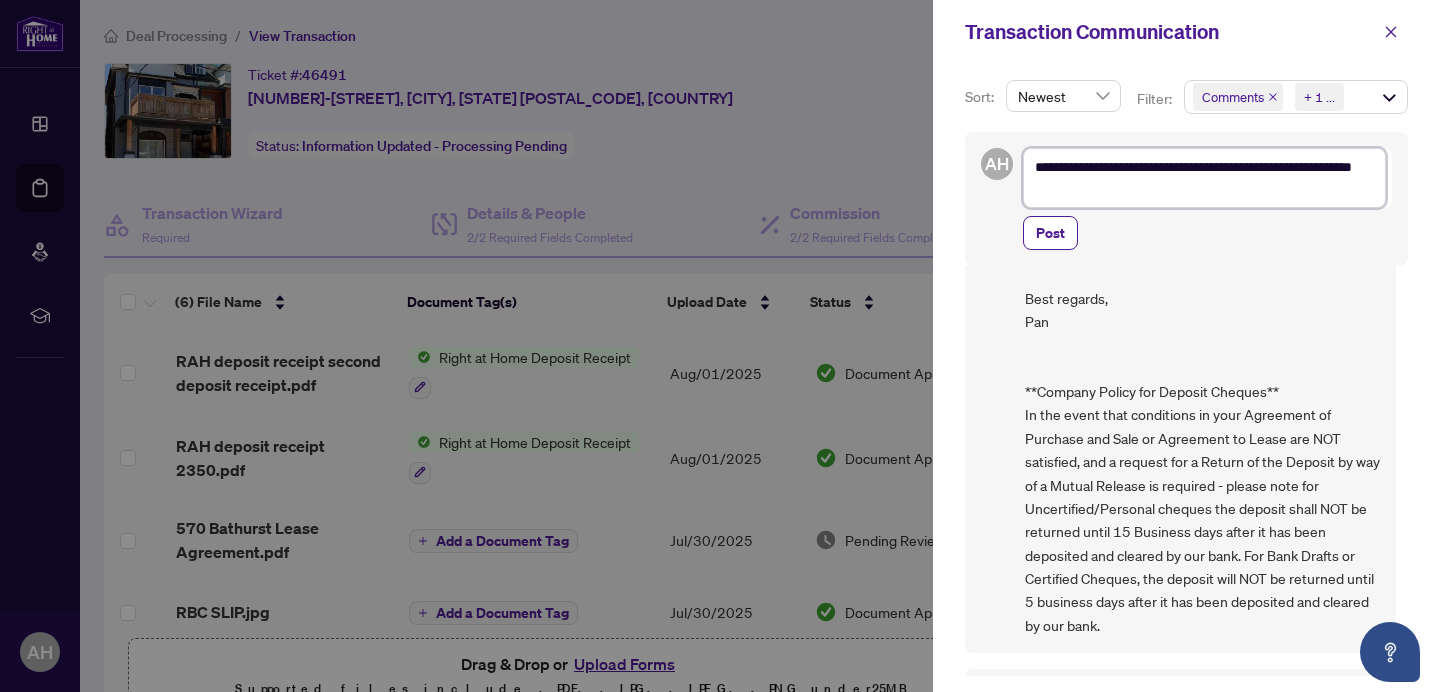 type on "**********" 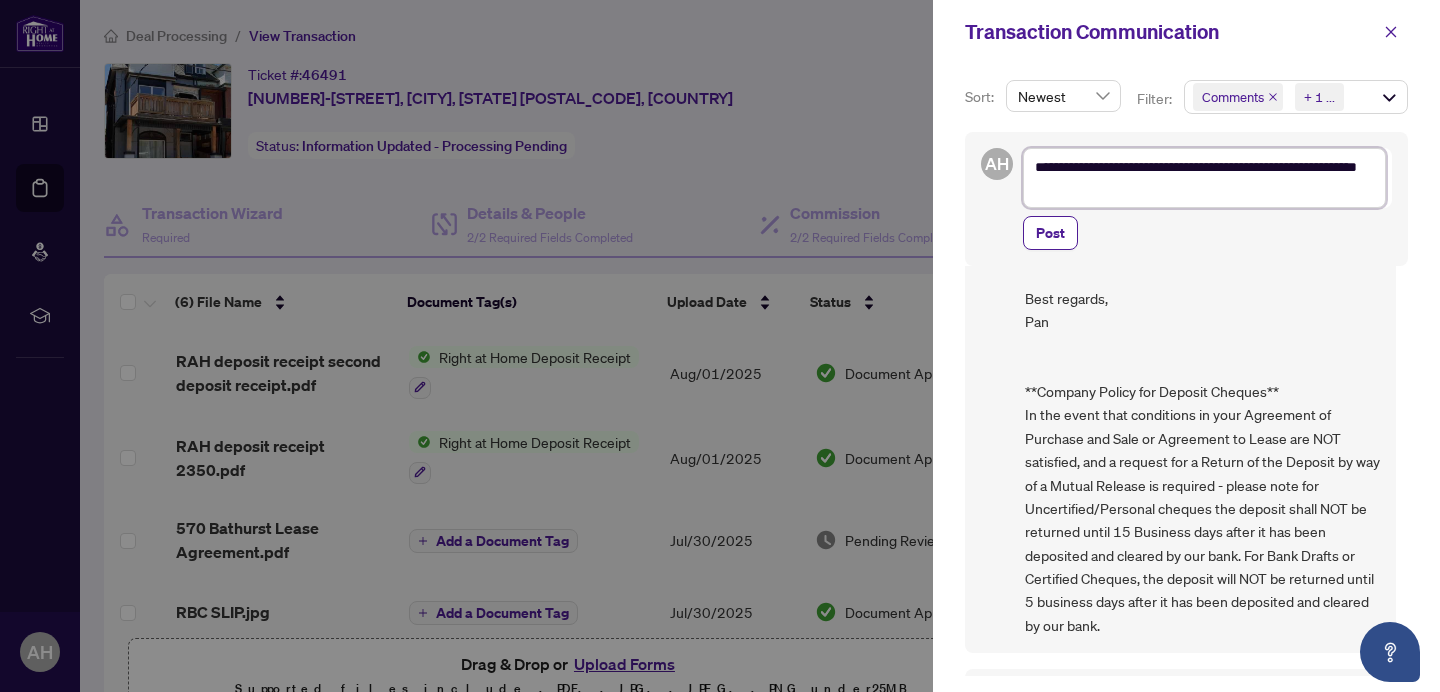 type on "**********" 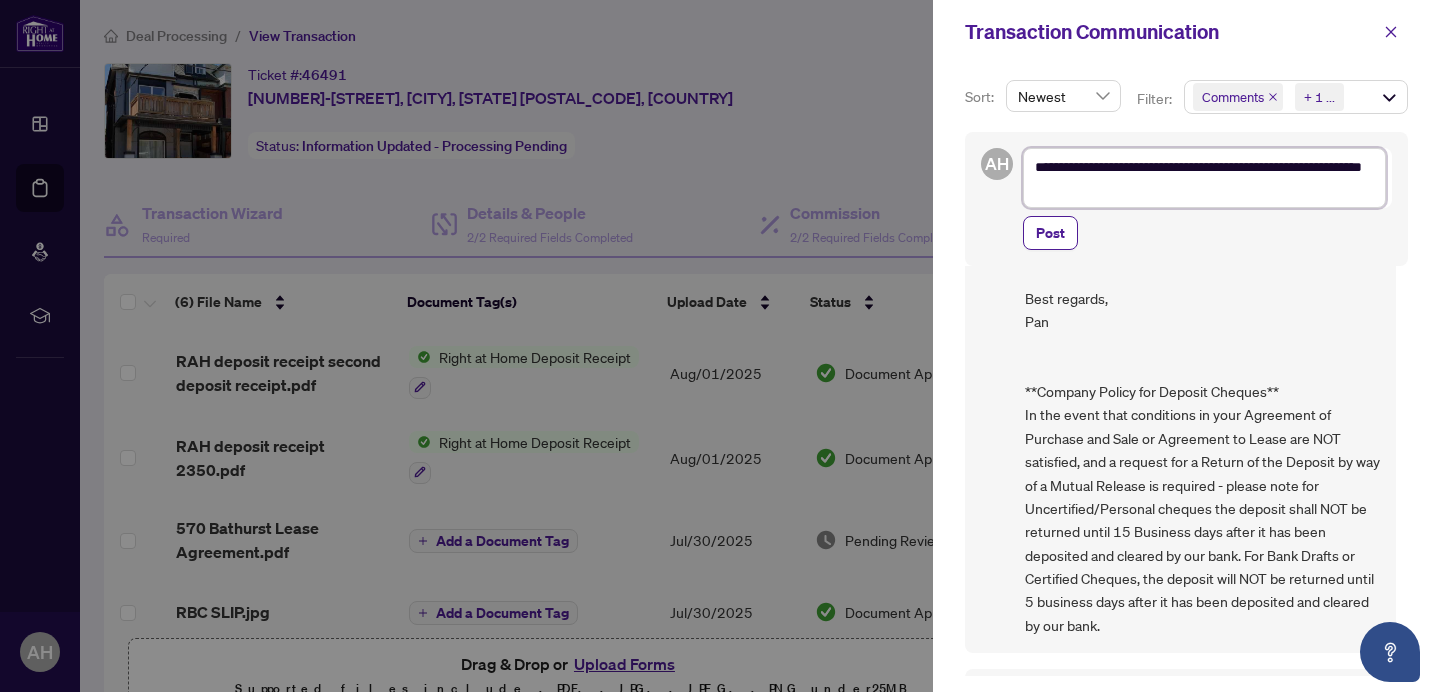 type on "**********" 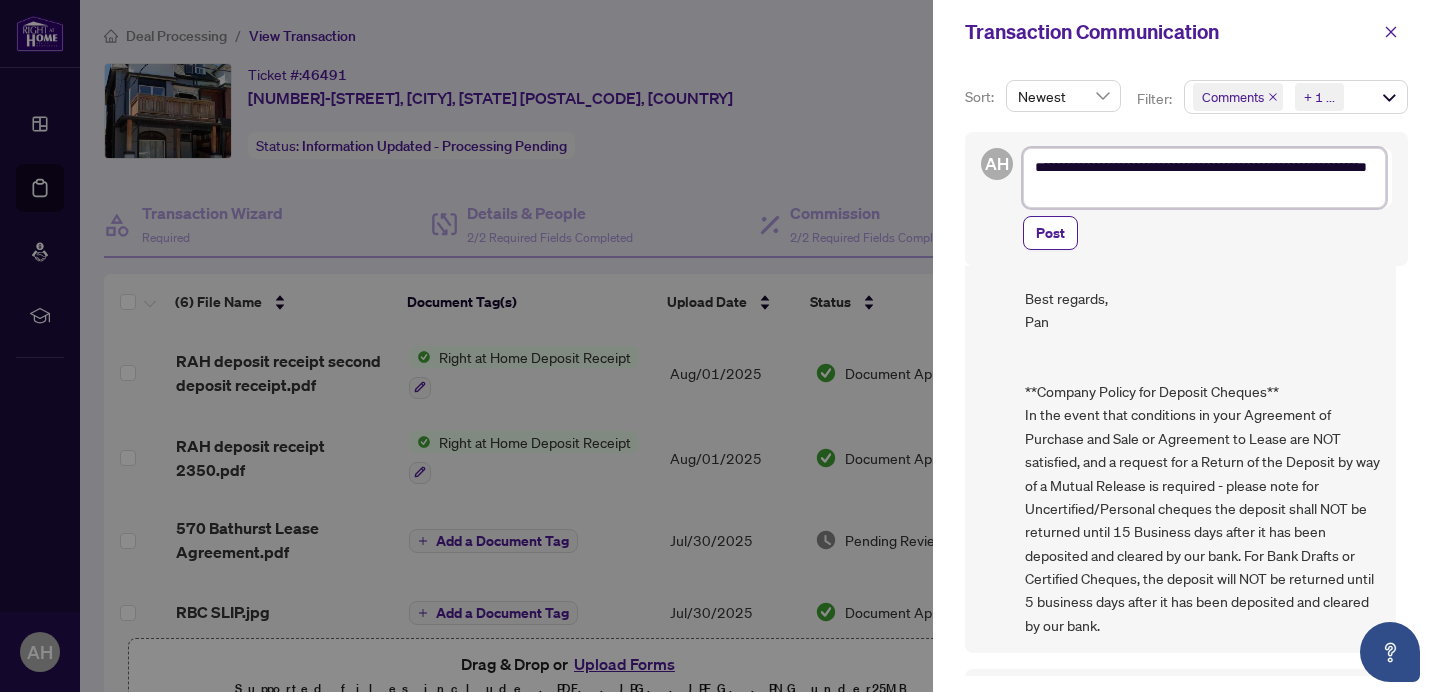 type on "**********" 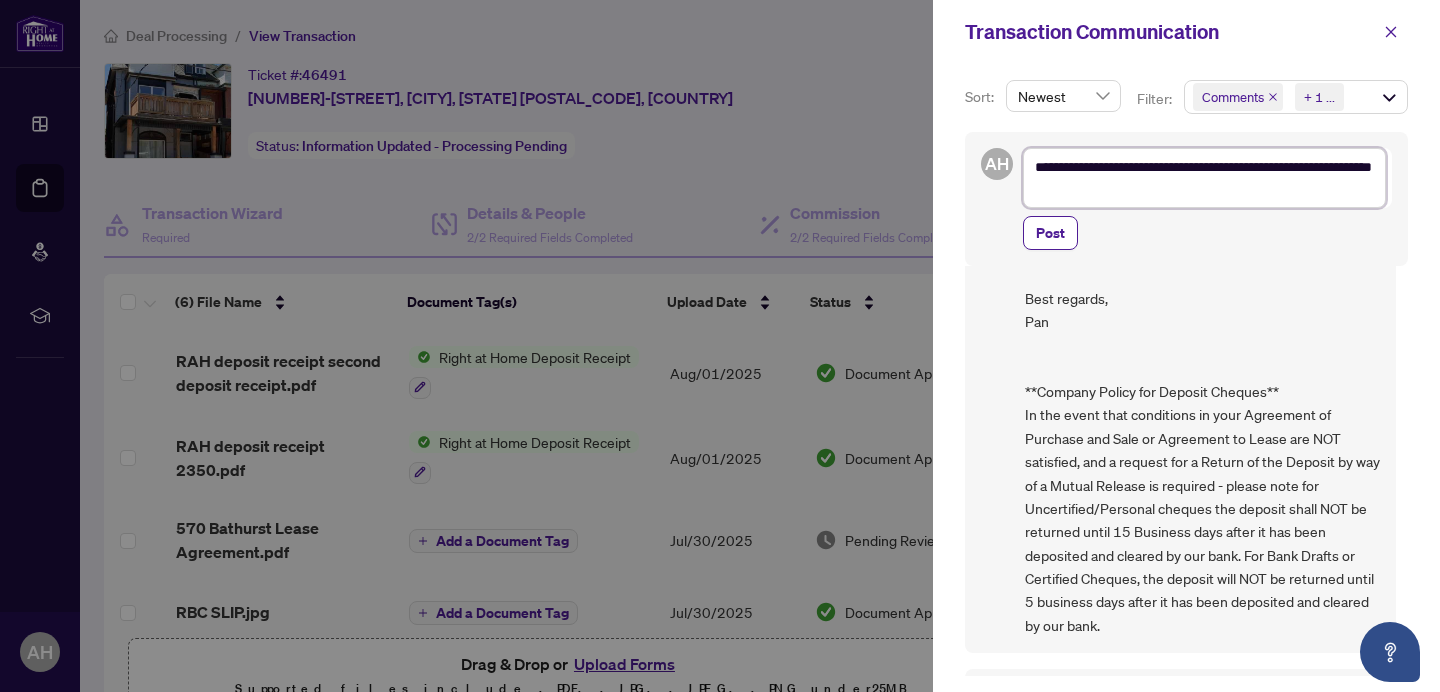 type on "**********" 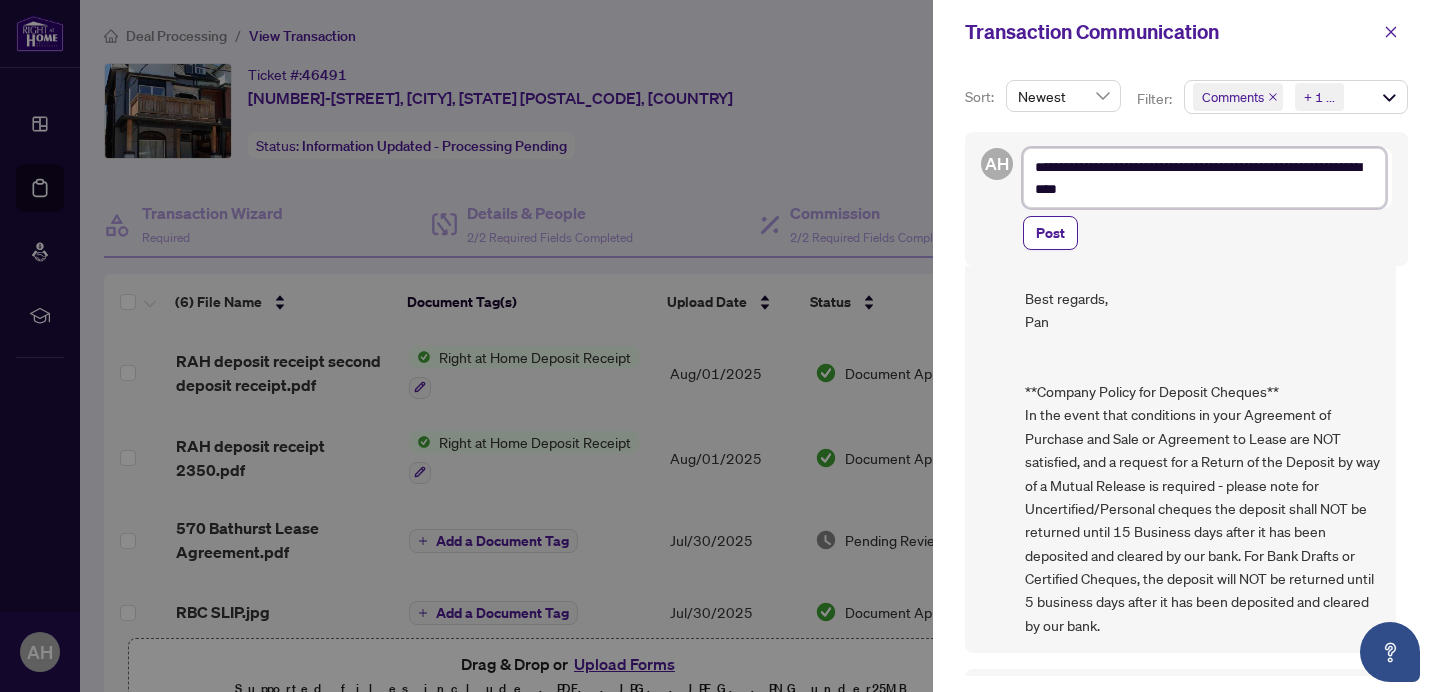 type on "**********" 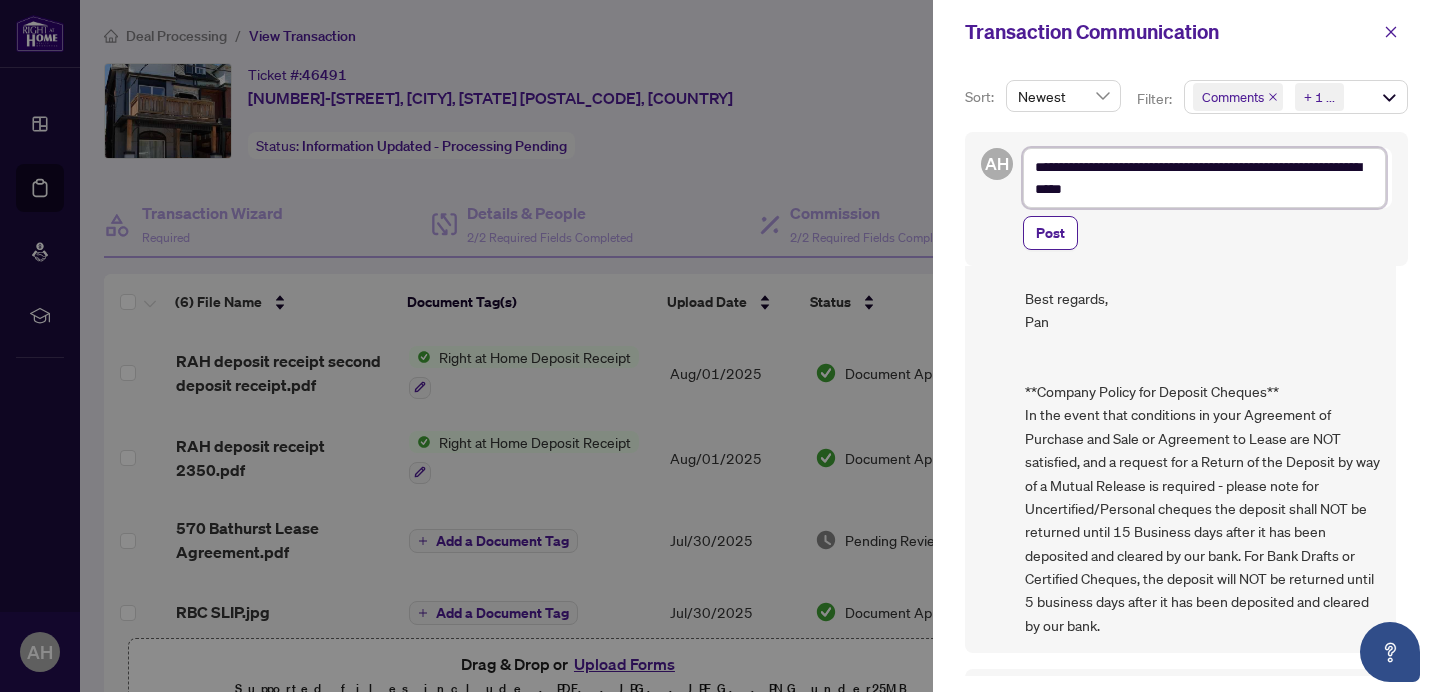 type on "**********" 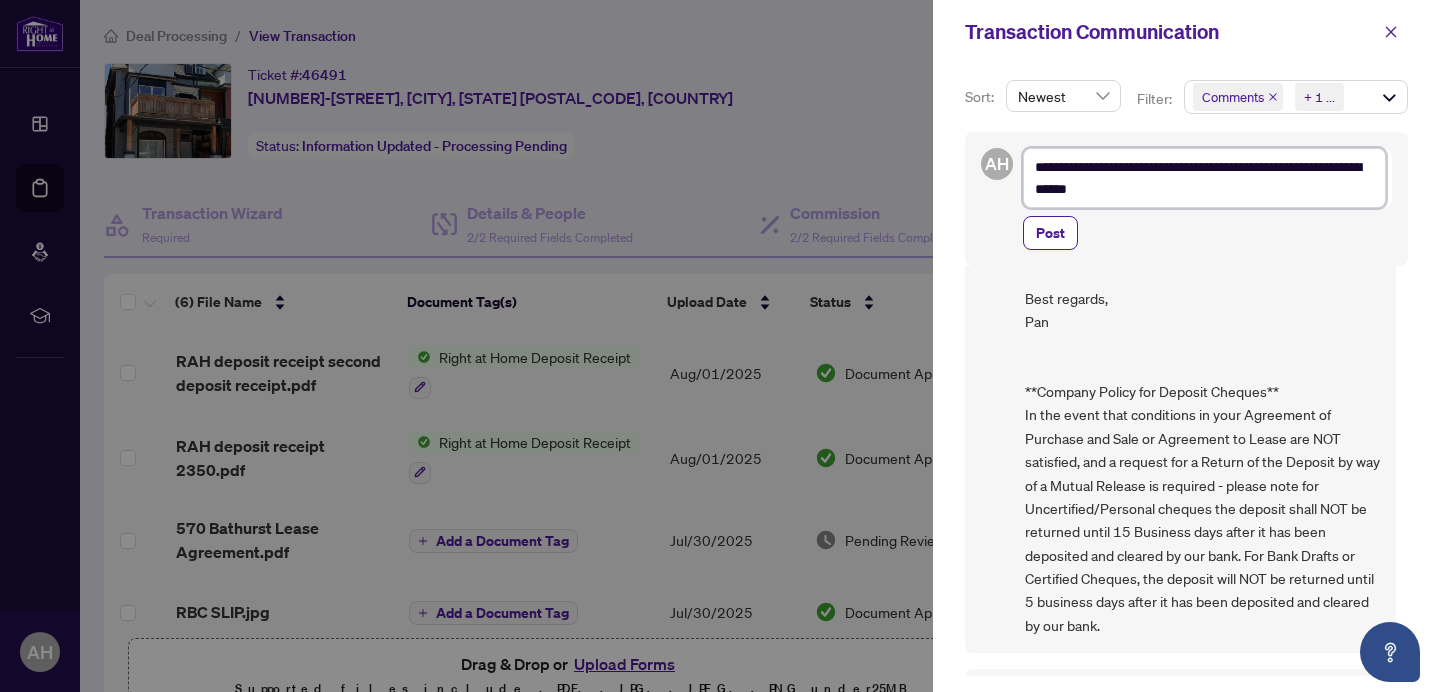 type on "**********" 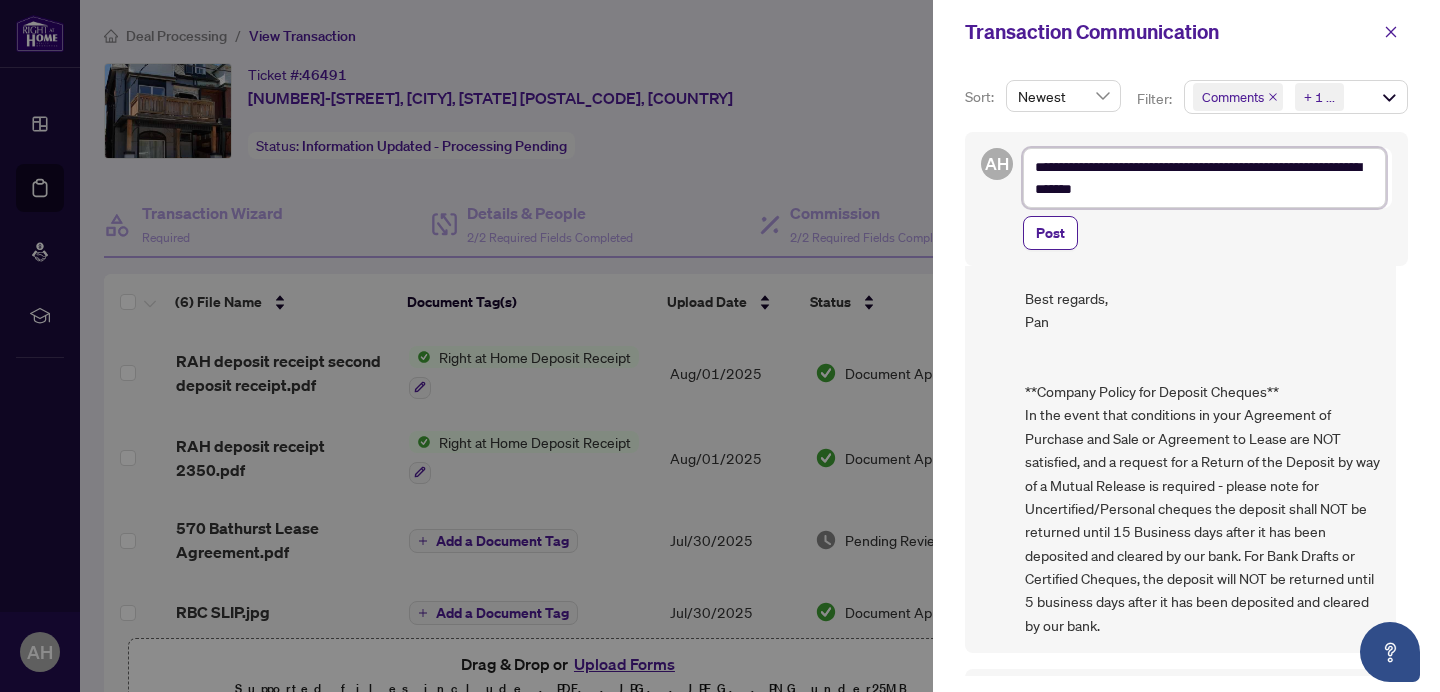 type on "**********" 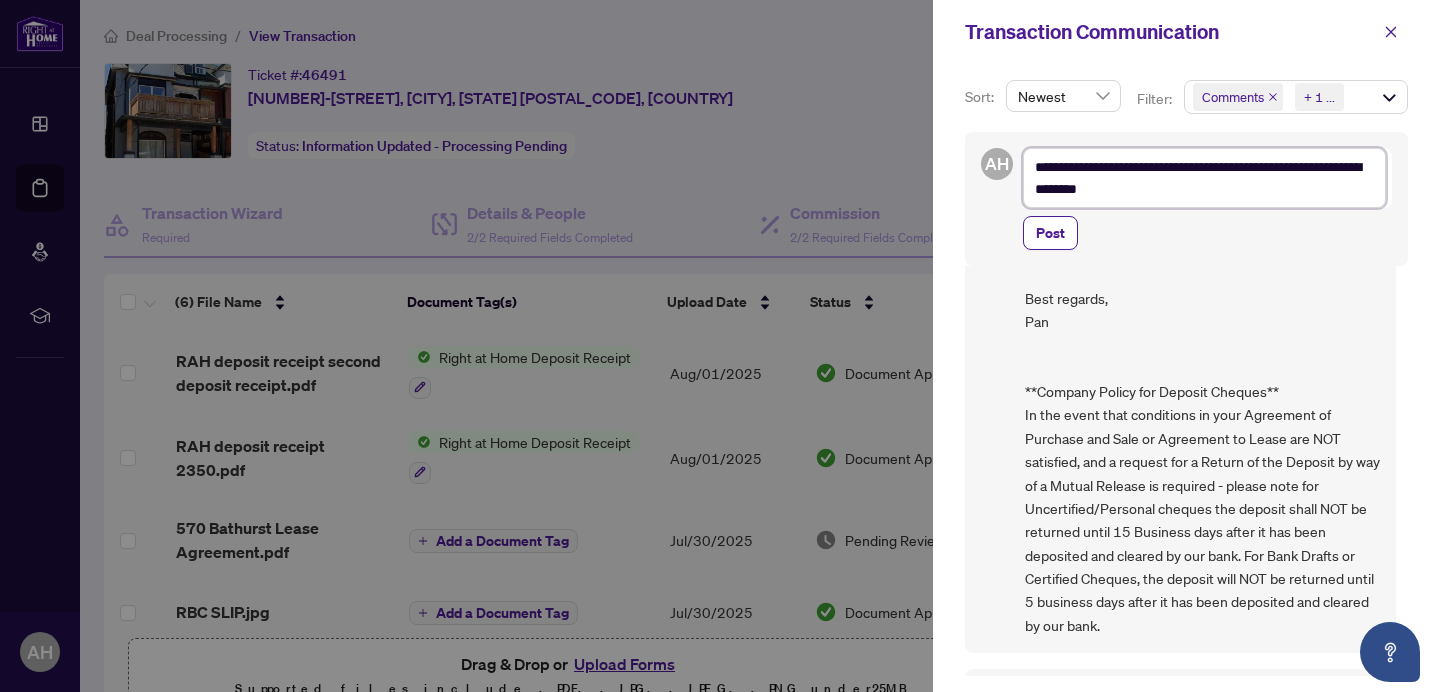 type on "**********" 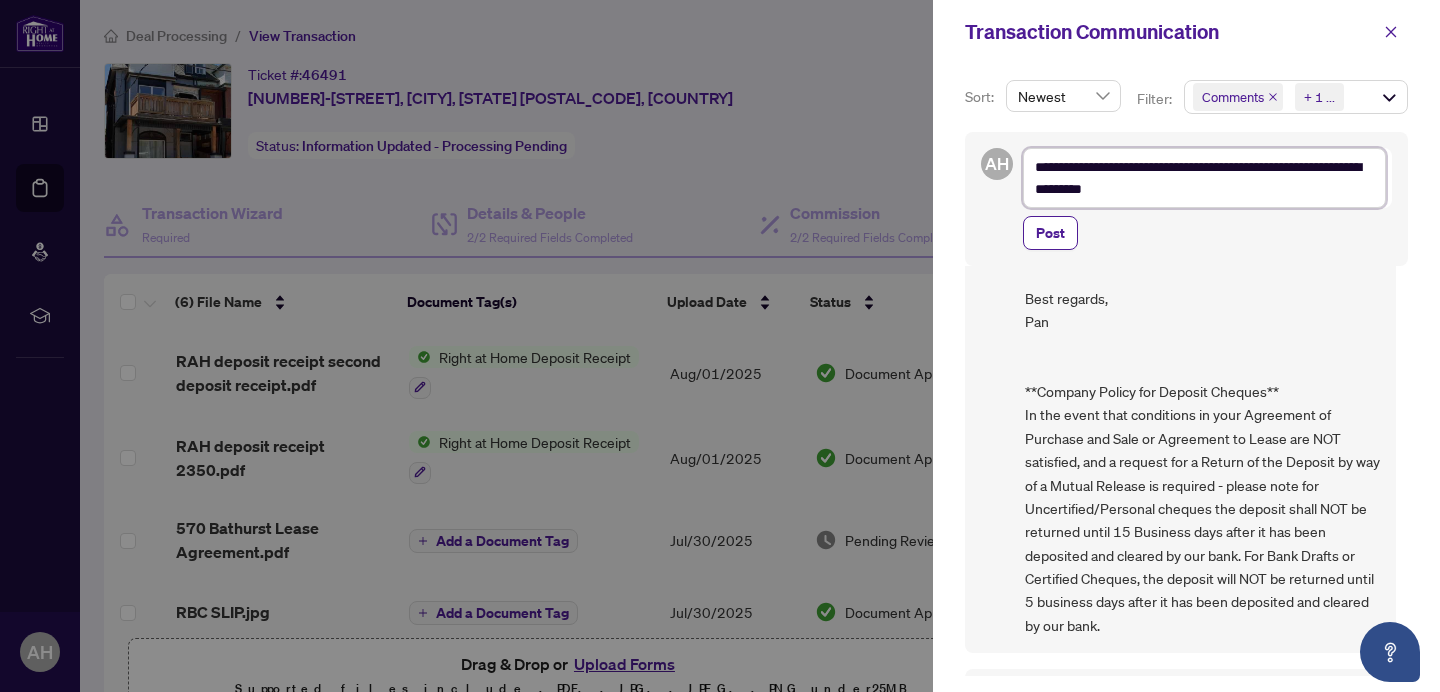 type on "**********" 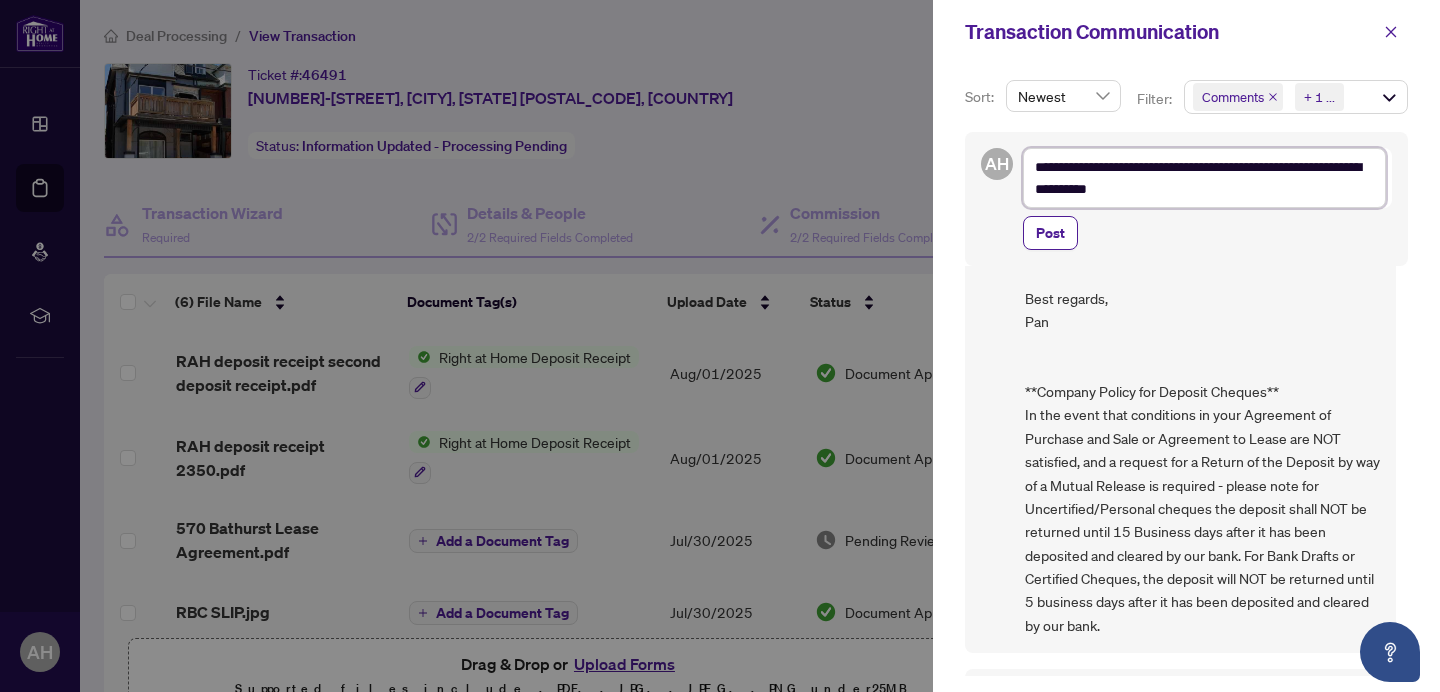 type on "**********" 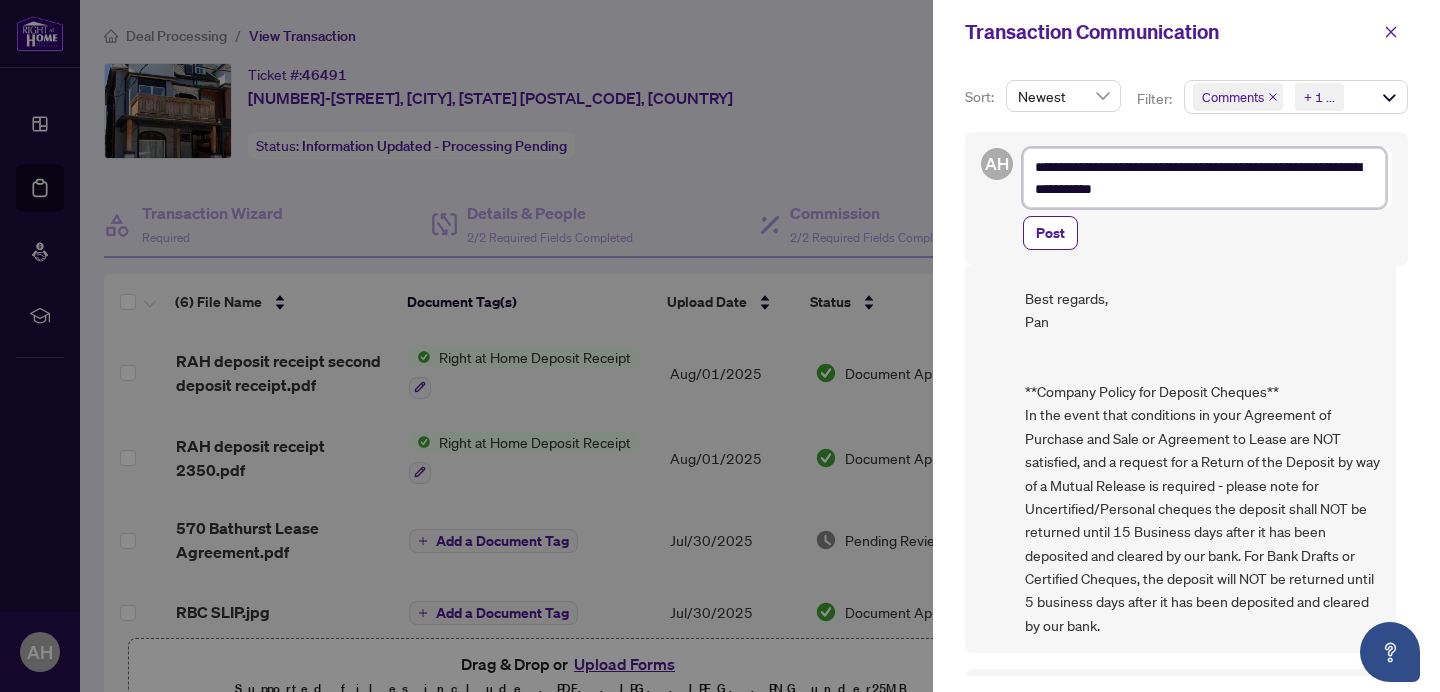 type on "**********" 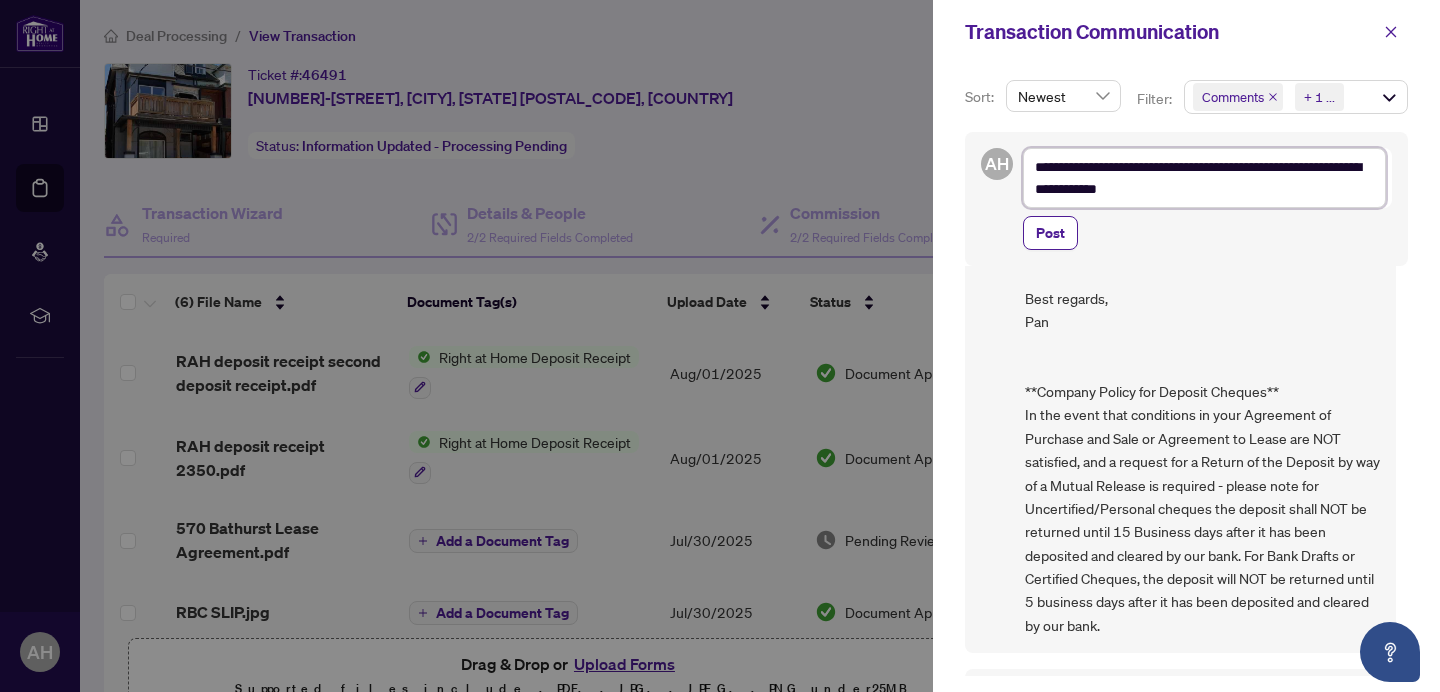 type on "**********" 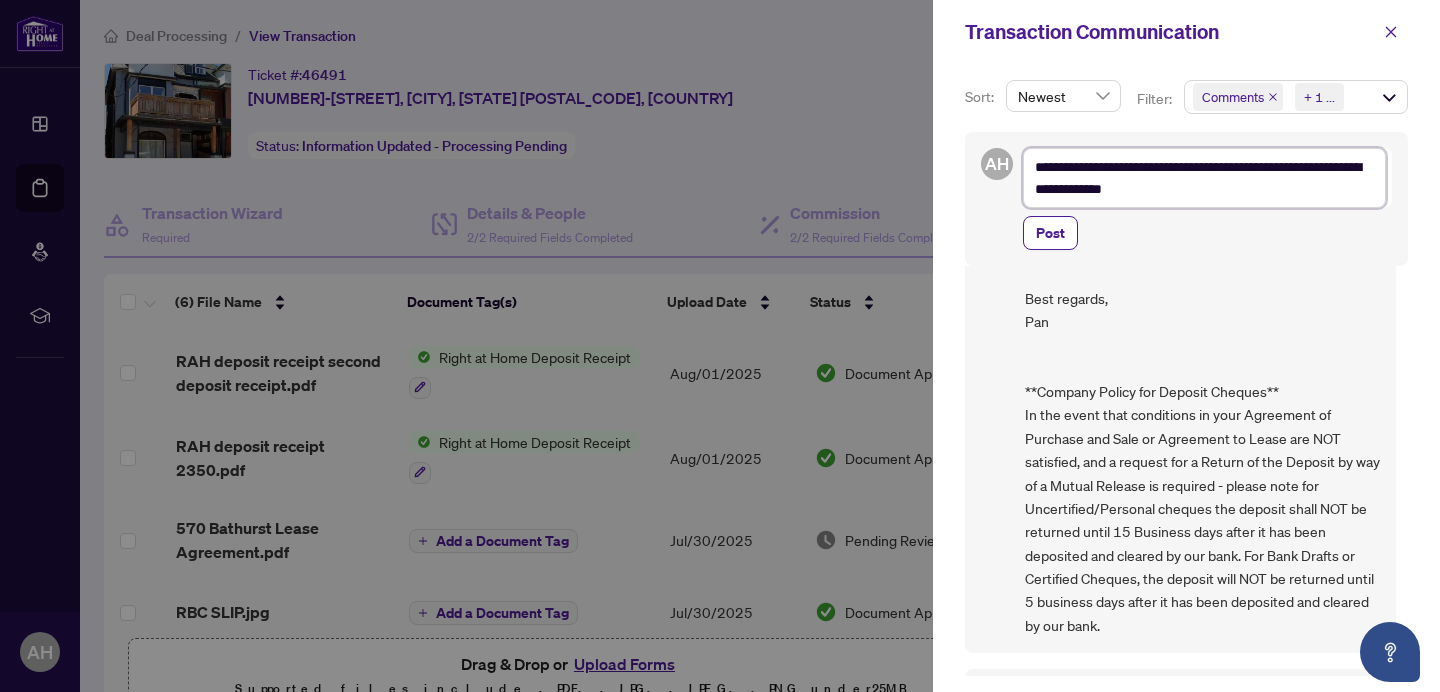 type on "**********" 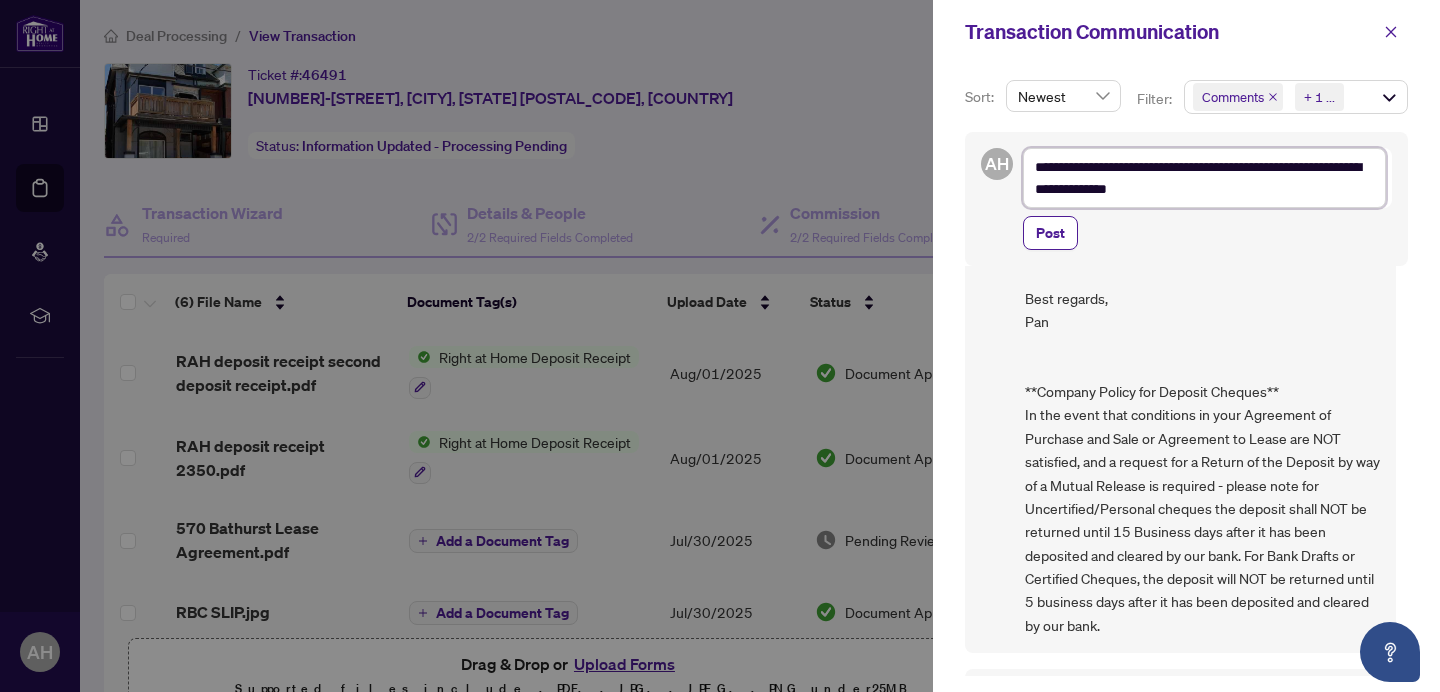 type on "**********" 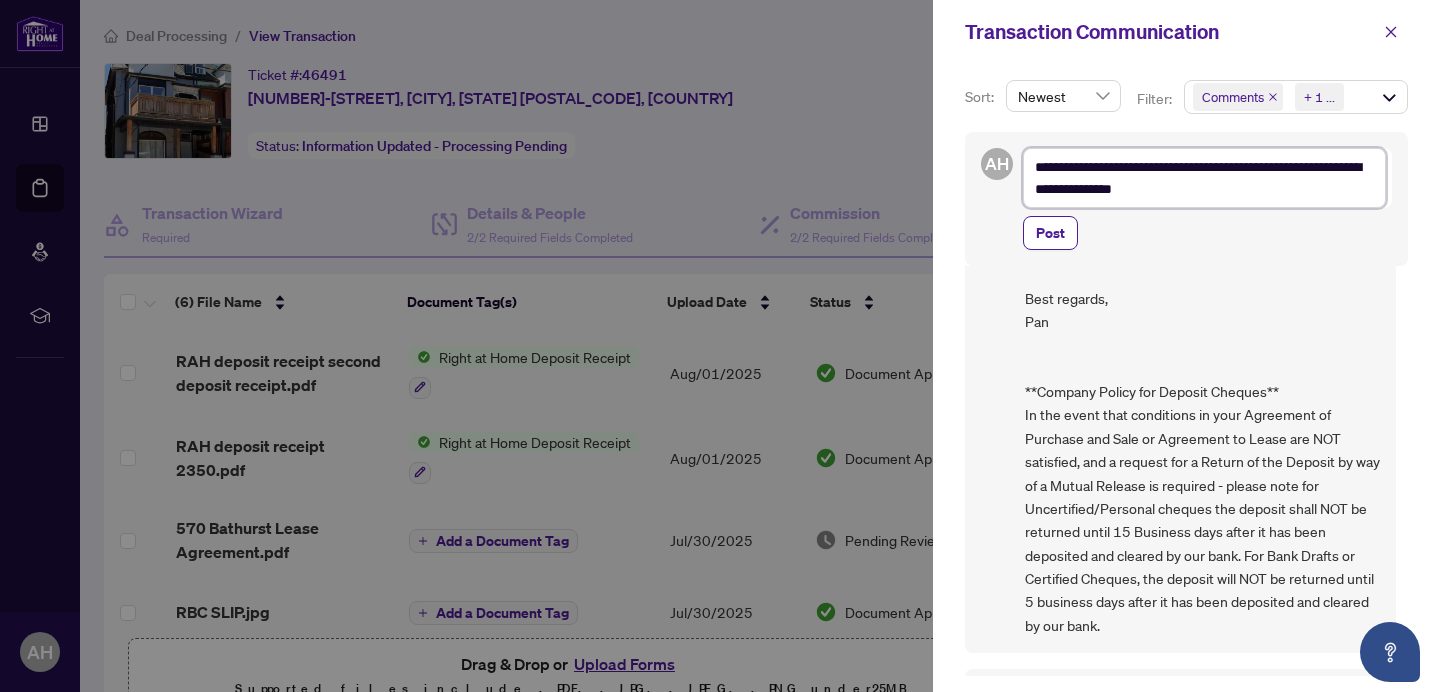 type on "**********" 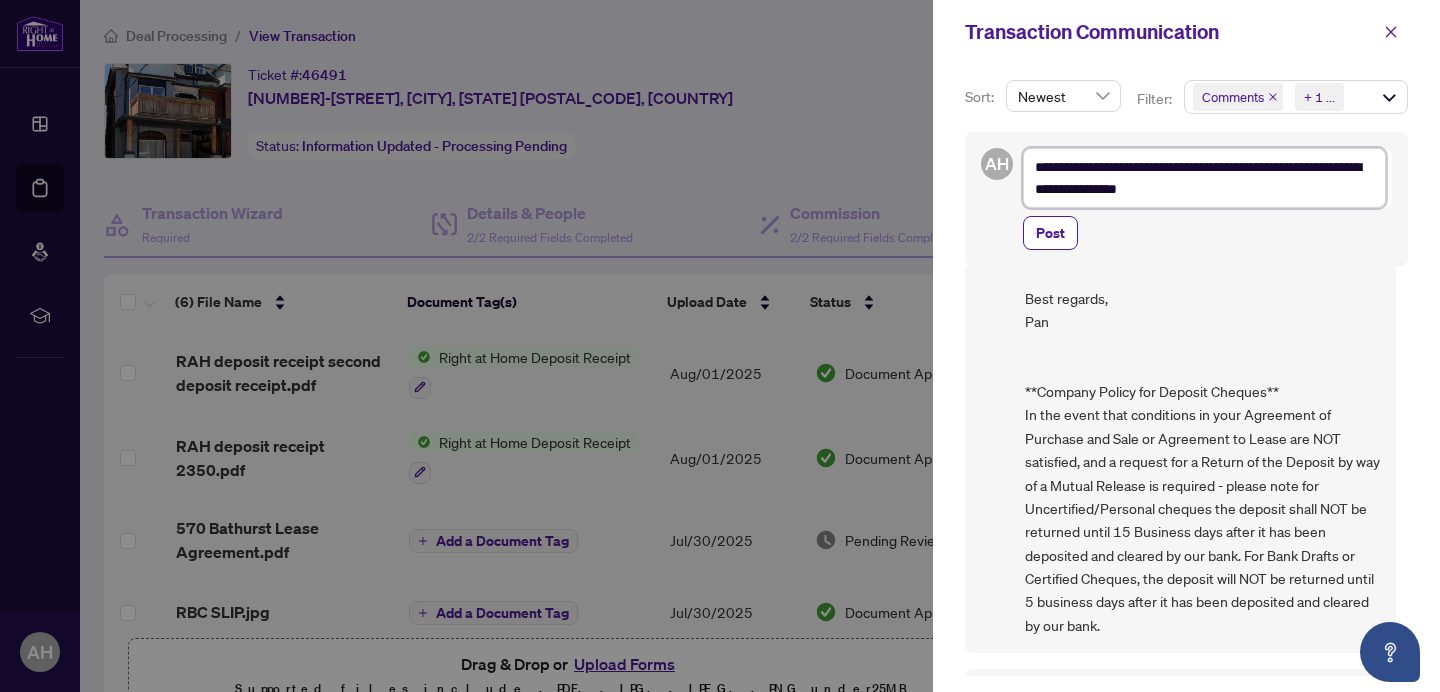 type on "**********" 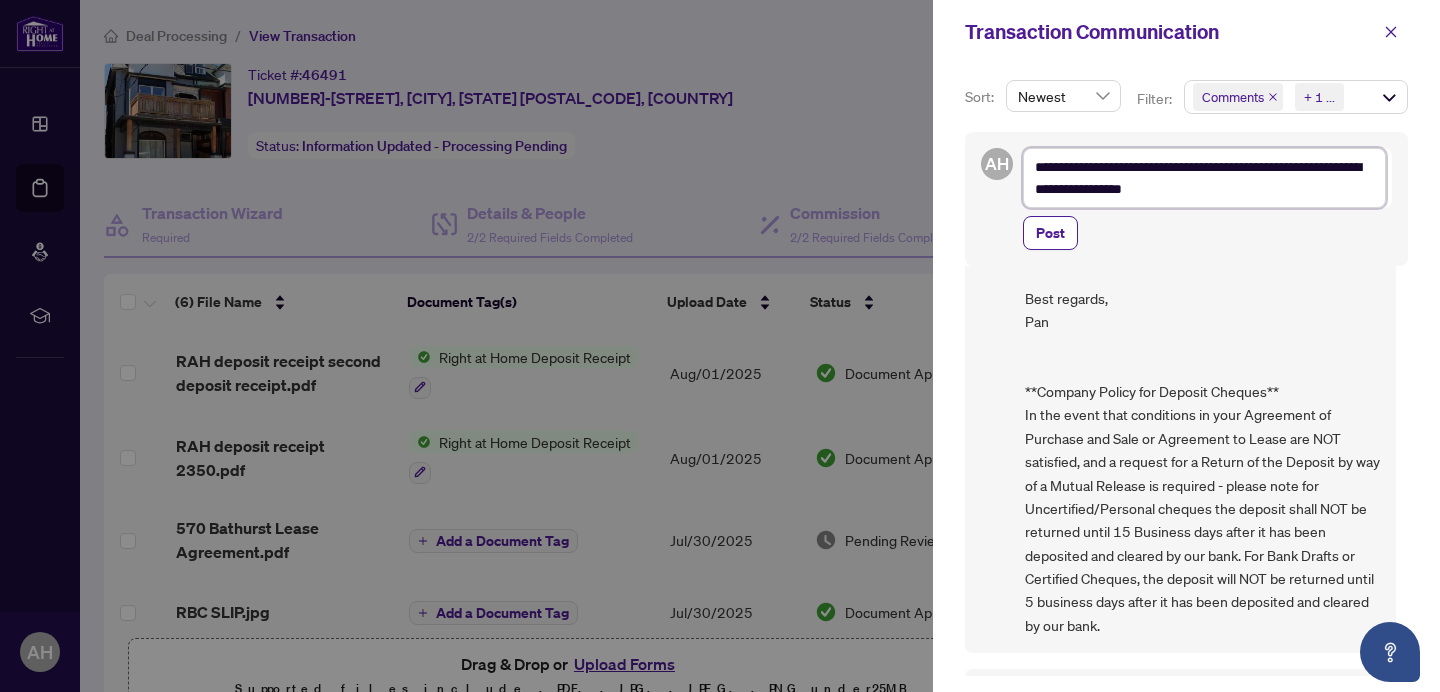 type on "**********" 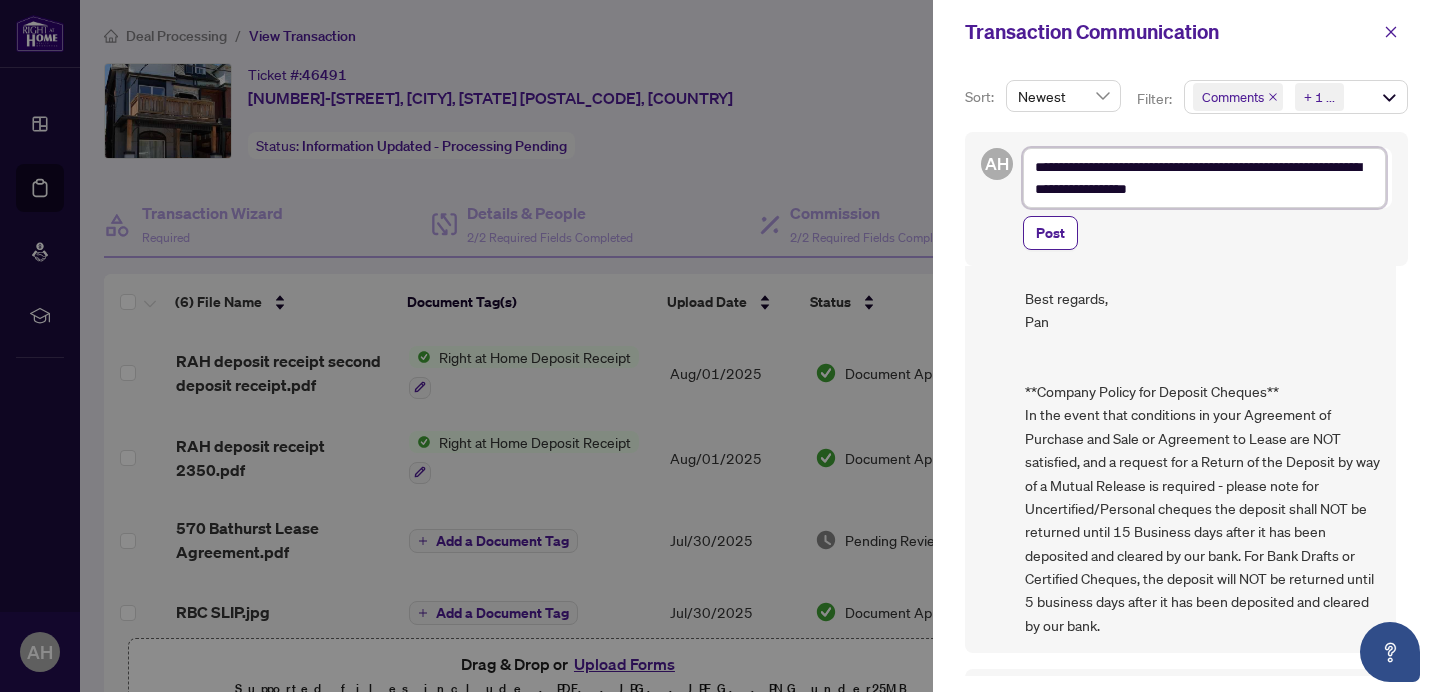 type on "**********" 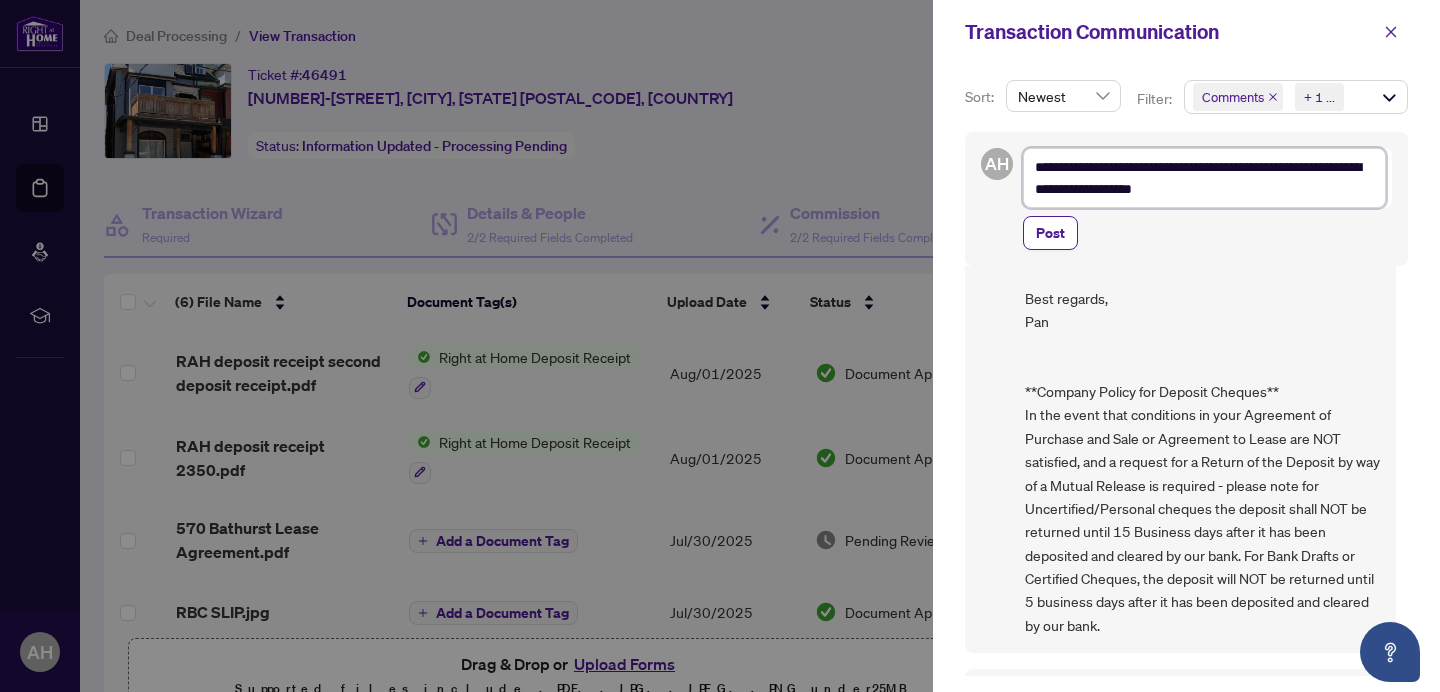 type on "**********" 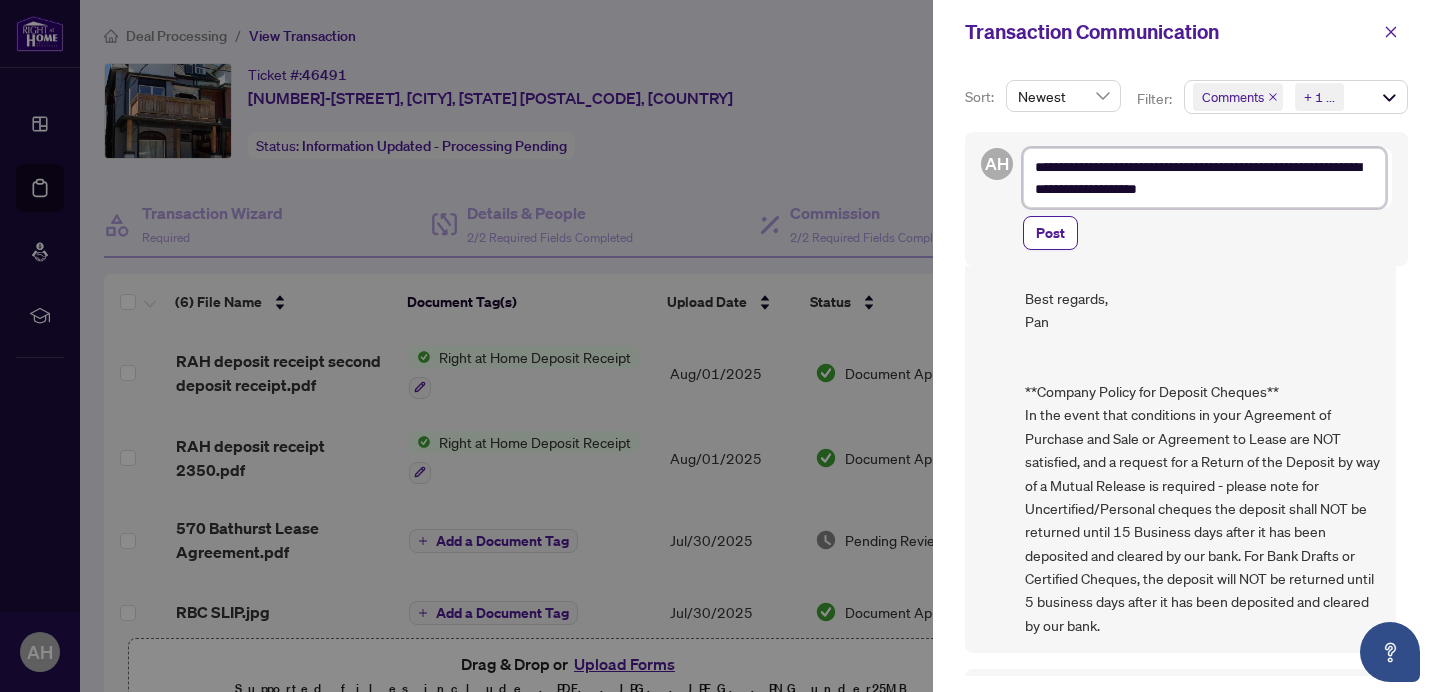 type on "**********" 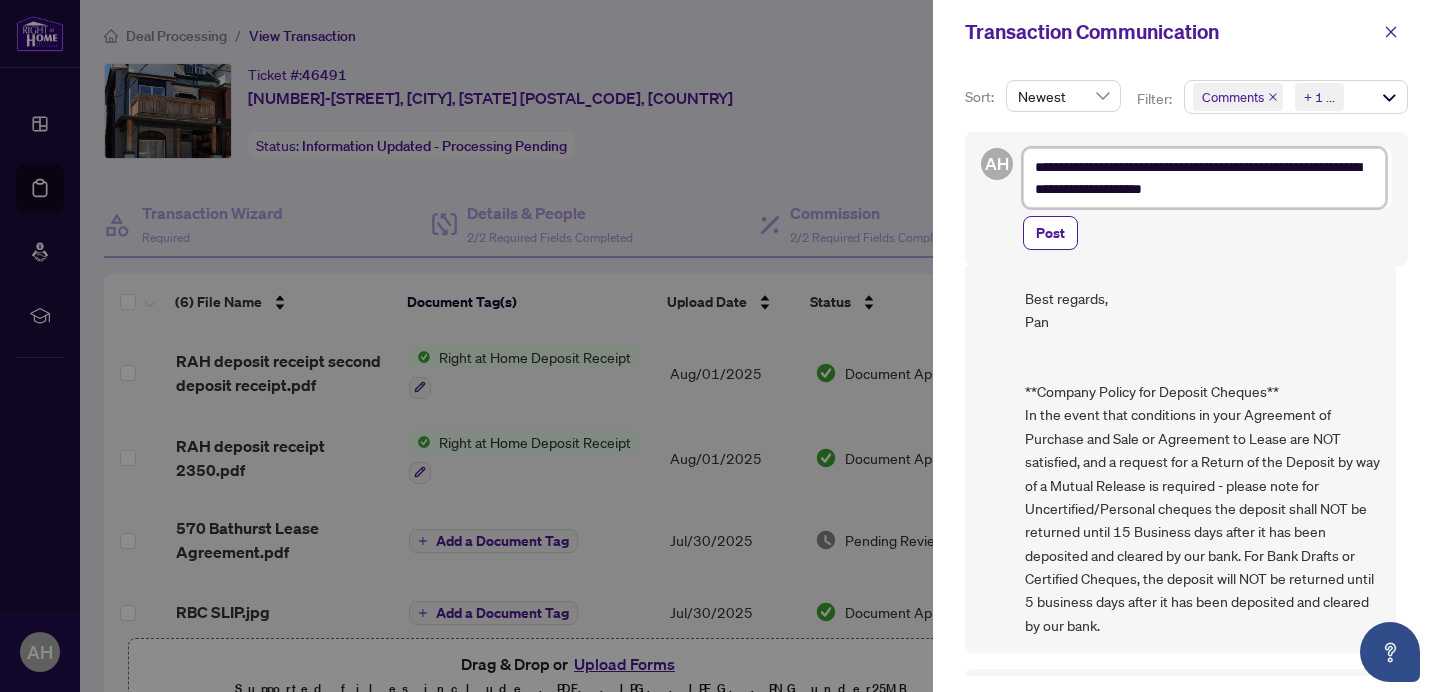 type on "**********" 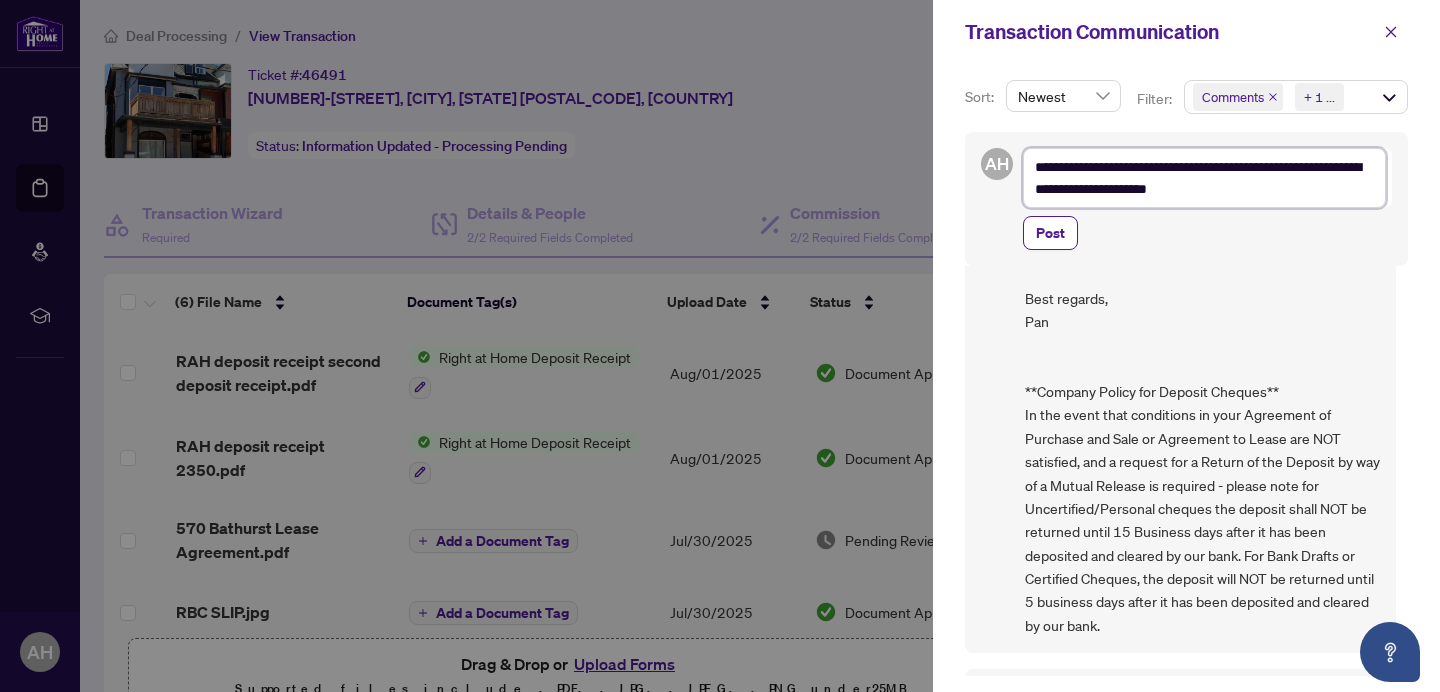 type on "**********" 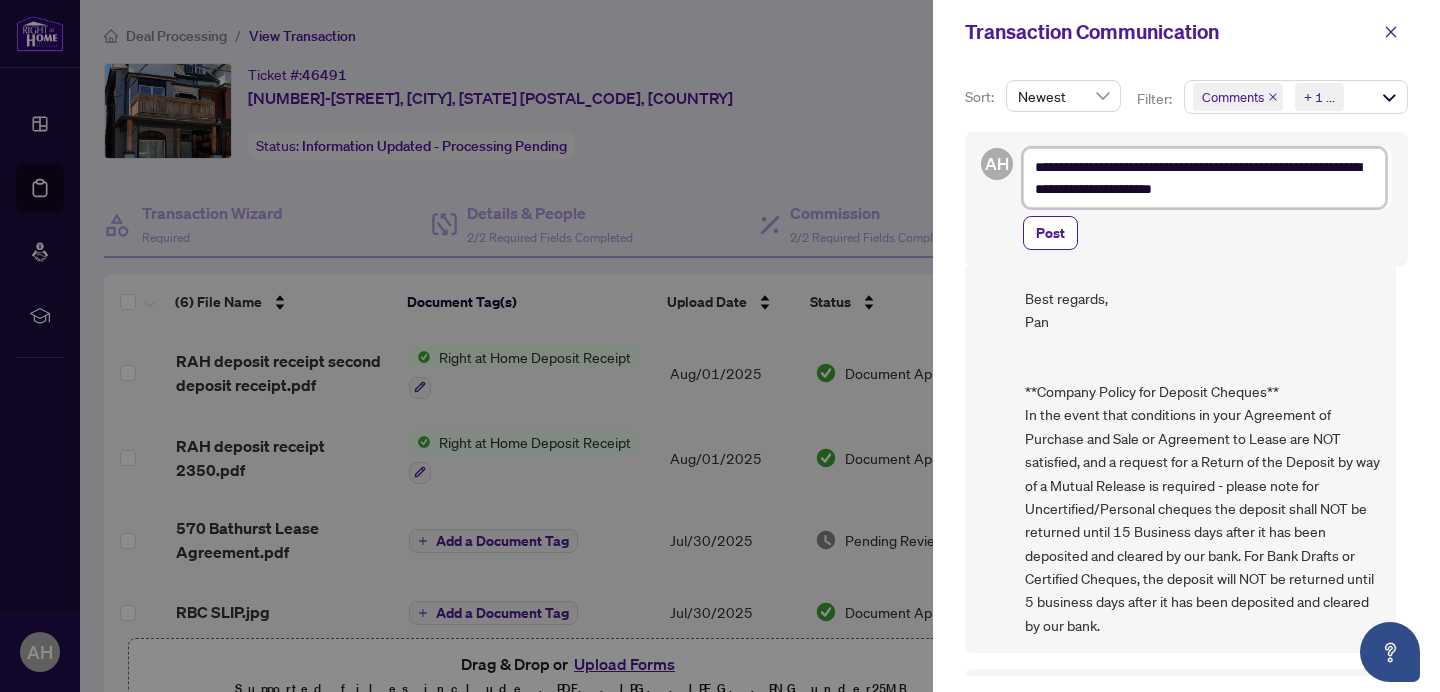 type on "**********" 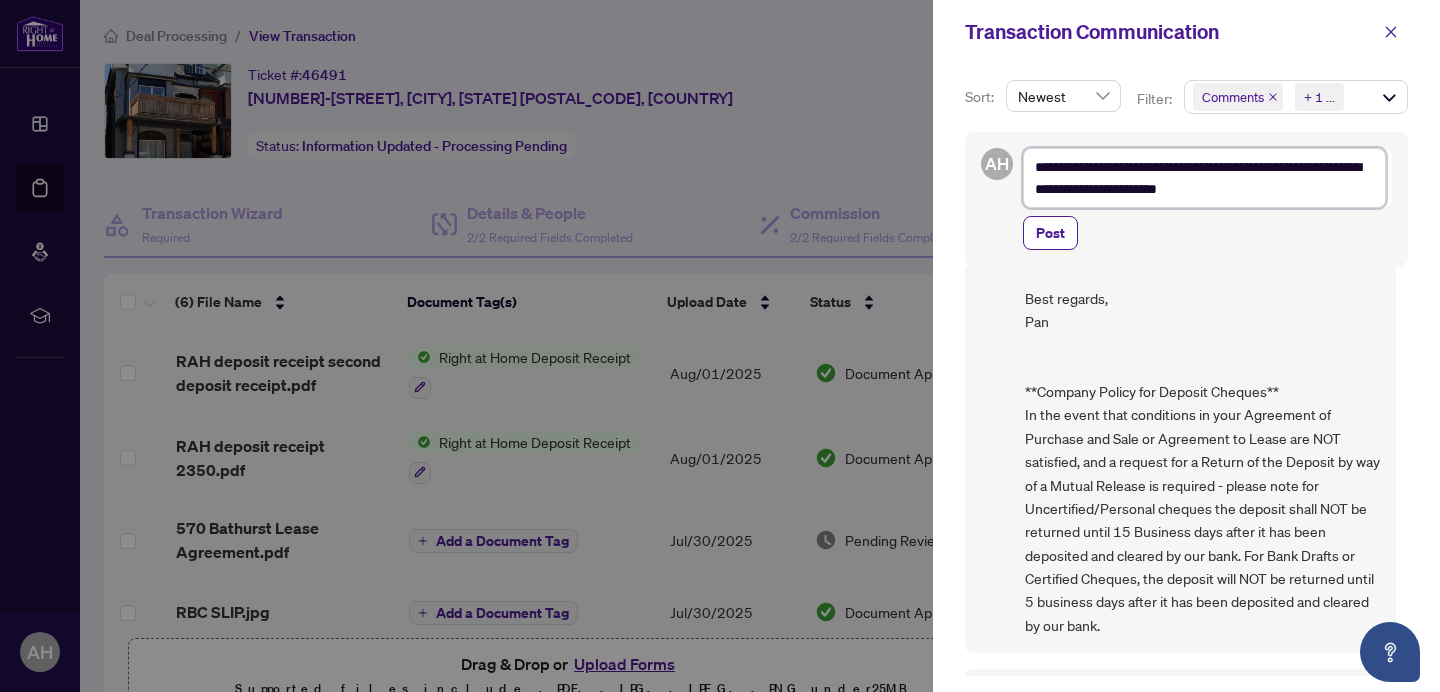 type on "**********" 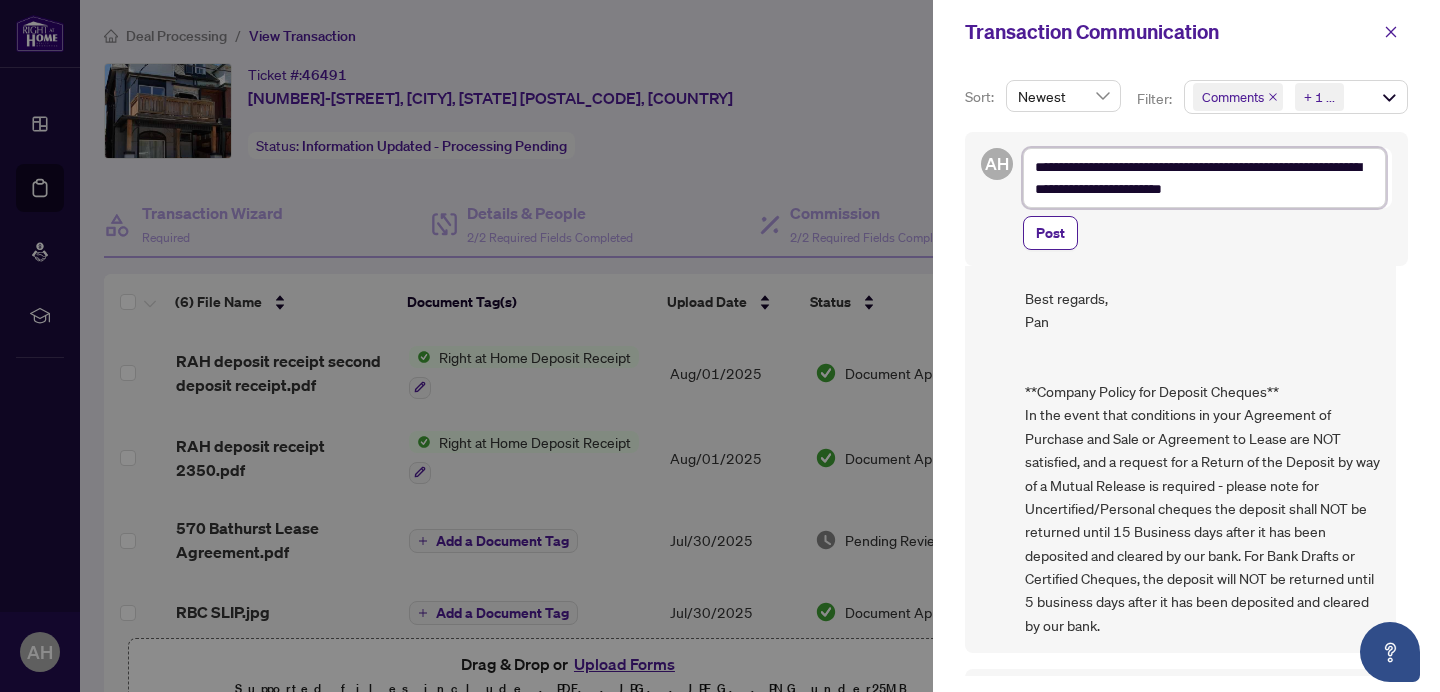 type on "**********" 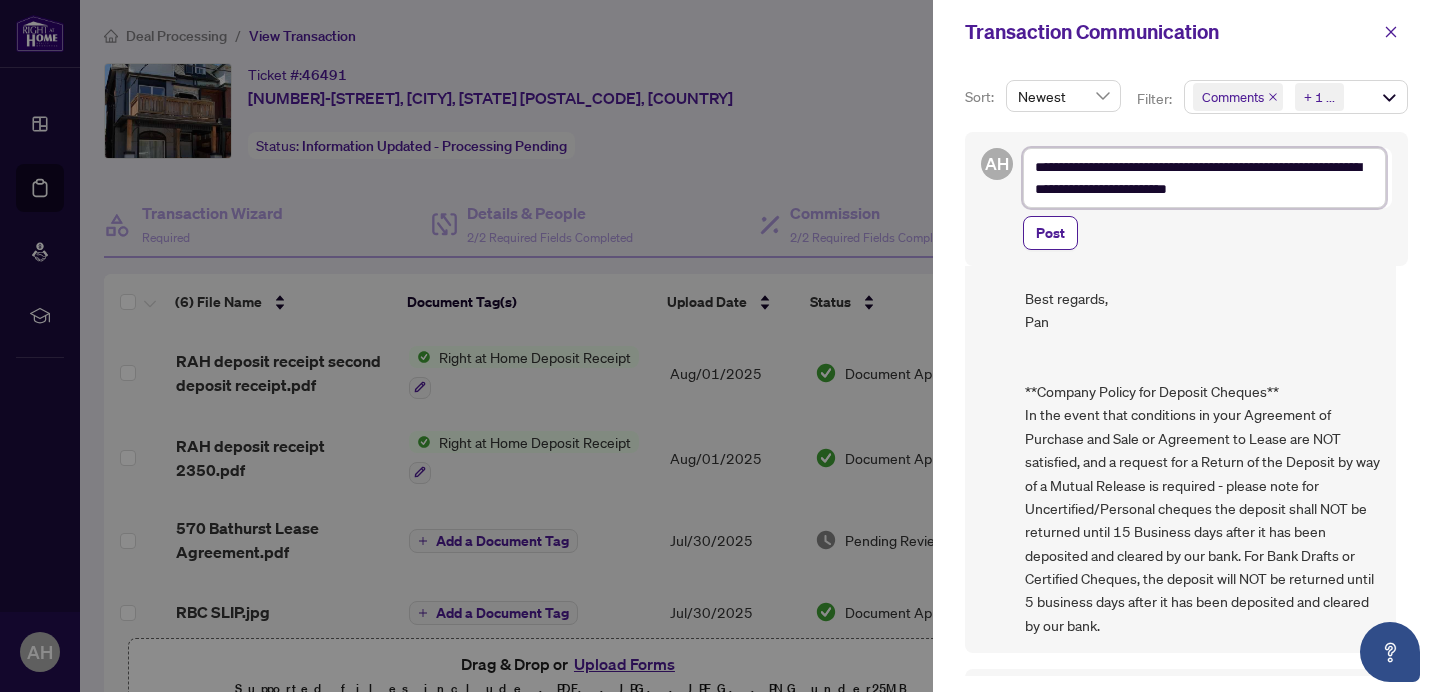 type on "**********" 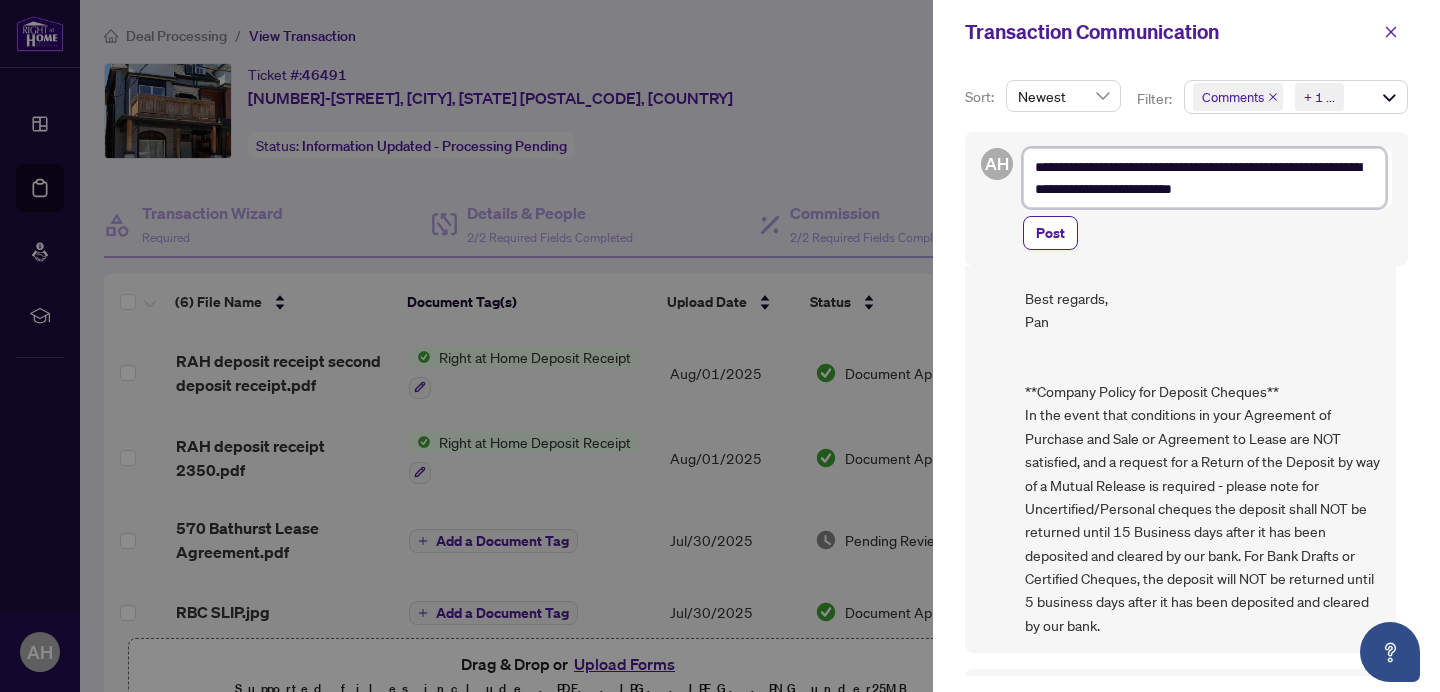 type on "**********" 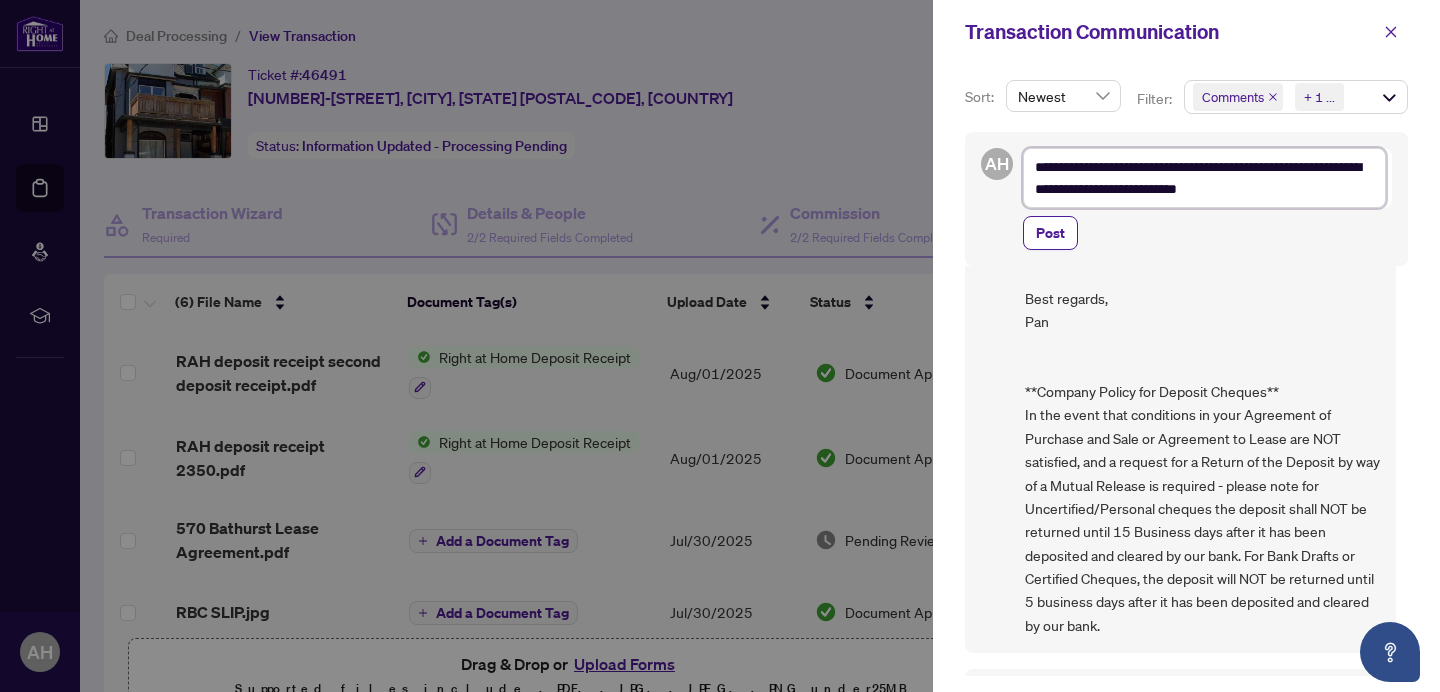 type on "**********" 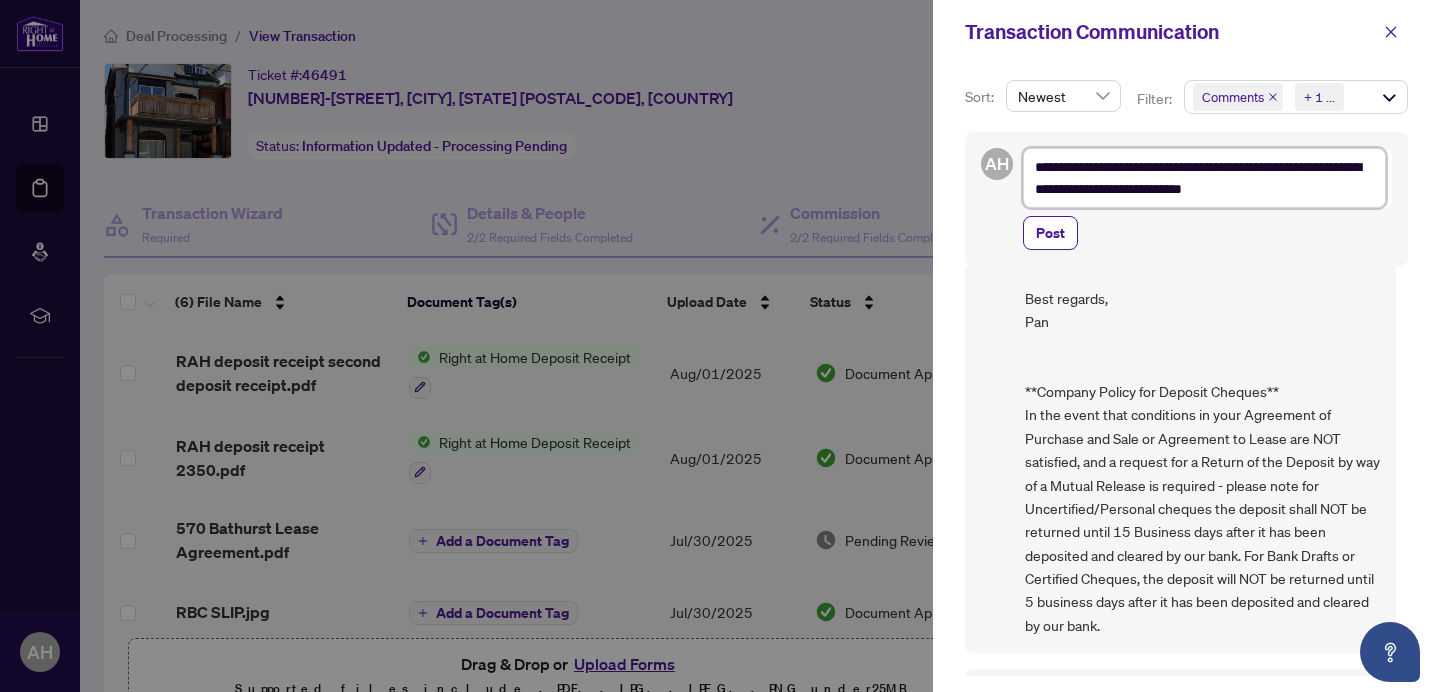 type on "**********" 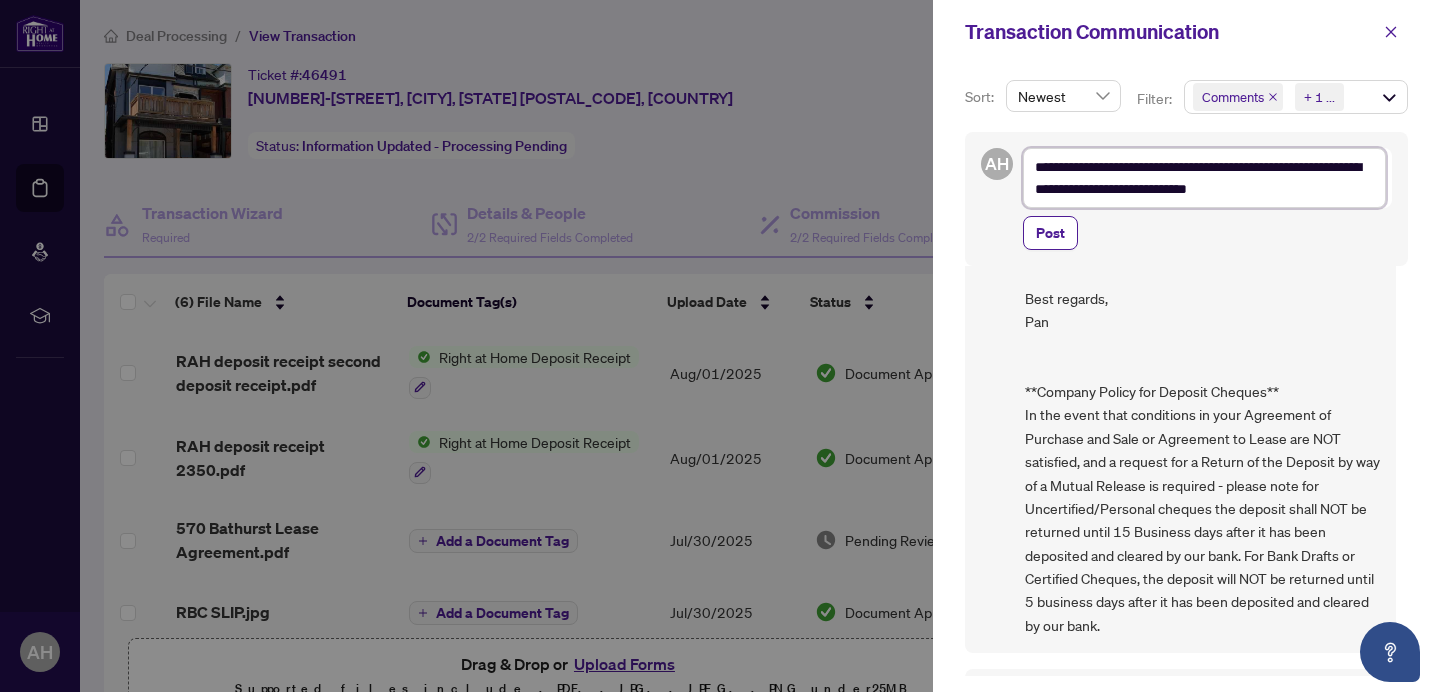 type on "**********" 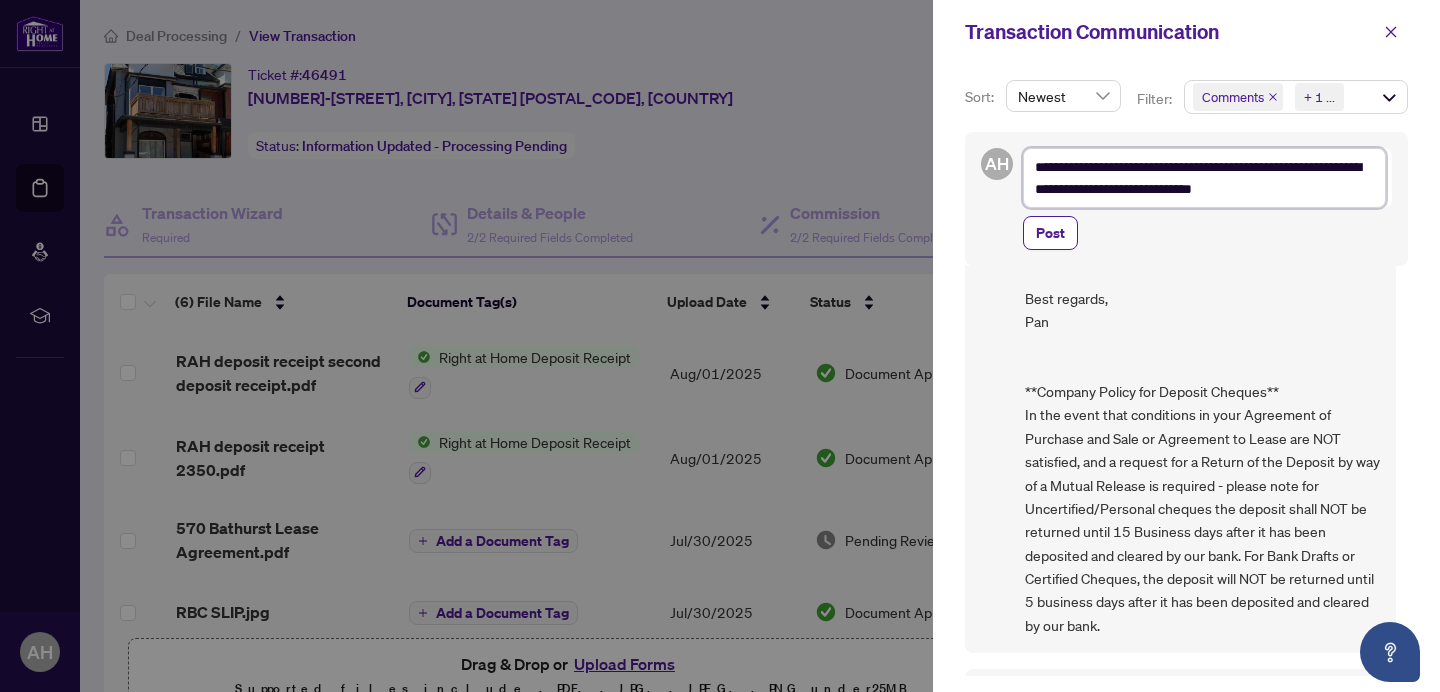 type on "**********" 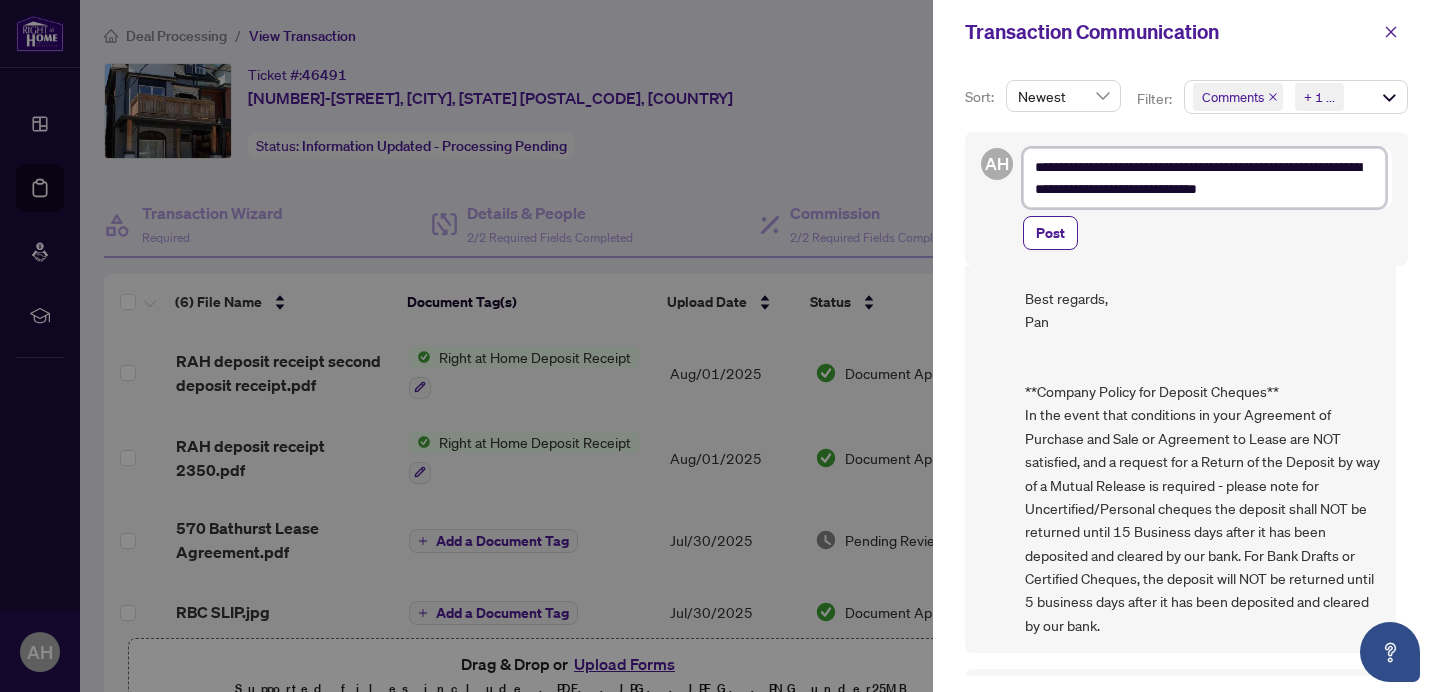 type 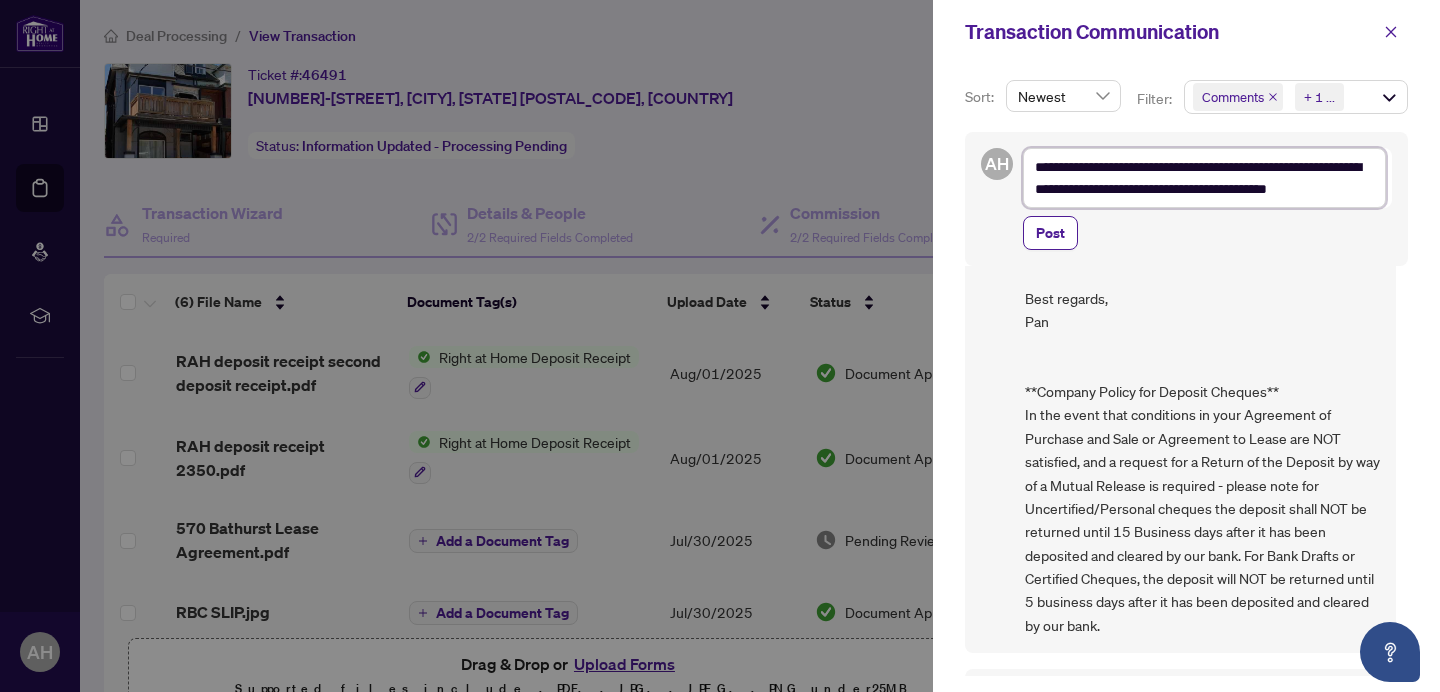 scroll, scrollTop: 48, scrollLeft: 0, axis: vertical 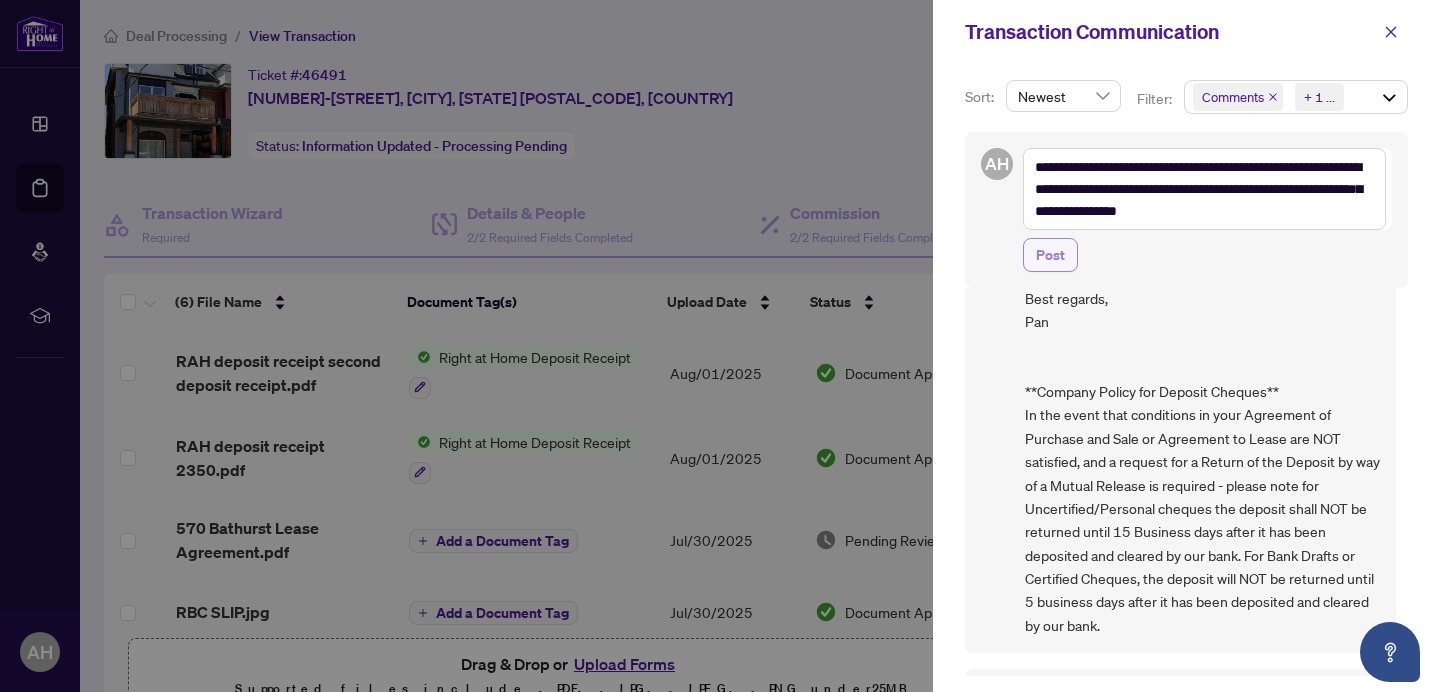 click on "Post" at bounding box center (1050, 255) 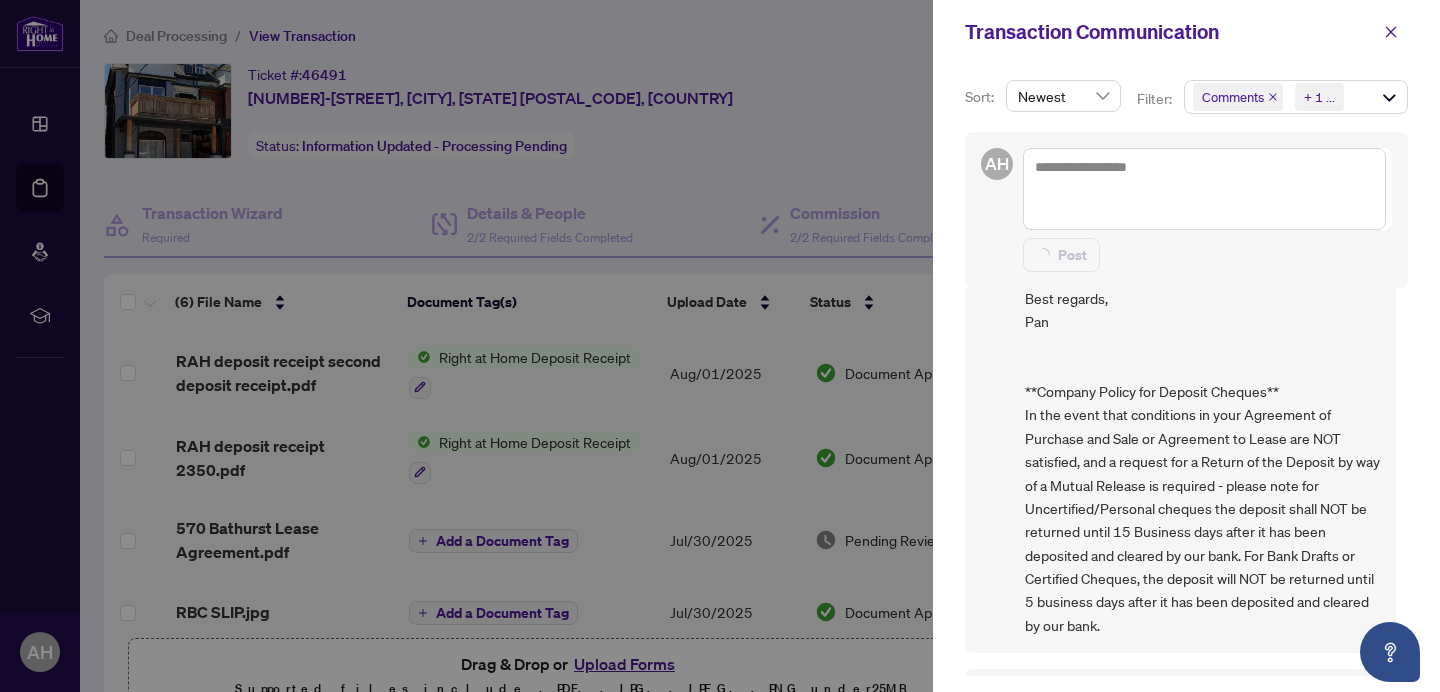 scroll, scrollTop: 0, scrollLeft: 0, axis: both 